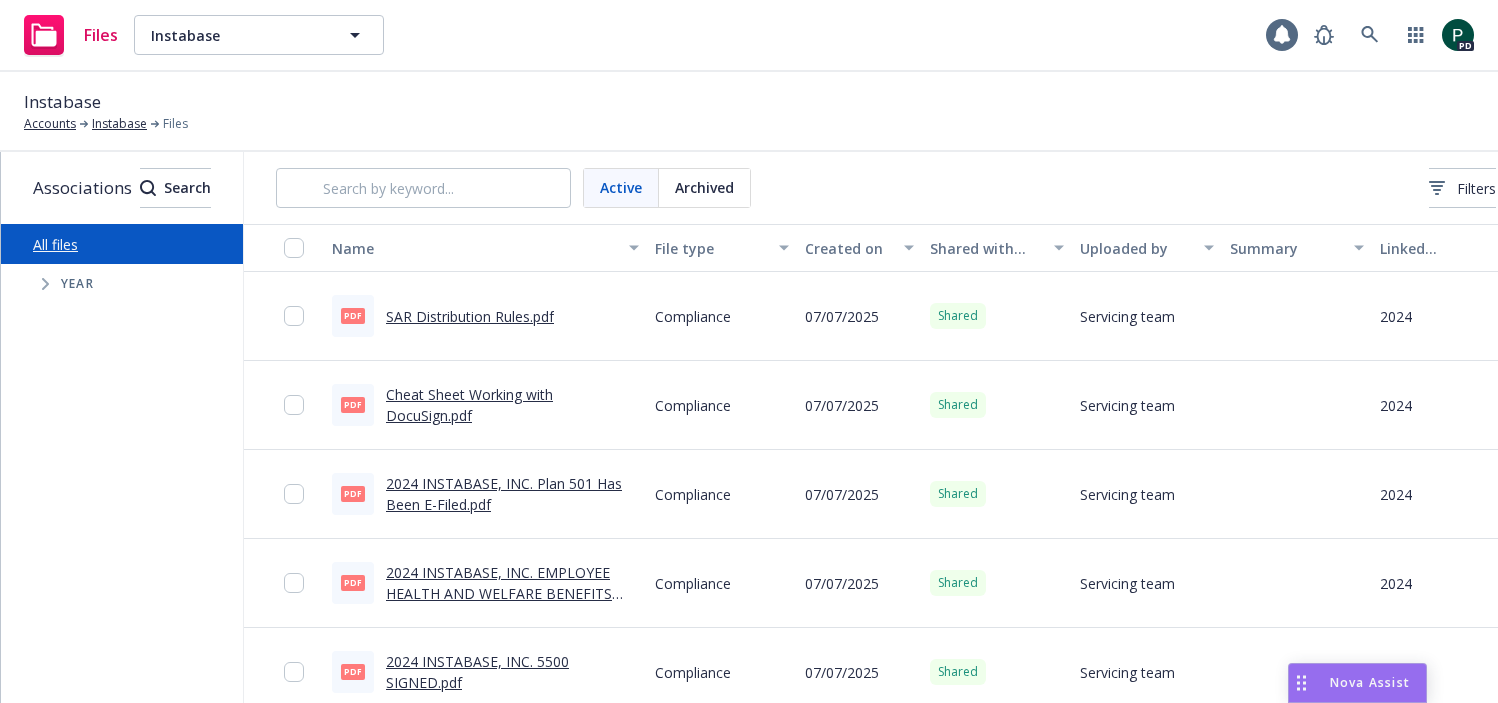 scroll, scrollTop: 0, scrollLeft: 0, axis: both 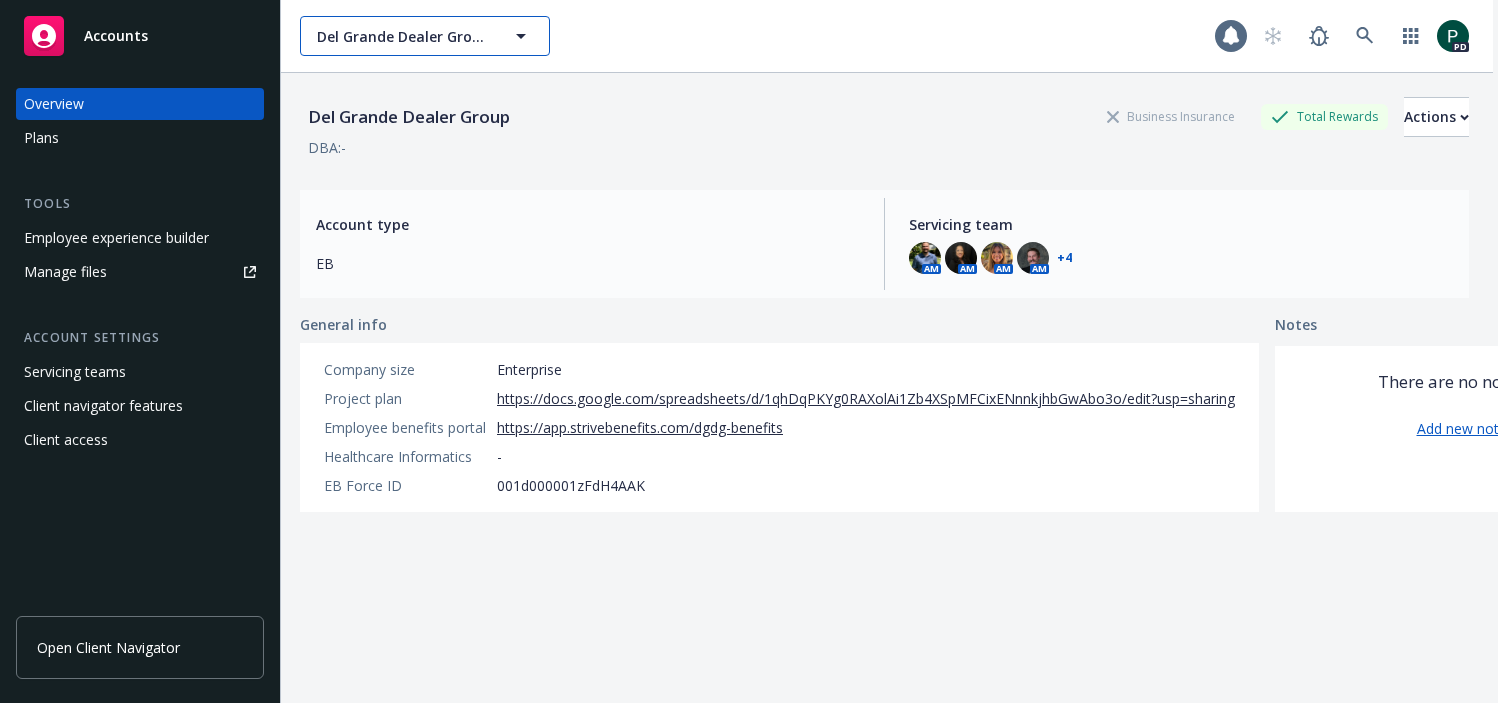 click on "Del Grande Dealer Group" at bounding box center (403, 36) 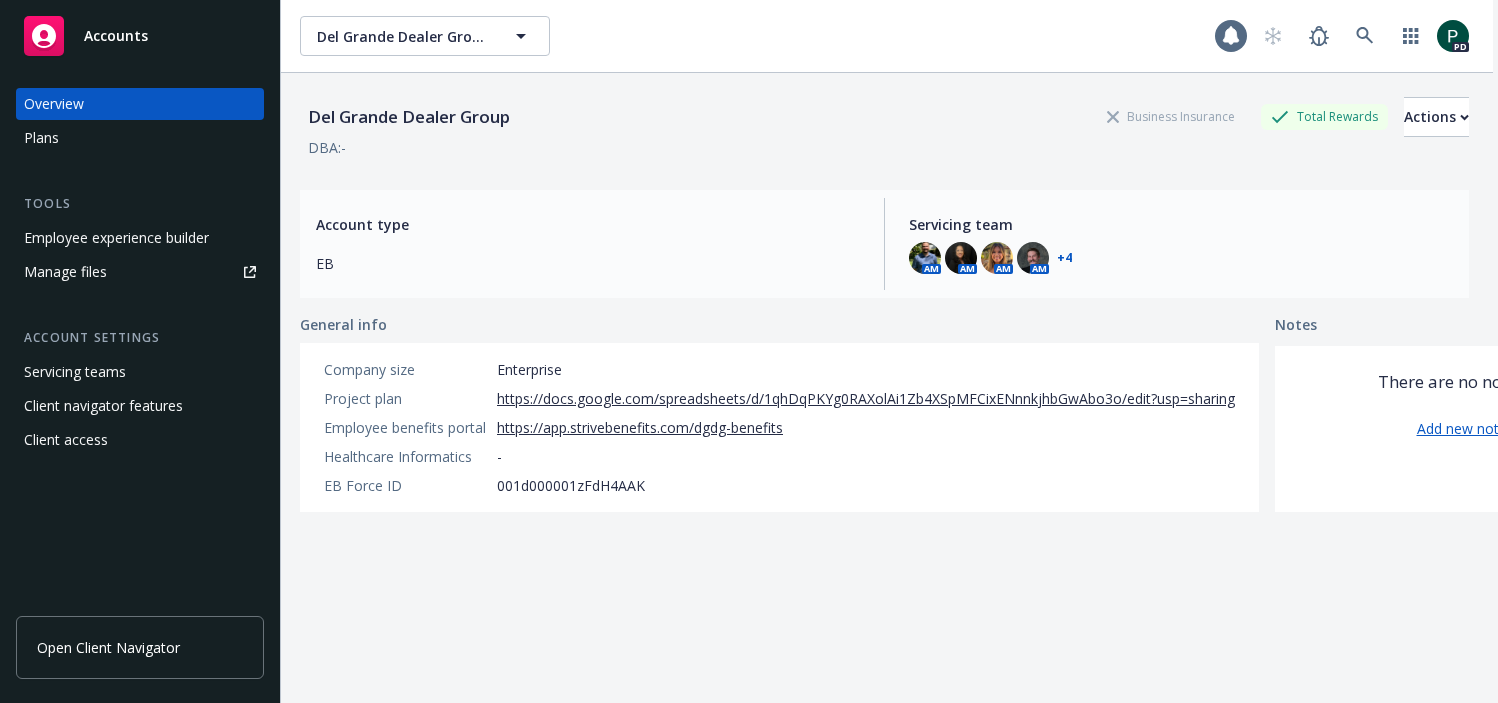 scroll, scrollTop: 0, scrollLeft: 10, axis: horizontal 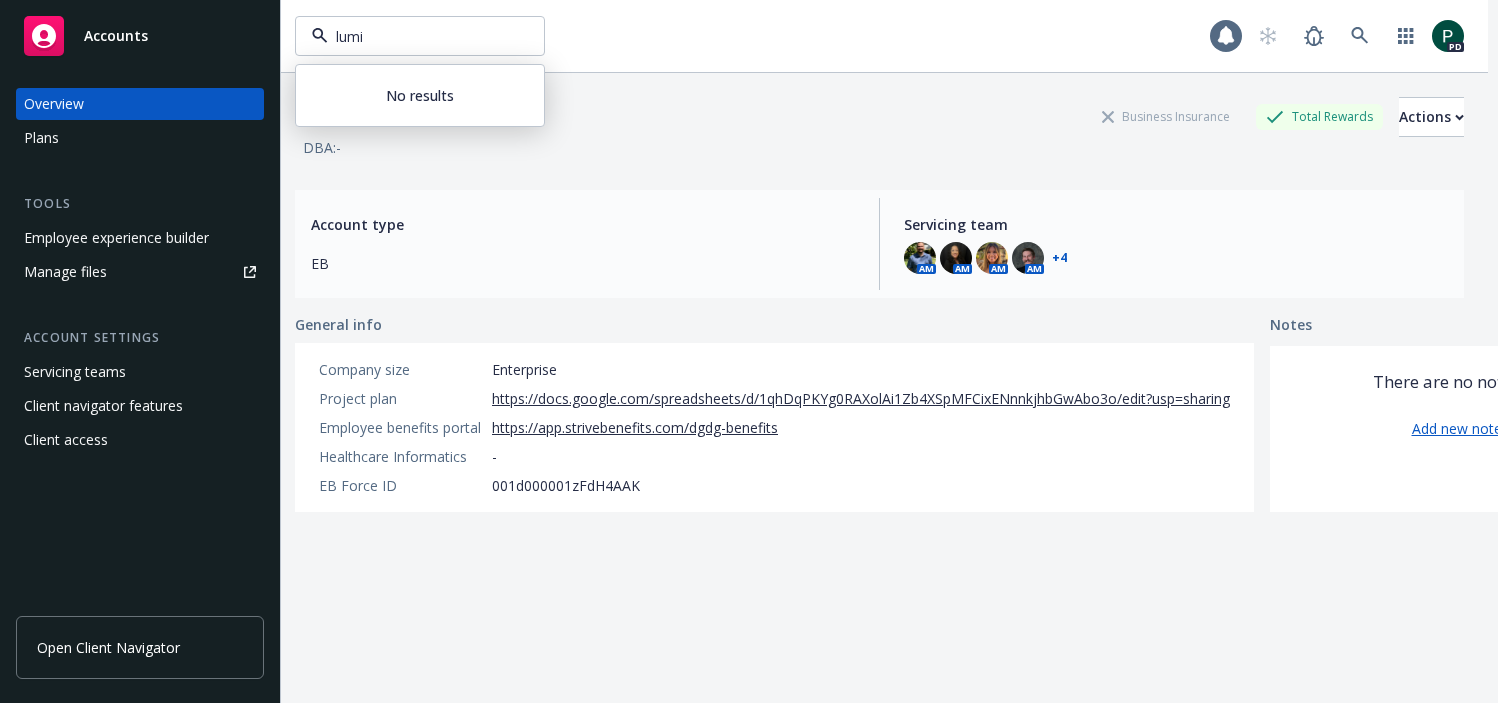 type on "lum" 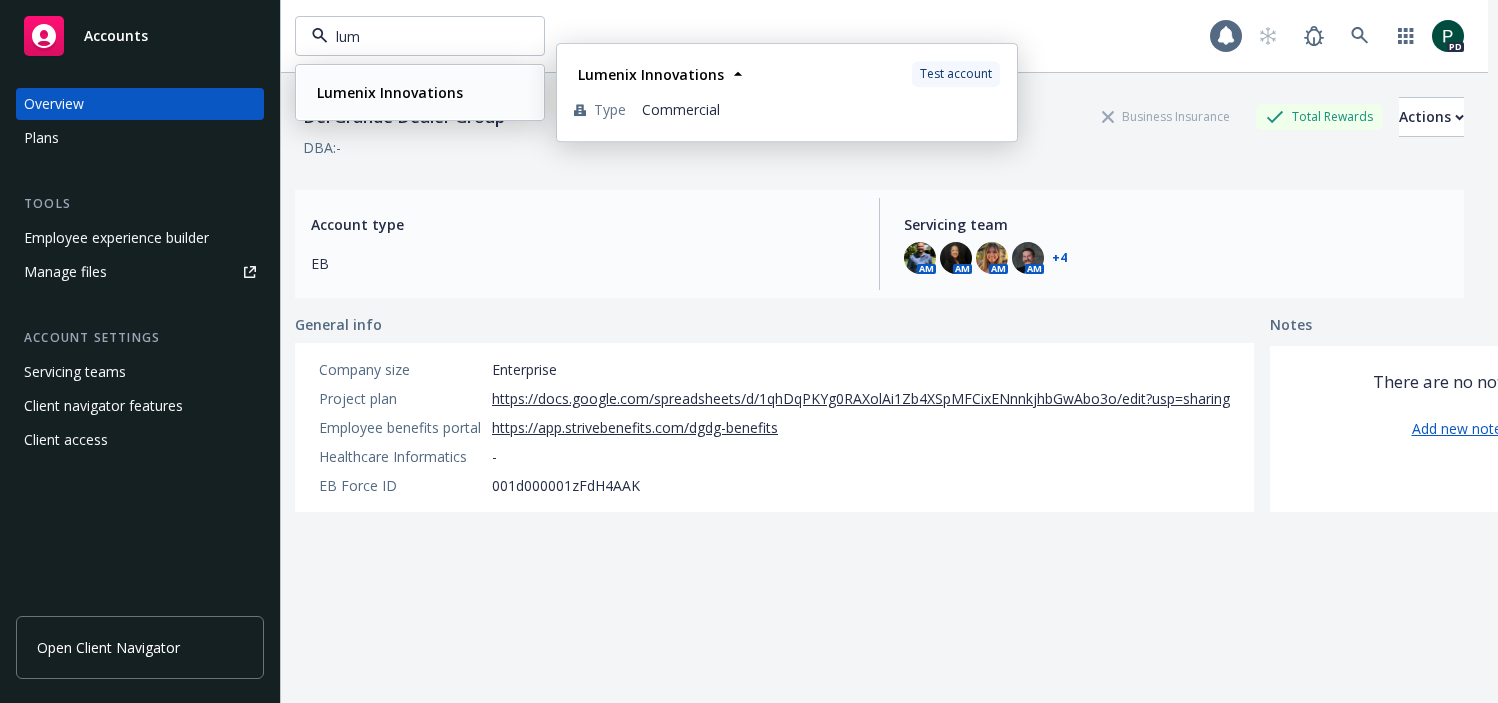 click on "Lumenix Innovations" at bounding box center (390, 92) 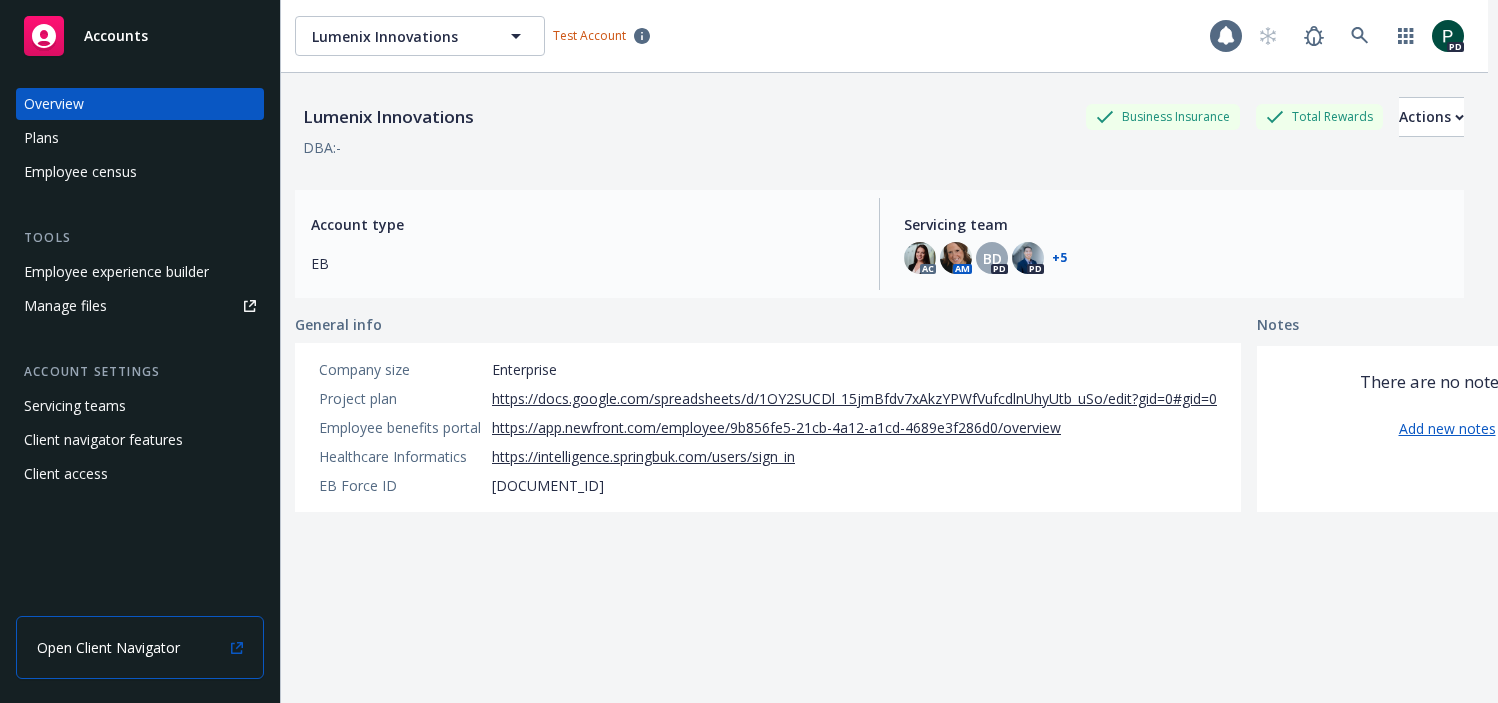 click on "Open Client Navigator" at bounding box center [108, 647] 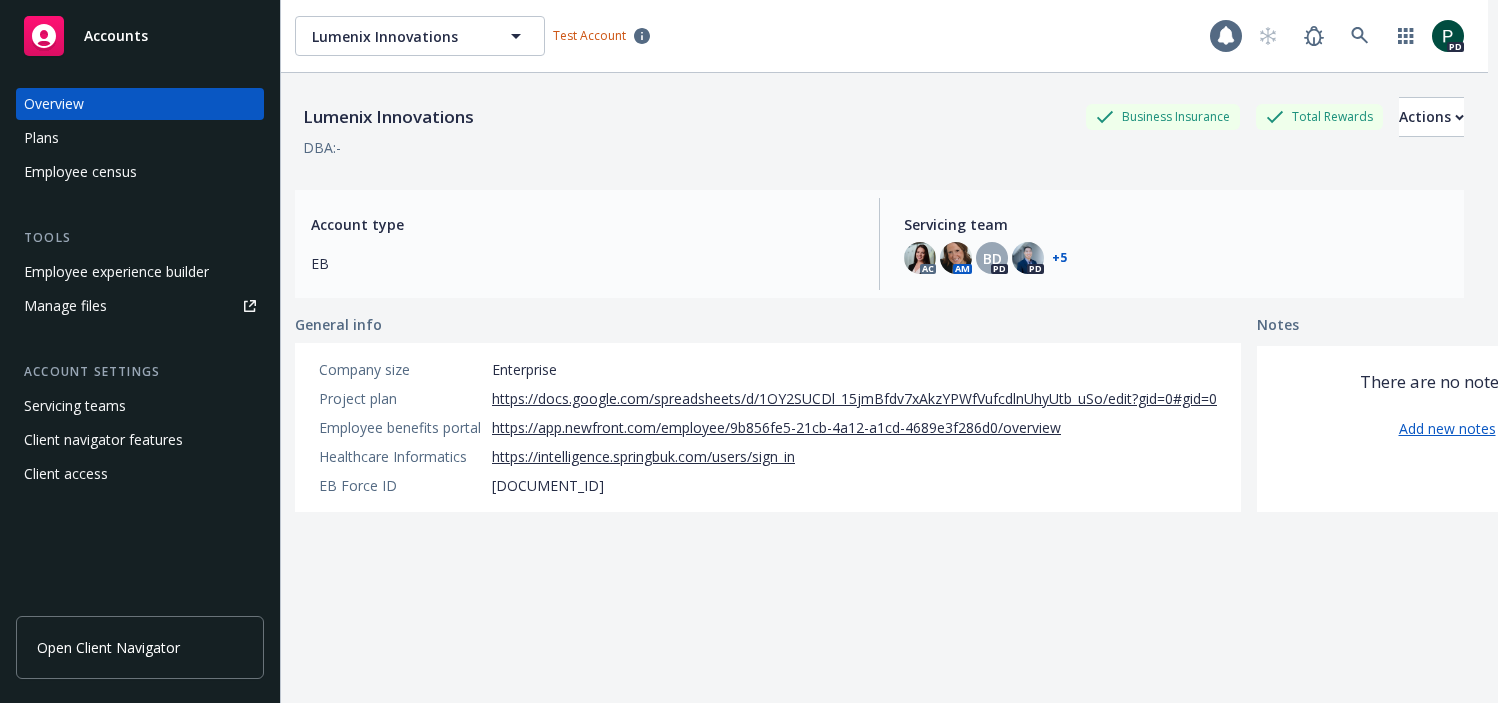 click on "Account type" at bounding box center (583, 224) 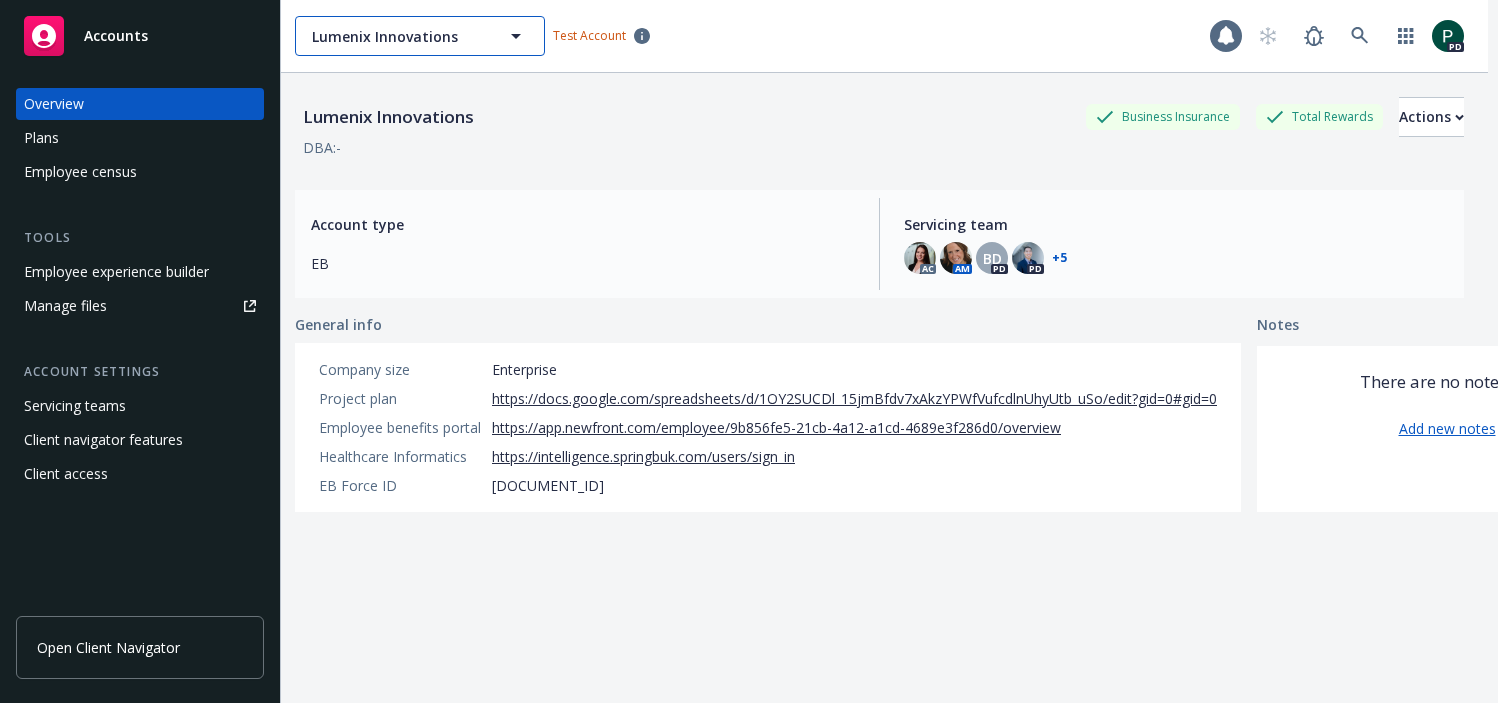 click on "Lumenix Innovations" at bounding box center [420, 36] 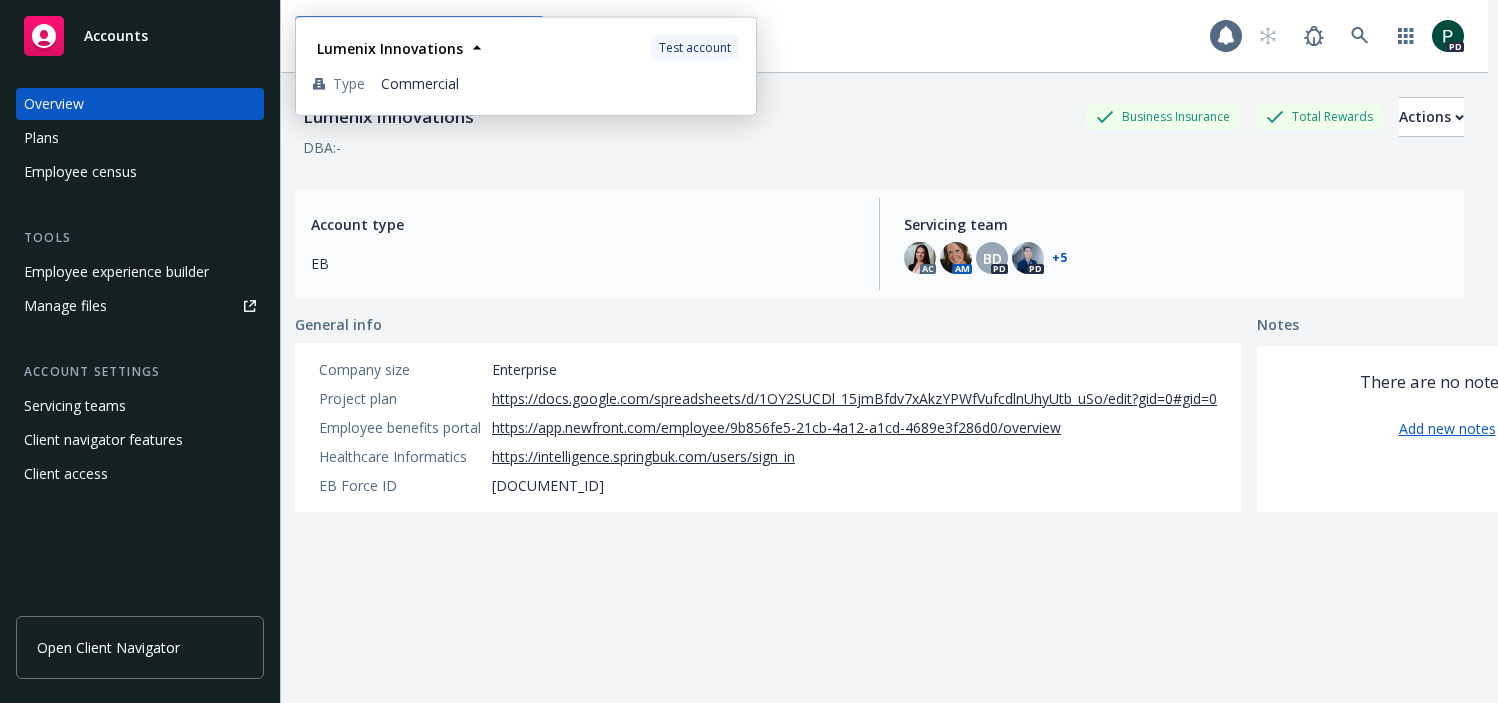 scroll, scrollTop: 0, scrollLeft: 0, axis: both 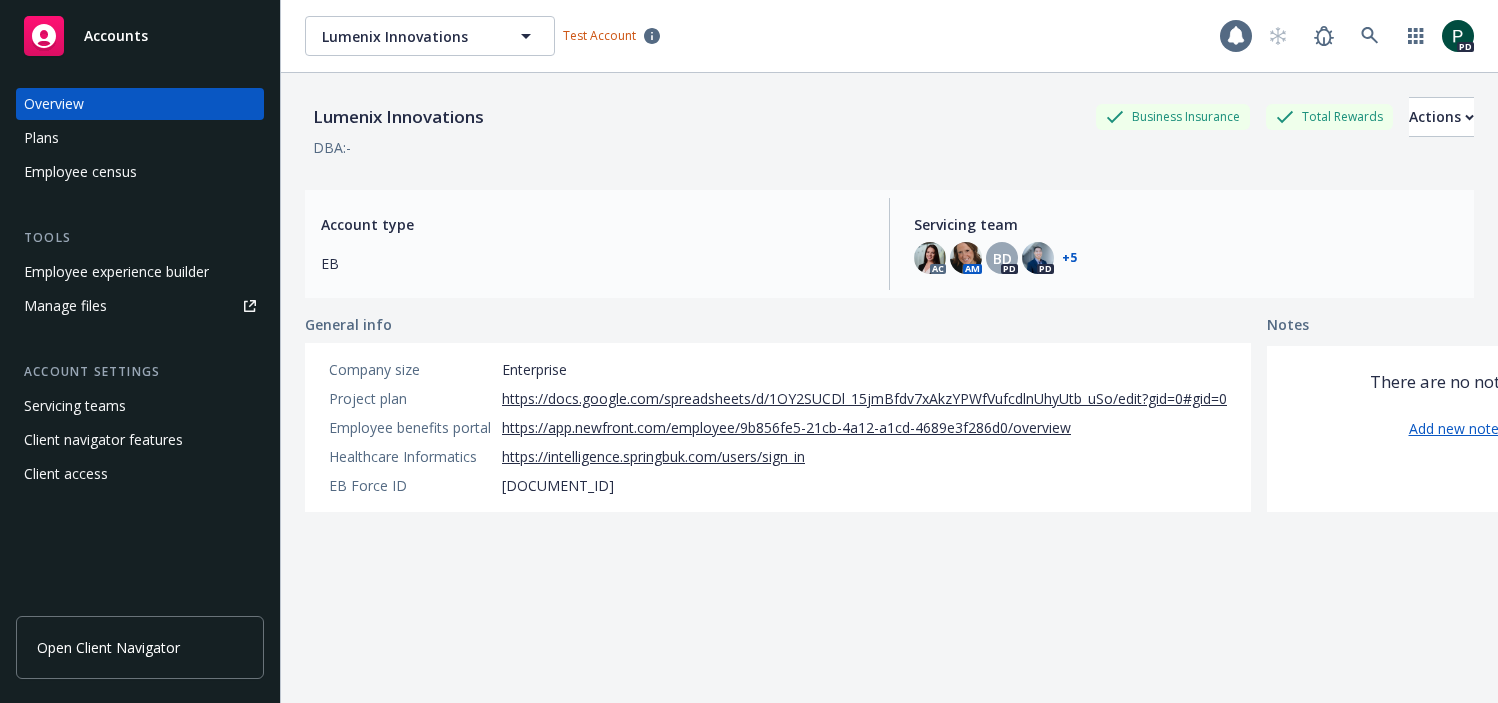 click on "Lumenix Innovations   Business Insurance   Total Rewards Actions DBA:  - Account type EB Servicing team AC AM BD PD PD + 5 General info Company size Enterprise Project plan https://docs.google.com/spreadsheets/d/1OY2SUCDl_15jmBfdv7xAkzYPWfVufcdlnUhyUtb_uSo/edit?gid=0#gid=0 Employee benefits portal https://app.newfront.com/employee/9b856fe5-21cb-4a12-a1cd-4689e3f286d0/overview Healthcare Informatics https://intelligence.springbuk.com/users/sign_in EB Force ID 0018X00003MwG1GQAV Notes There are no notes yet Add new notes" at bounding box center (889, 412) 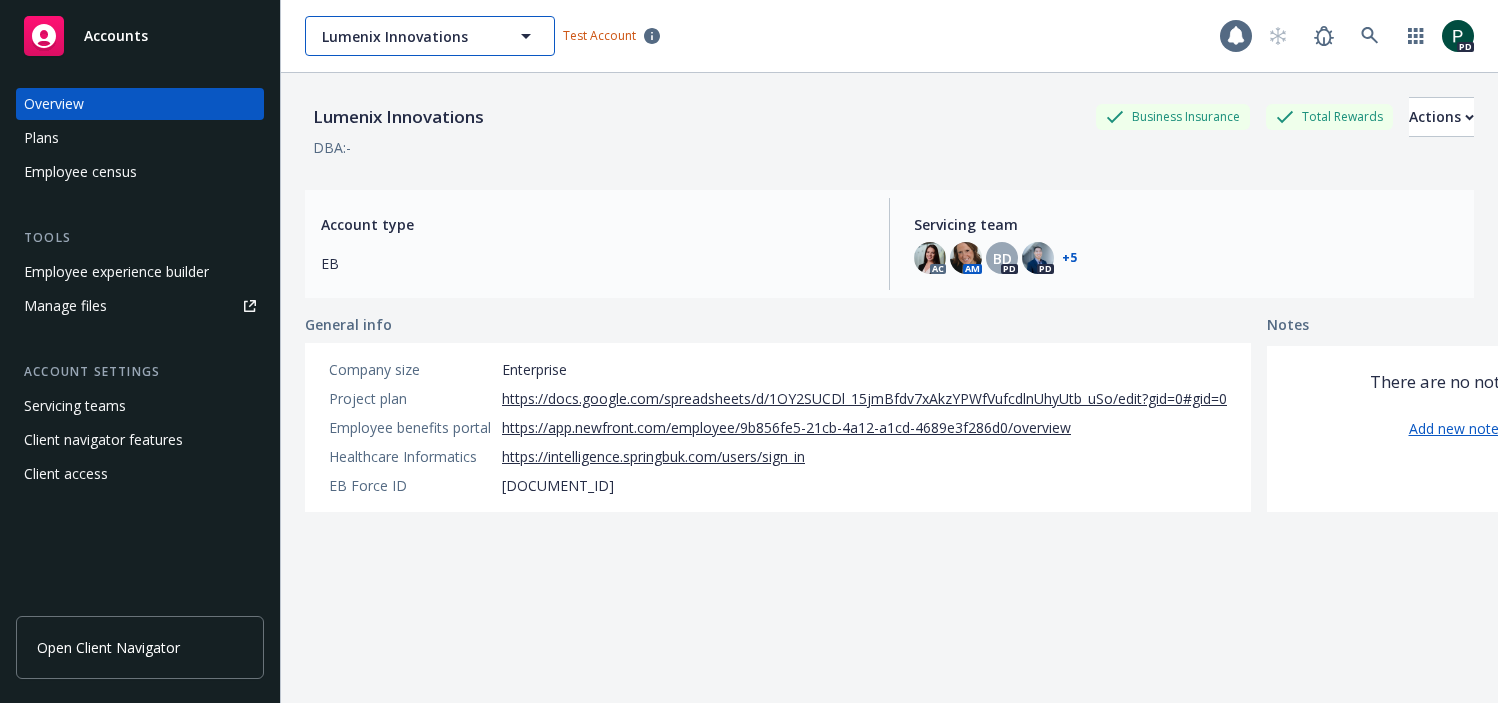 click 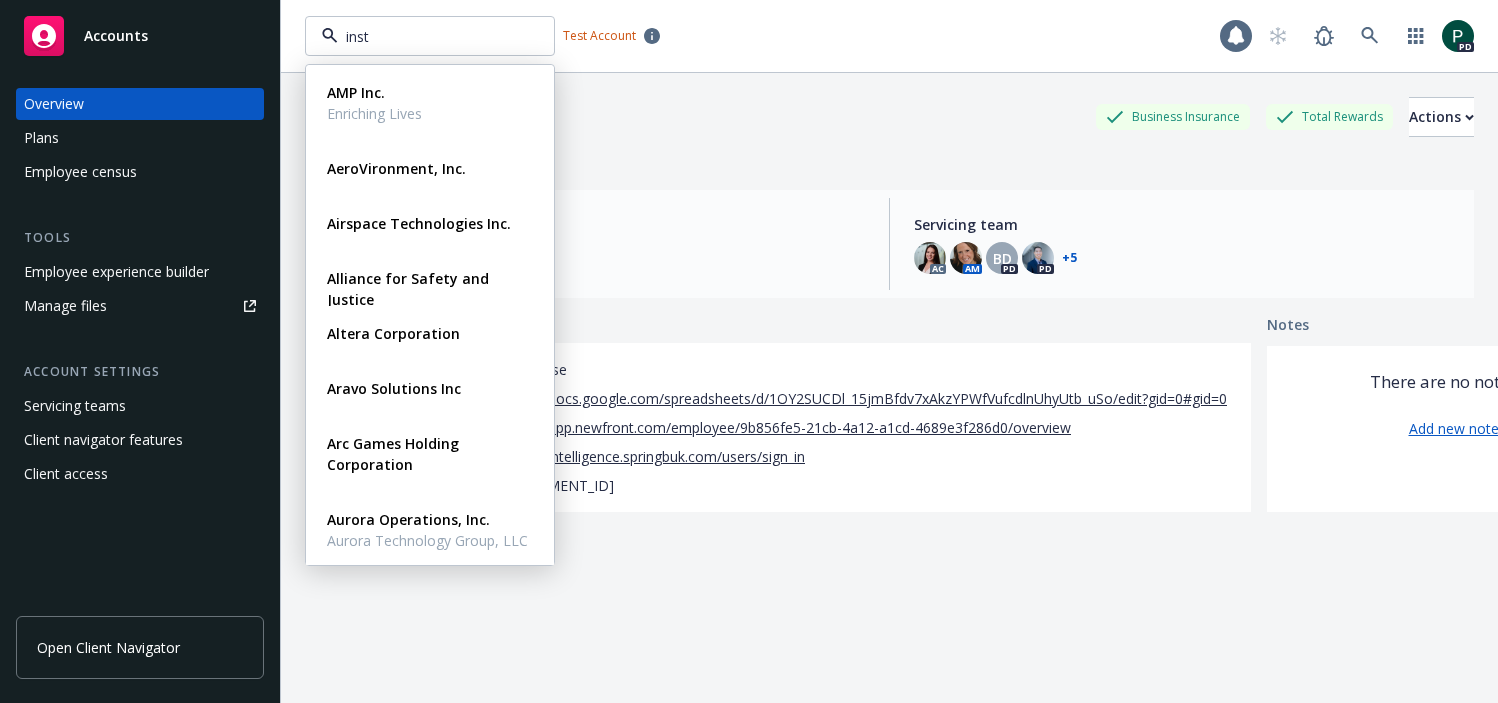 type on "insta" 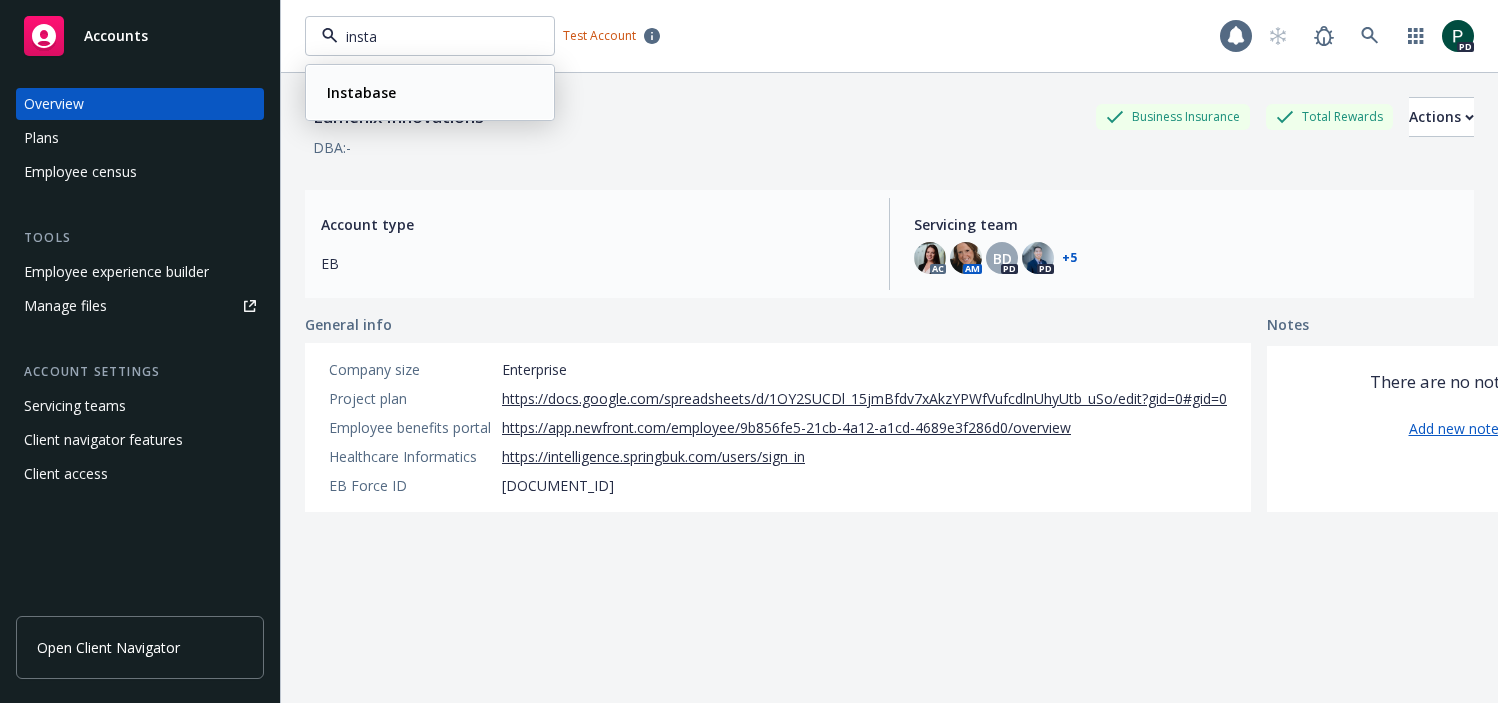 click on "Instabase" at bounding box center (361, 92) 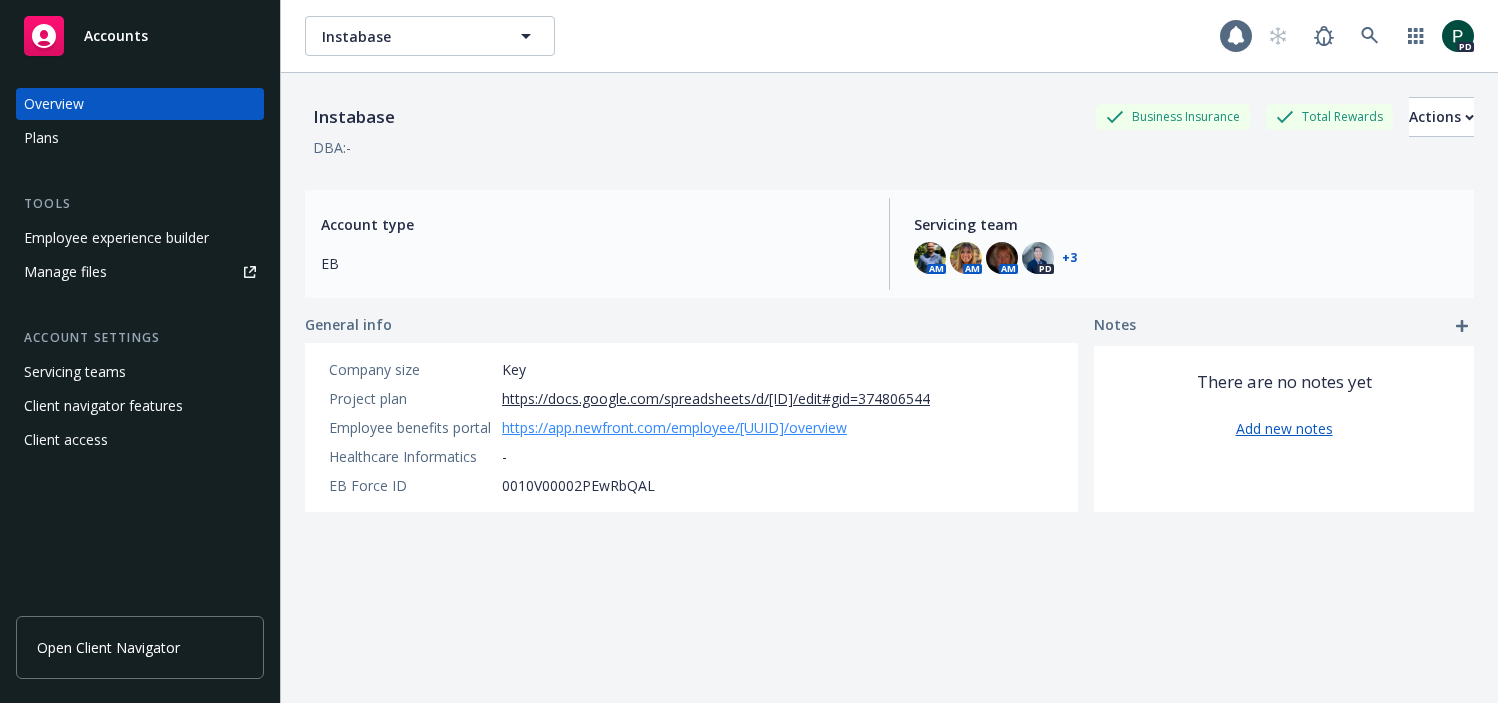 click on "https://app.newfront.com/employee/4fe249a7-da6e-4ff6-924d-6df6e89bcc1e/overview" at bounding box center [674, 427] 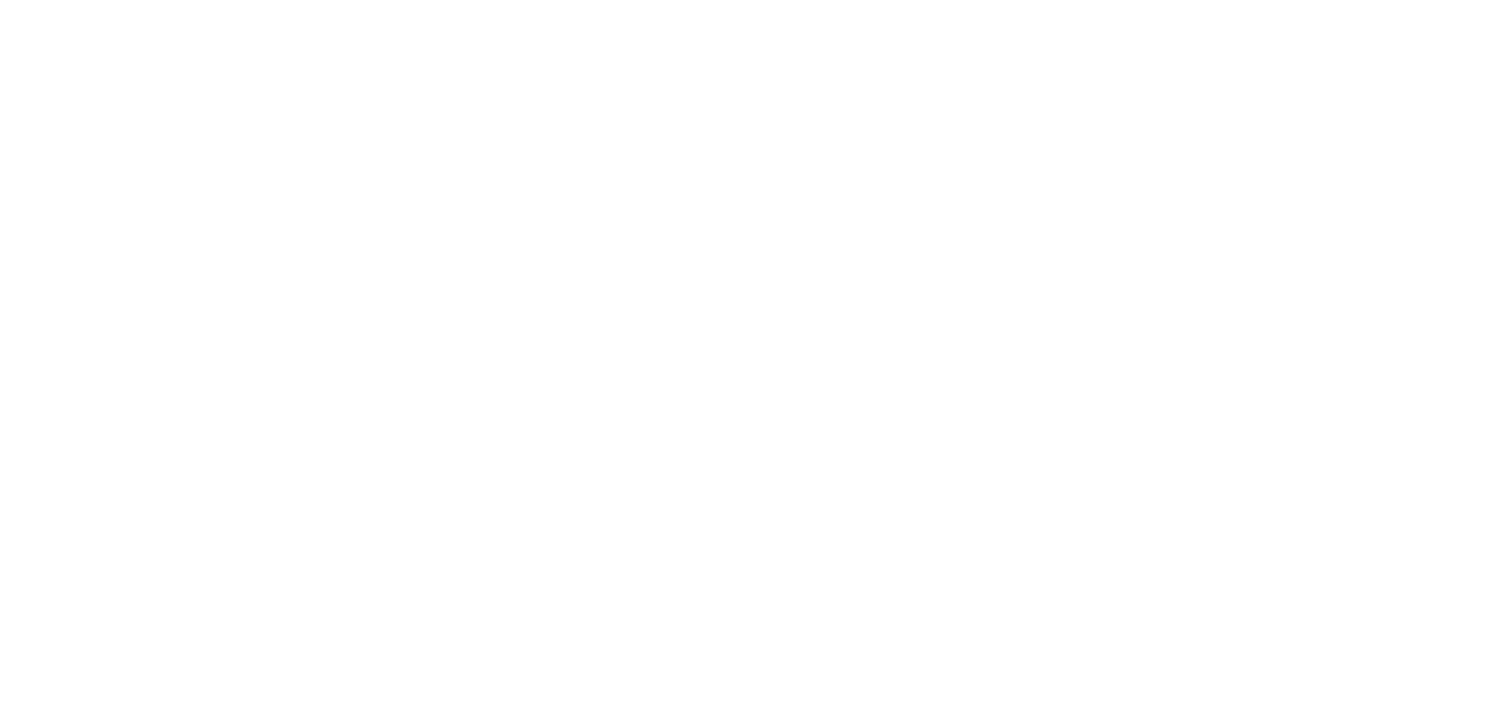 scroll, scrollTop: 0, scrollLeft: 0, axis: both 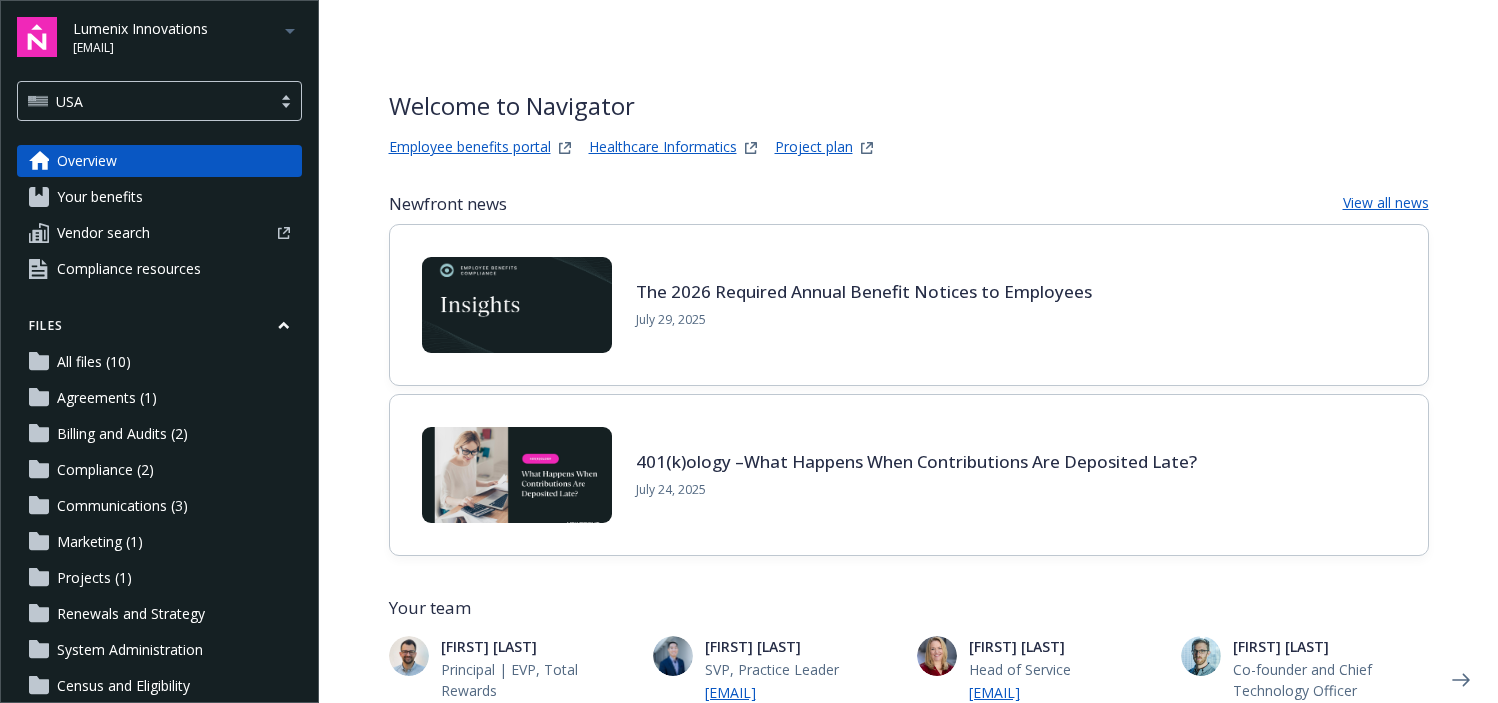 click on "Your benefits" at bounding box center [100, 197] 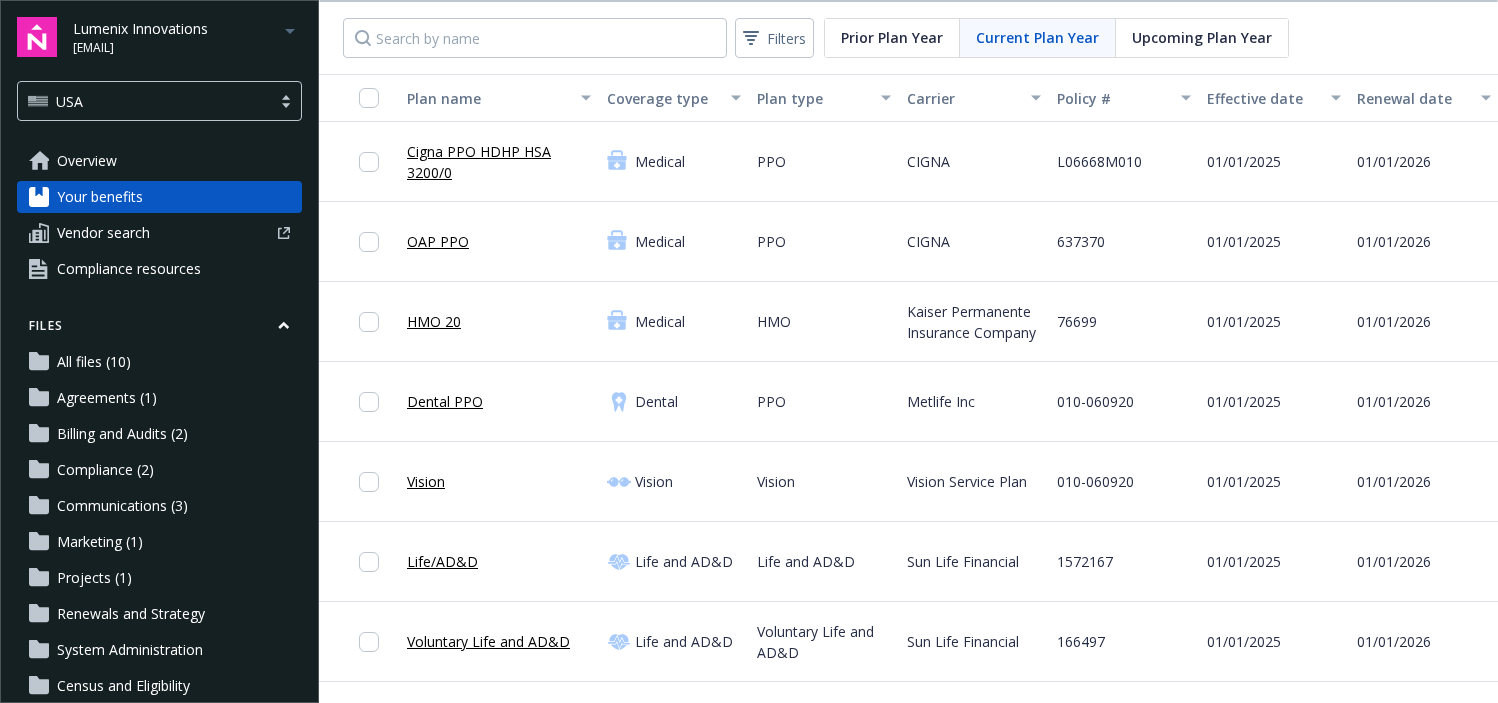 click on "Compliance resources" at bounding box center [159, 269] 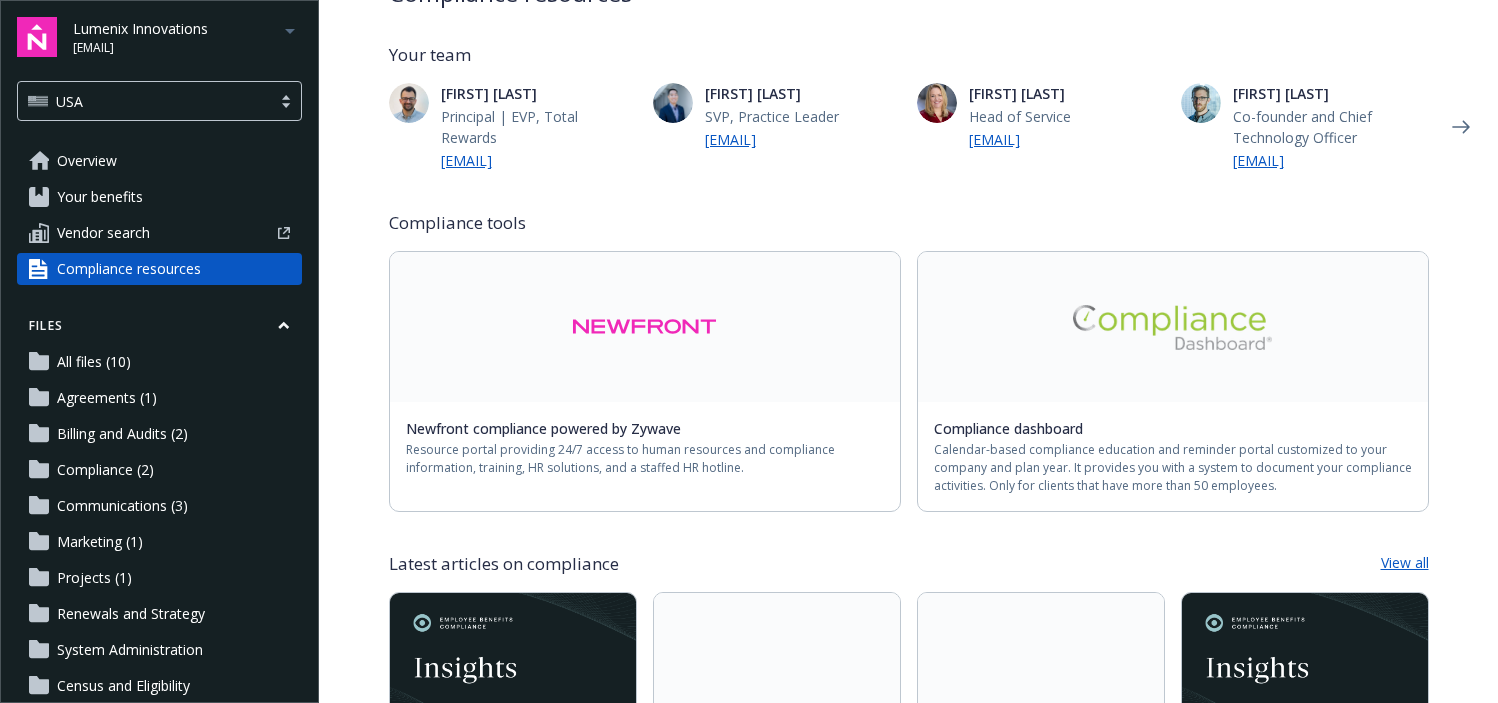 scroll, scrollTop: 58, scrollLeft: 0, axis: vertical 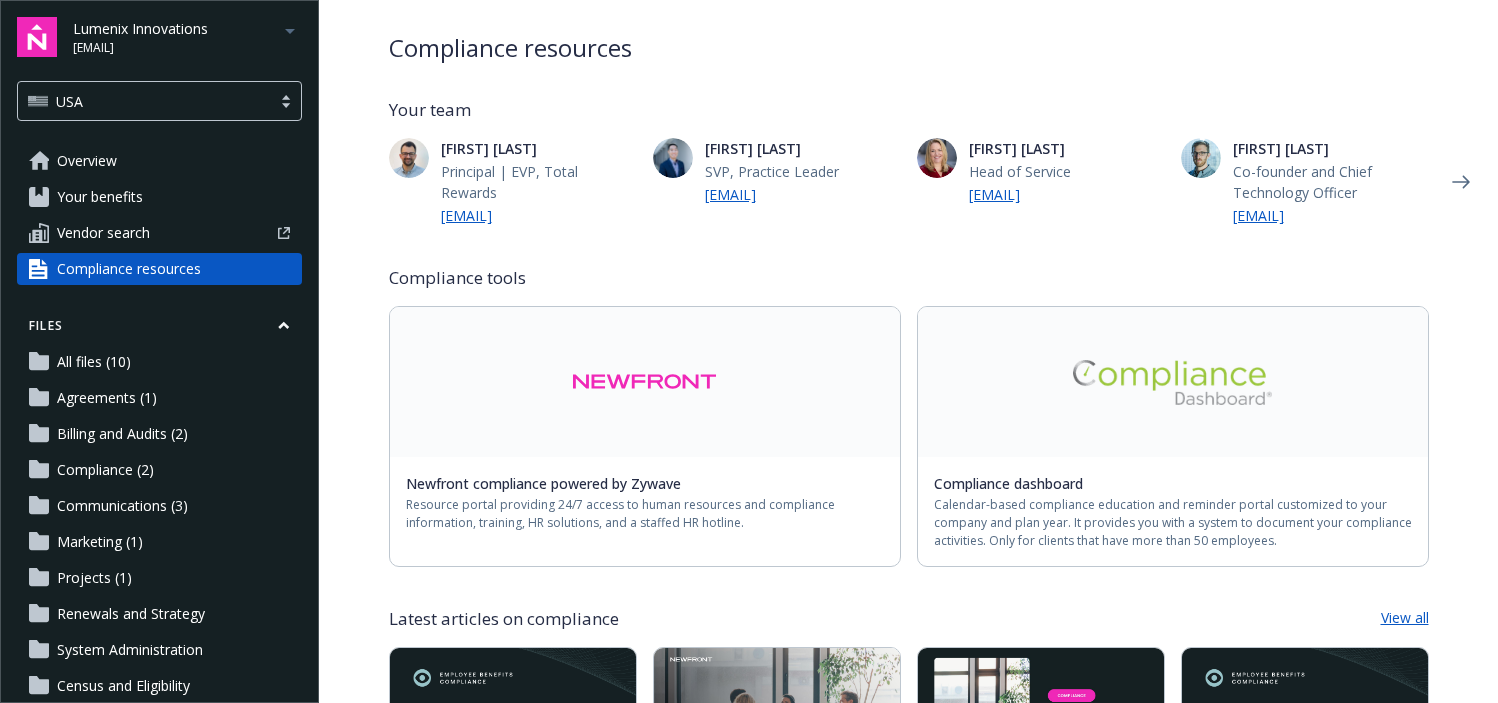 click on "Overview" at bounding box center [87, 161] 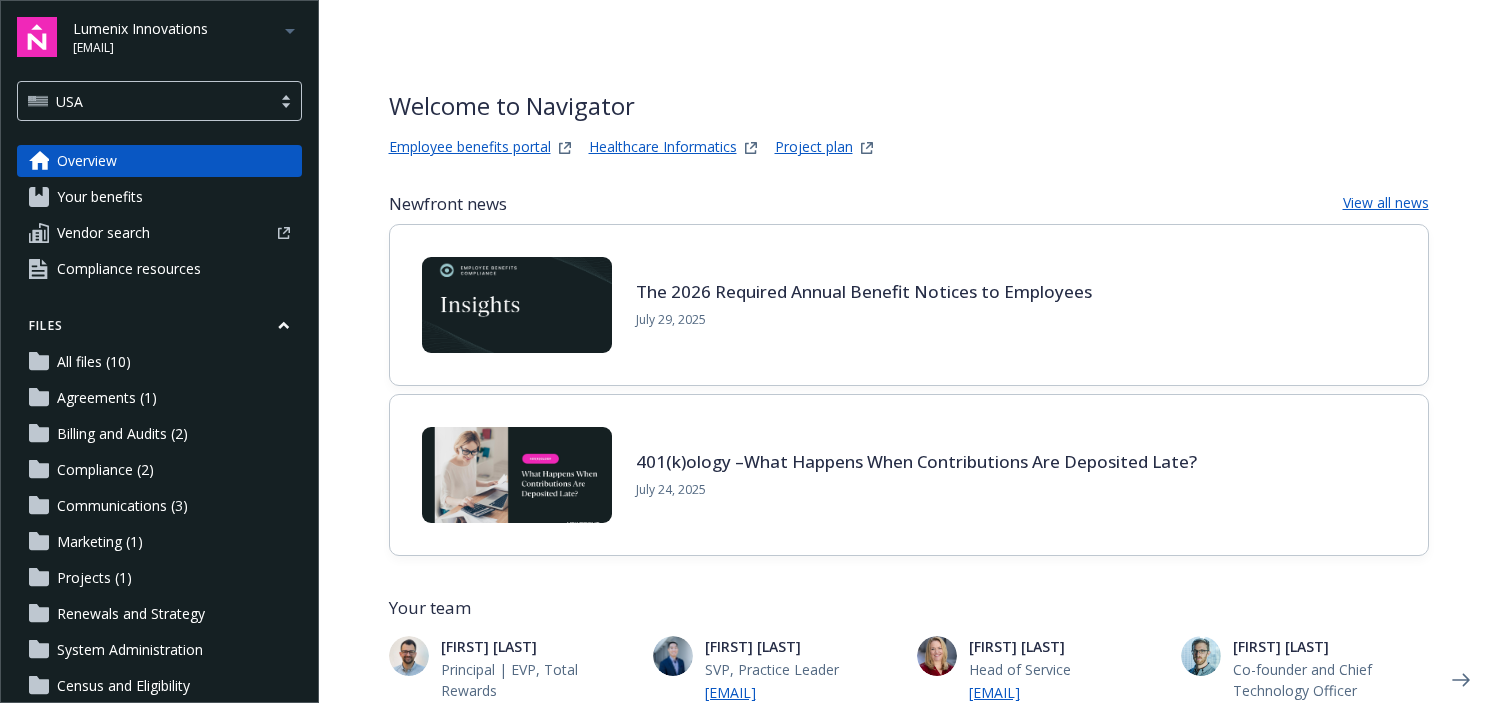 click on "Employee benefits portal" at bounding box center (470, 148) 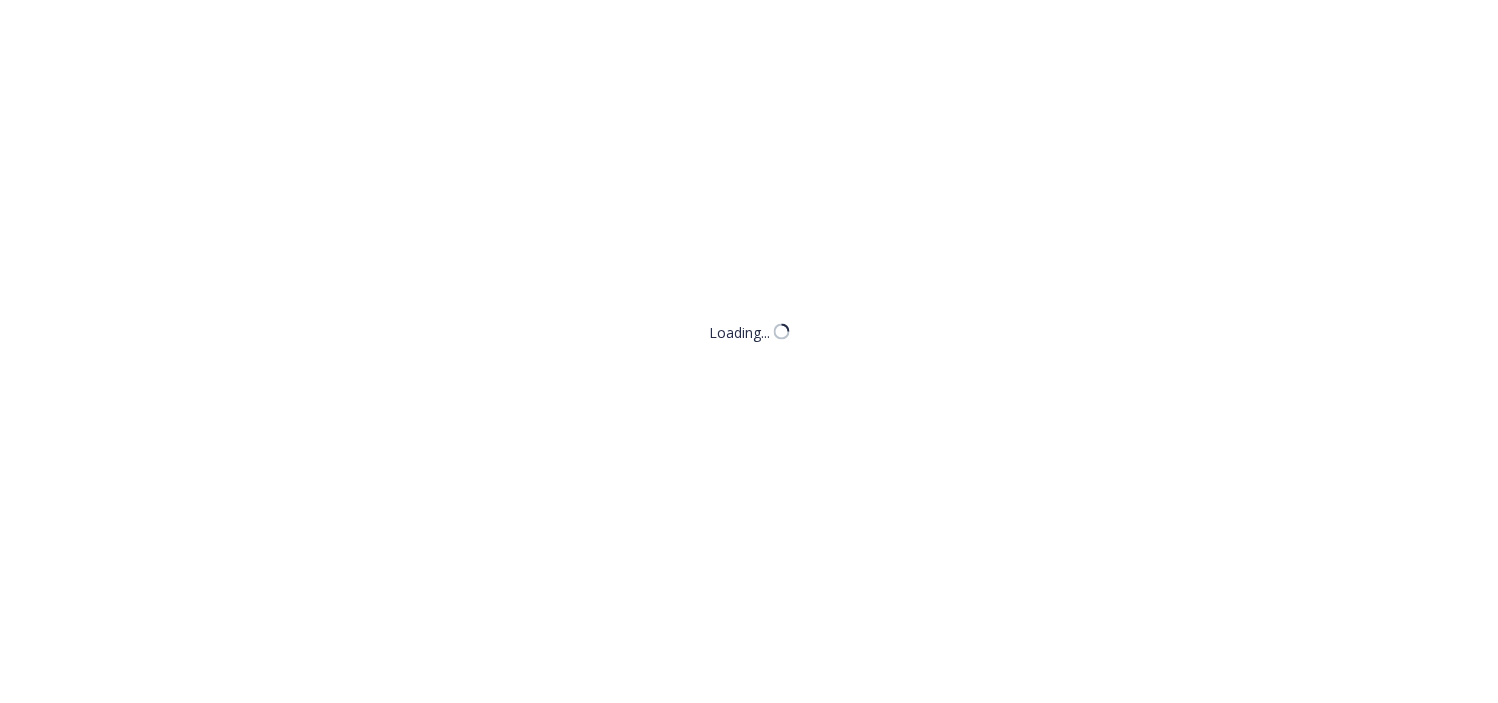 scroll, scrollTop: 0, scrollLeft: 0, axis: both 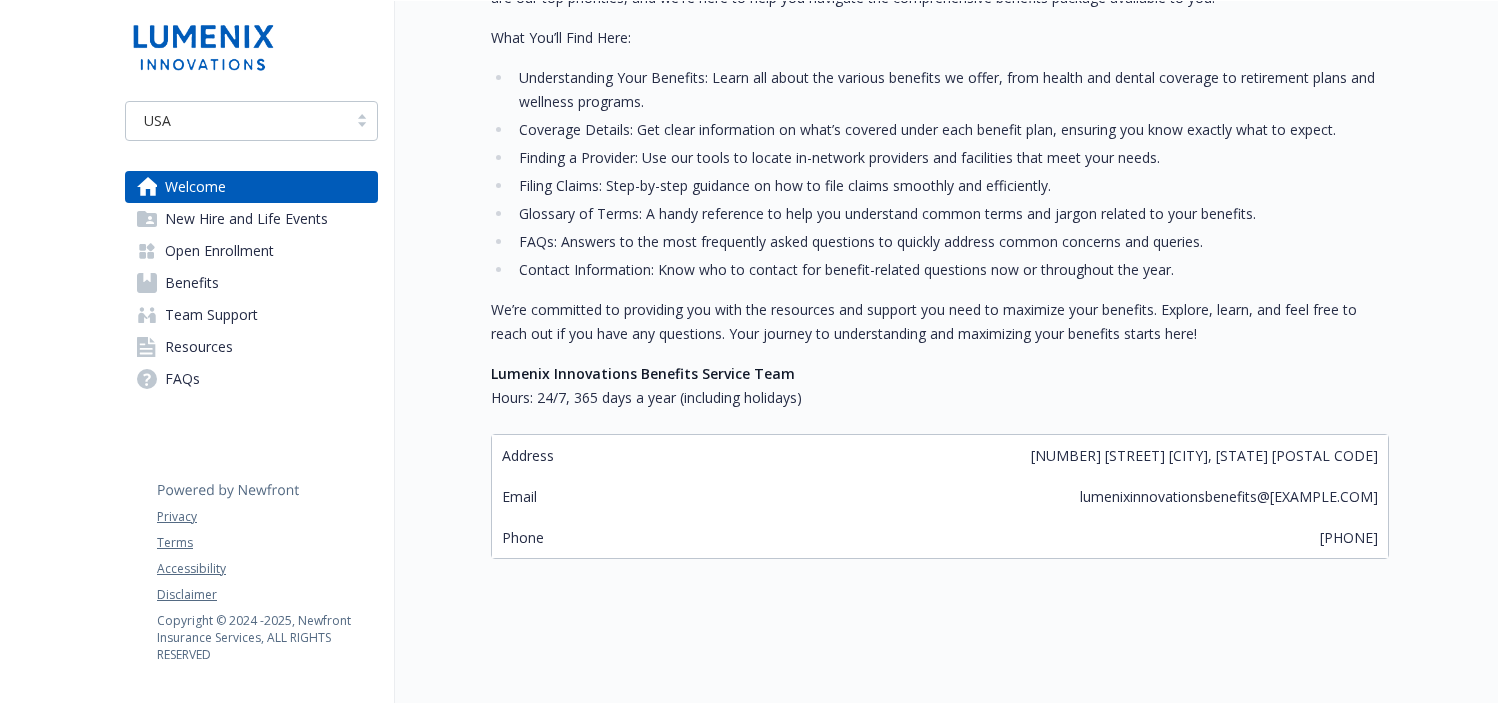 click on "New Hire and Life Events" at bounding box center [246, 219] 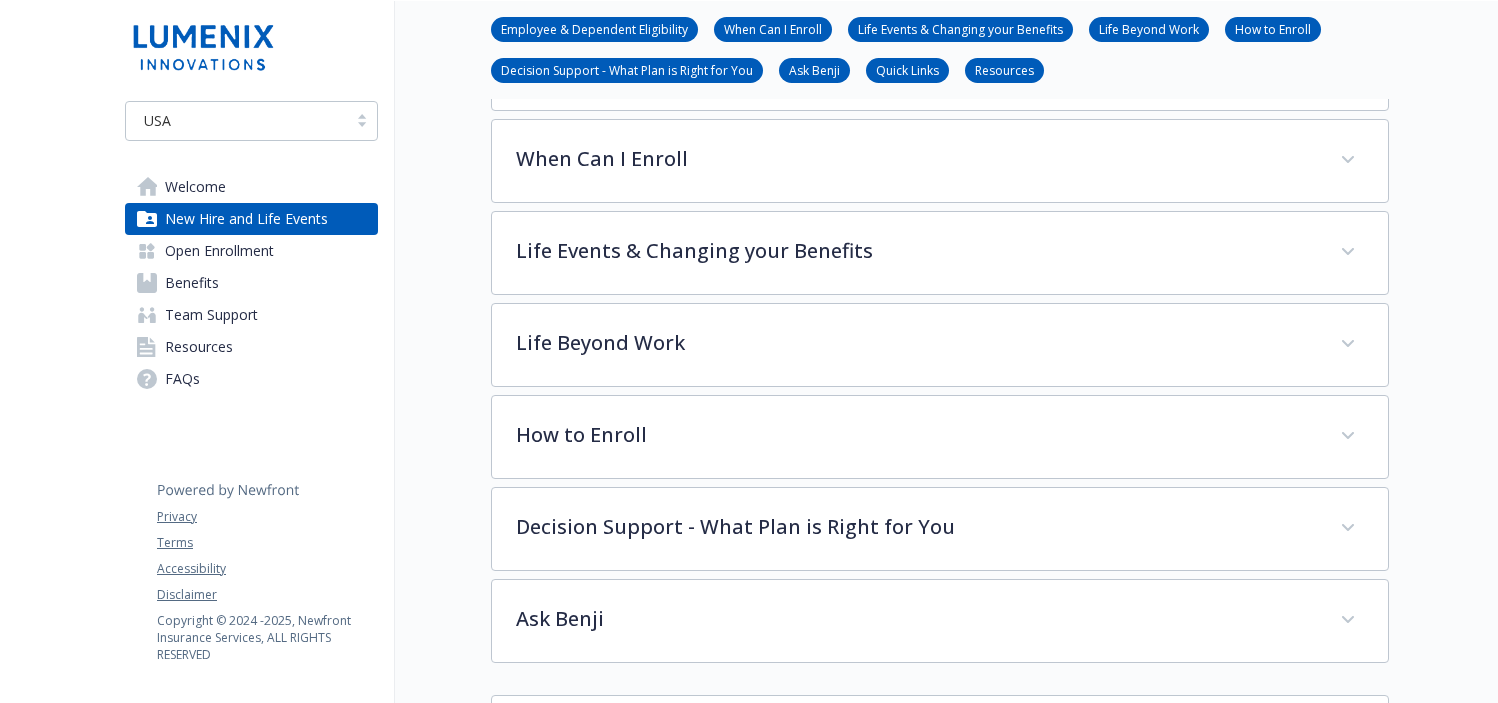 scroll, scrollTop: 431, scrollLeft: 0, axis: vertical 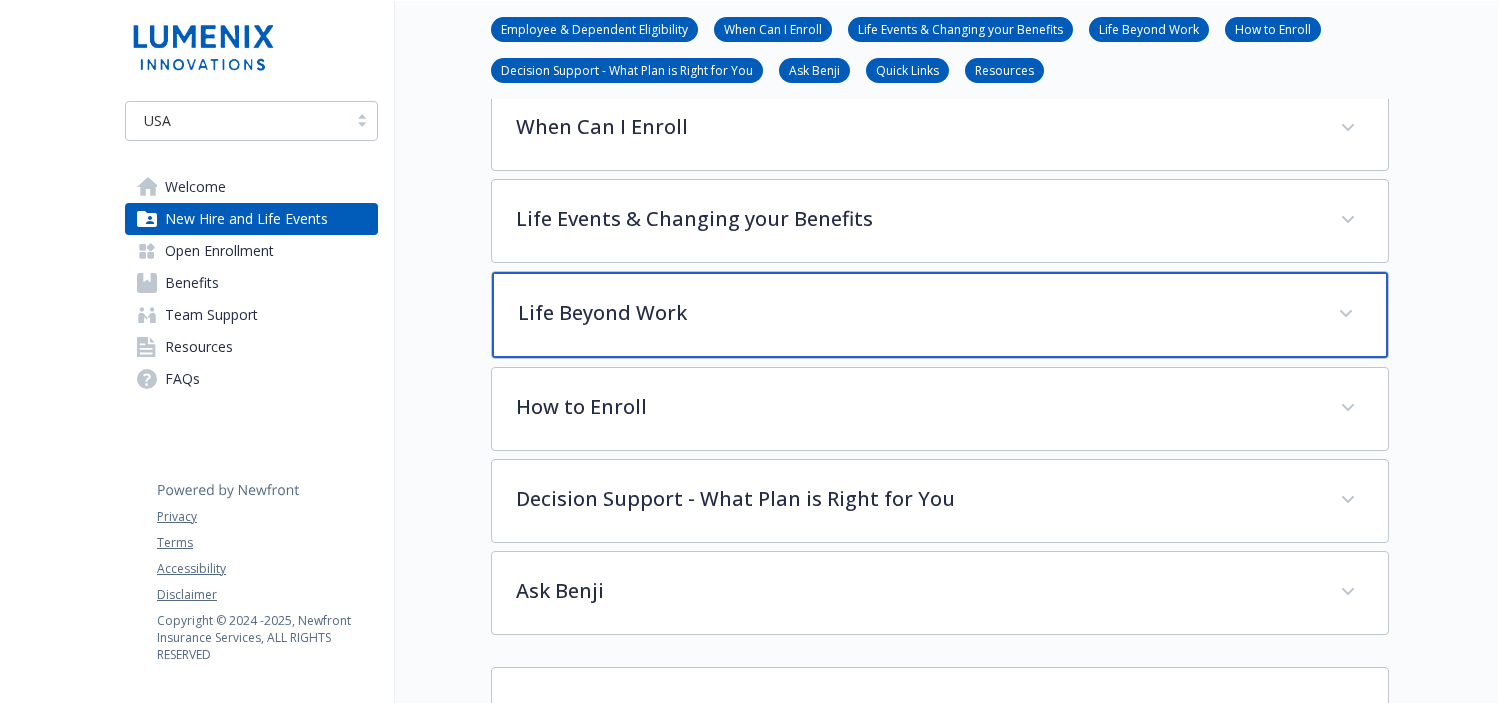 click on "Life Beyond Work" at bounding box center [916, 313] 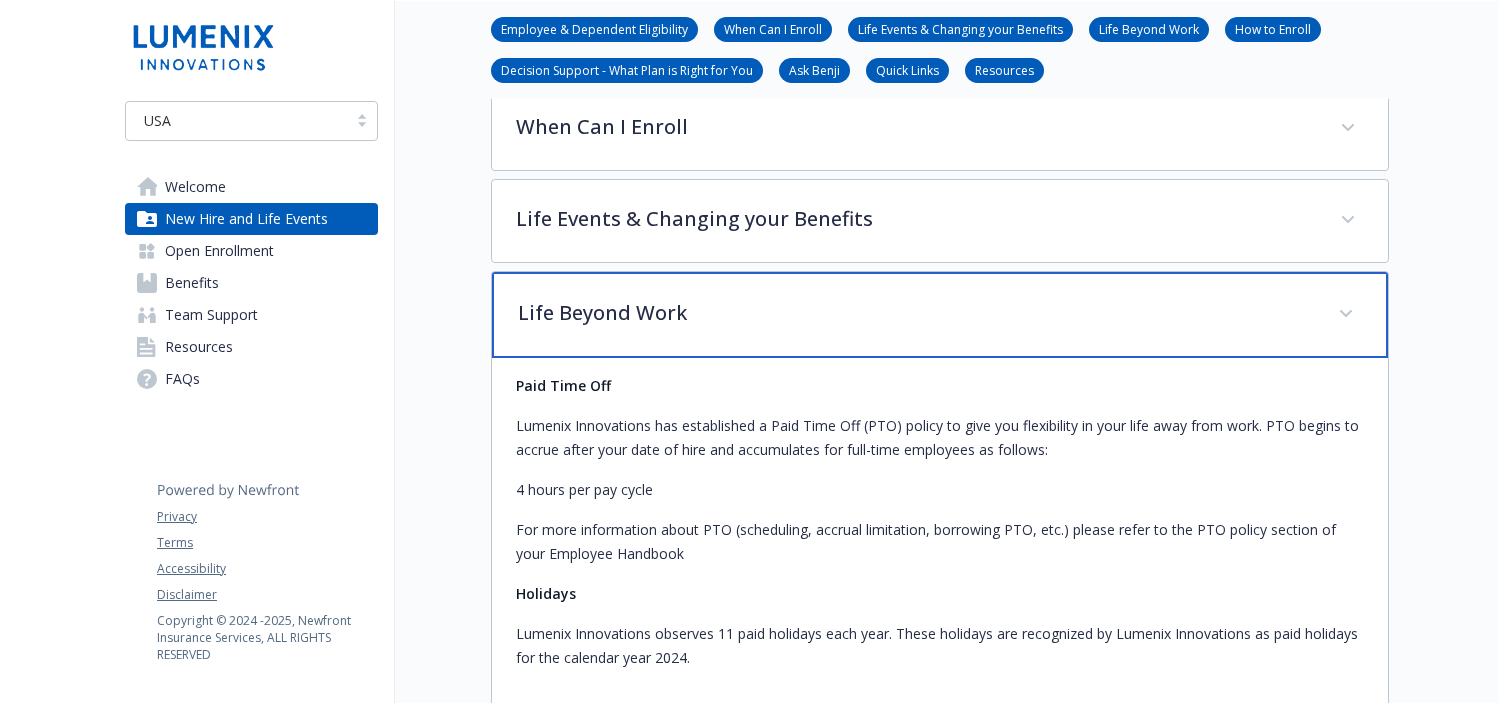 click on "Life Beyond Work" at bounding box center [916, 313] 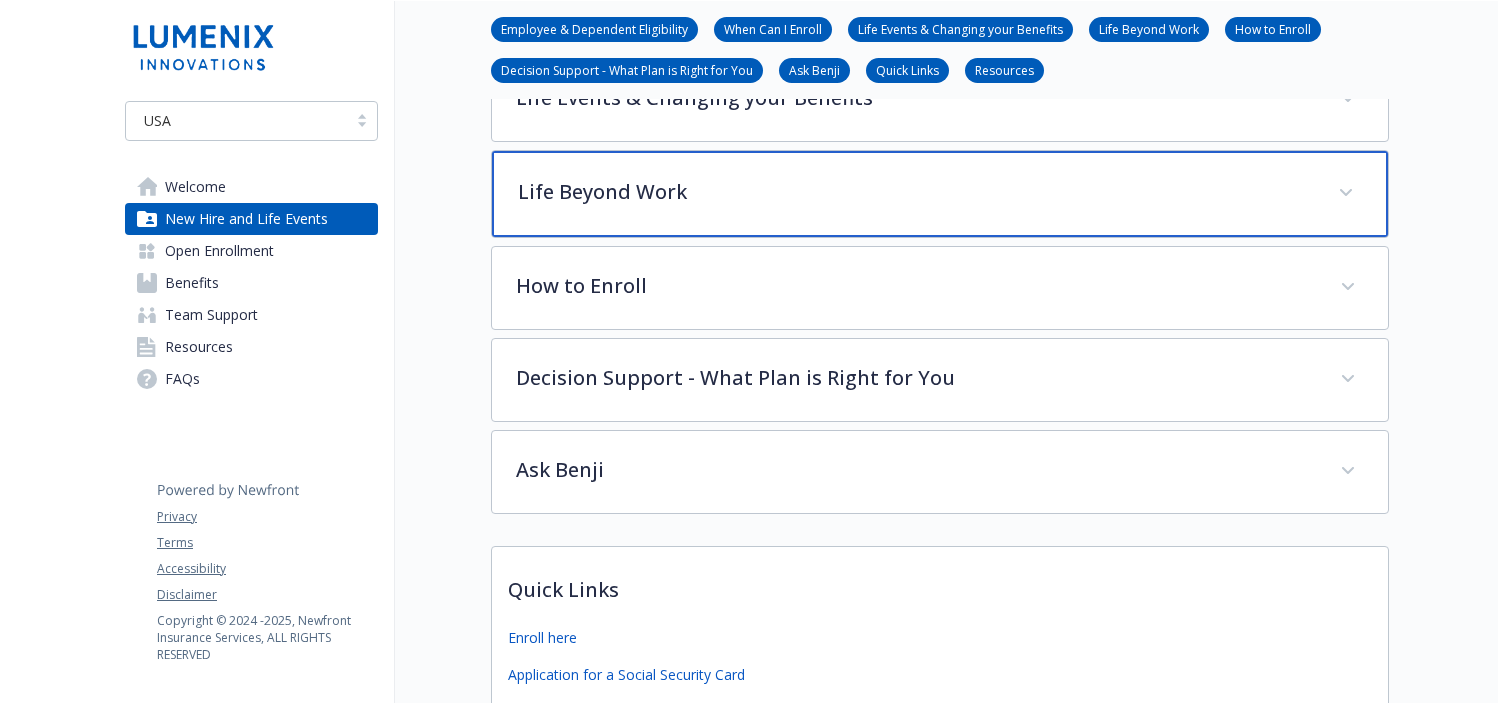 scroll, scrollTop: 560, scrollLeft: 0, axis: vertical 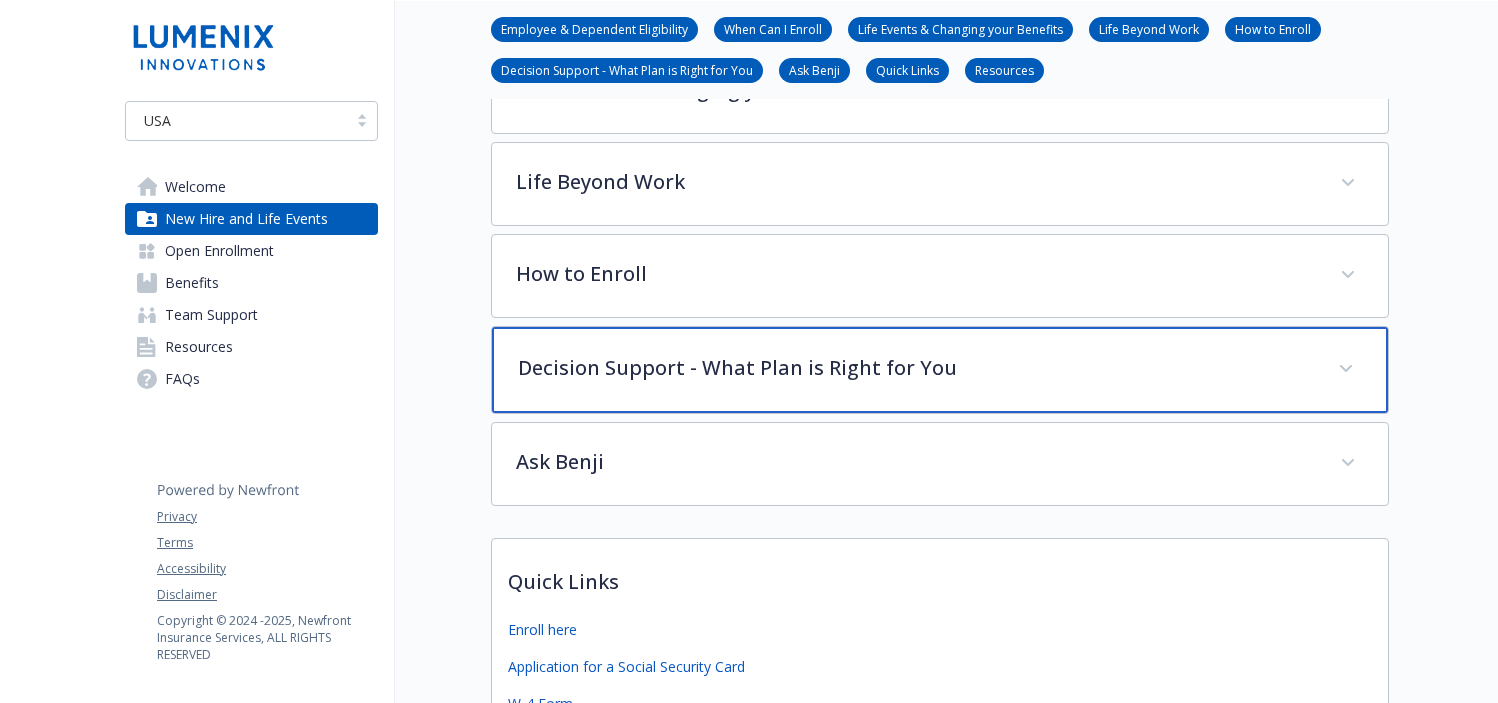 click on "Decision Support - What Plan is Right for You" at bounding box center [916, 368] 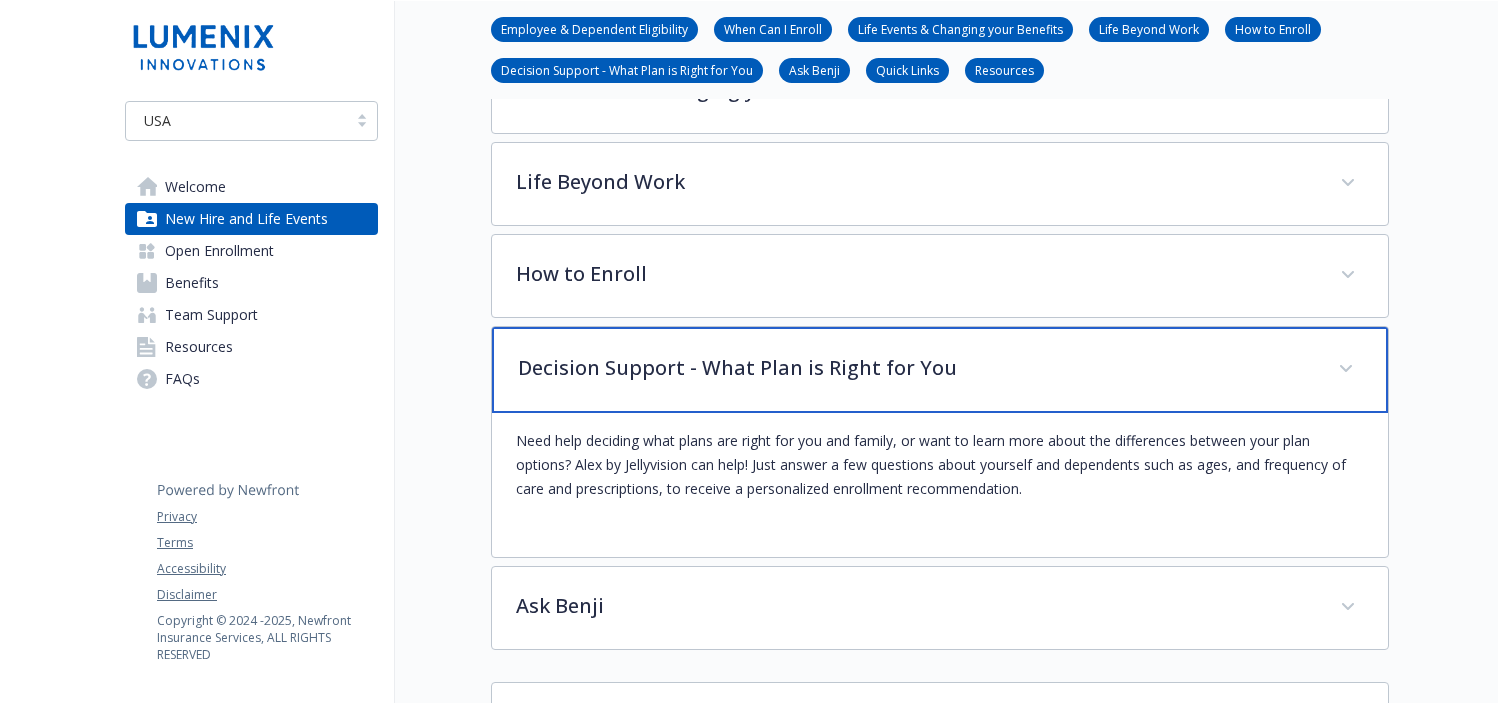 click on "Decision Support - What Plan is Right for You" at bounding box center (916, 368) 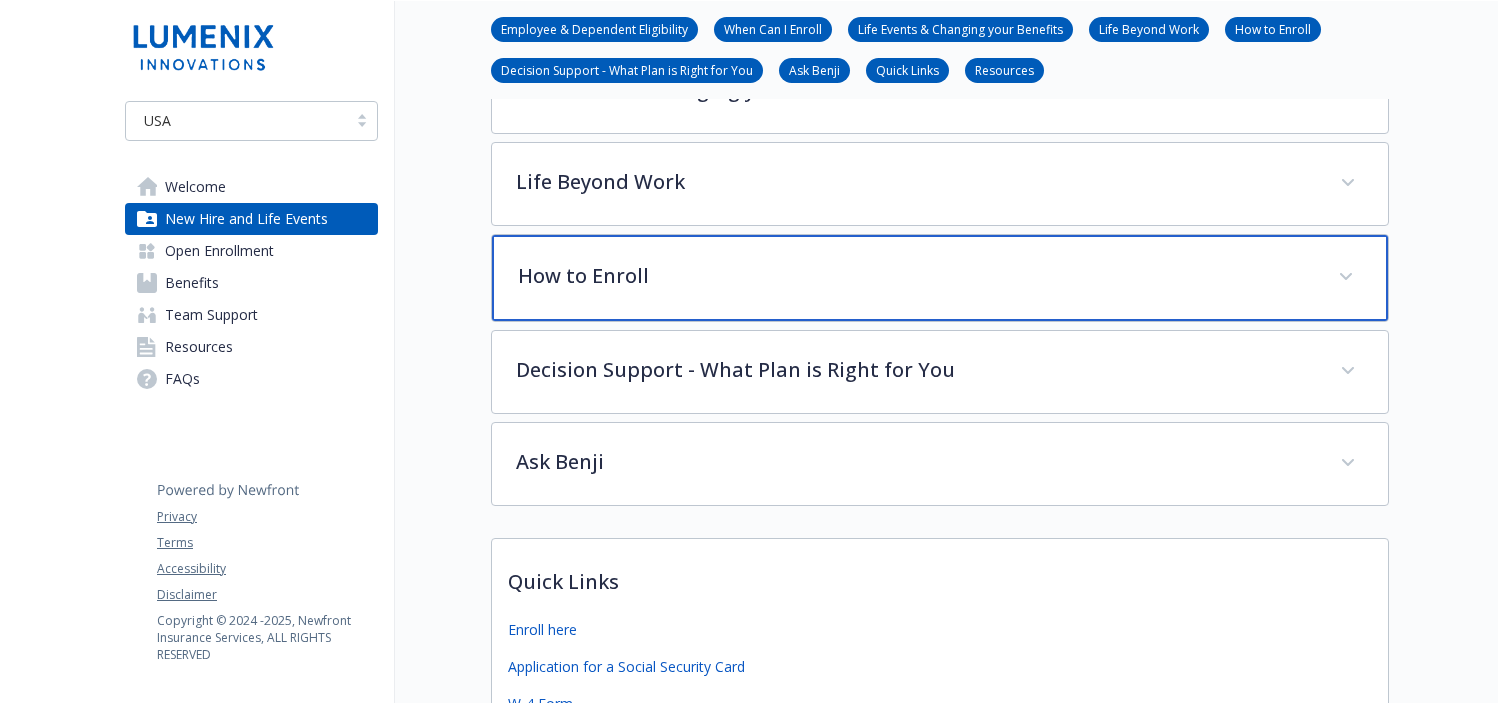 click on "How to Enroll" at bounding box center (940, 278) 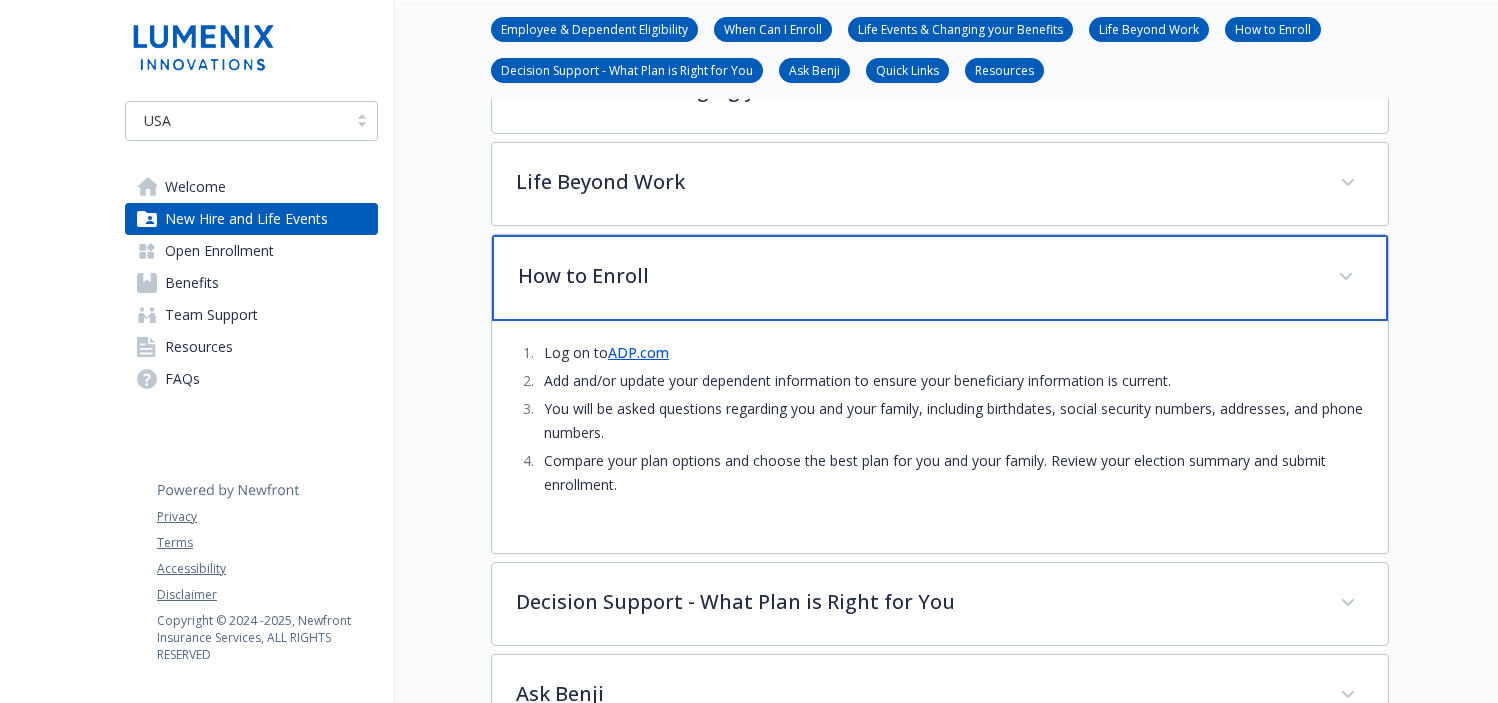 click on "How to Enroll" at bounding box center [916, 276] 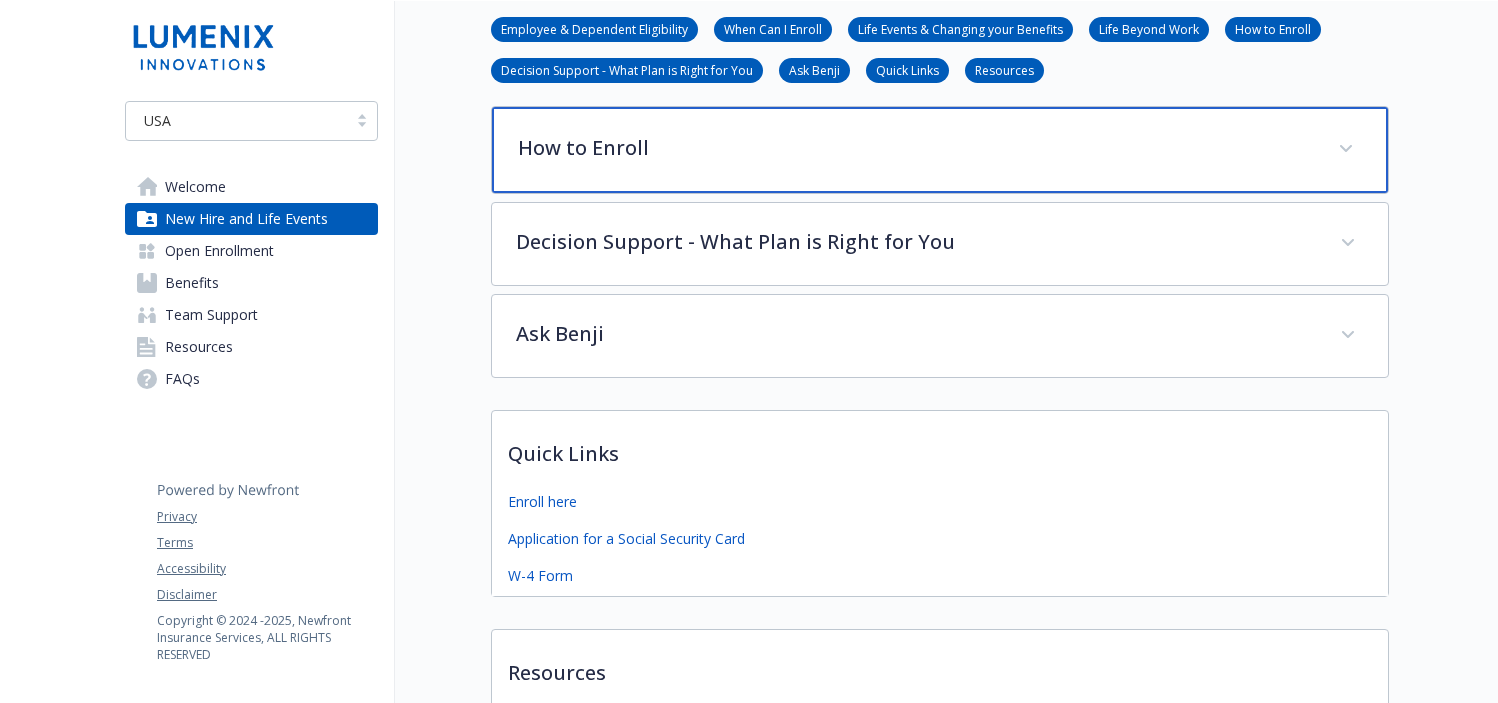 scroll, scrollTop: 689, scrollLeft: 0, axis: vertical 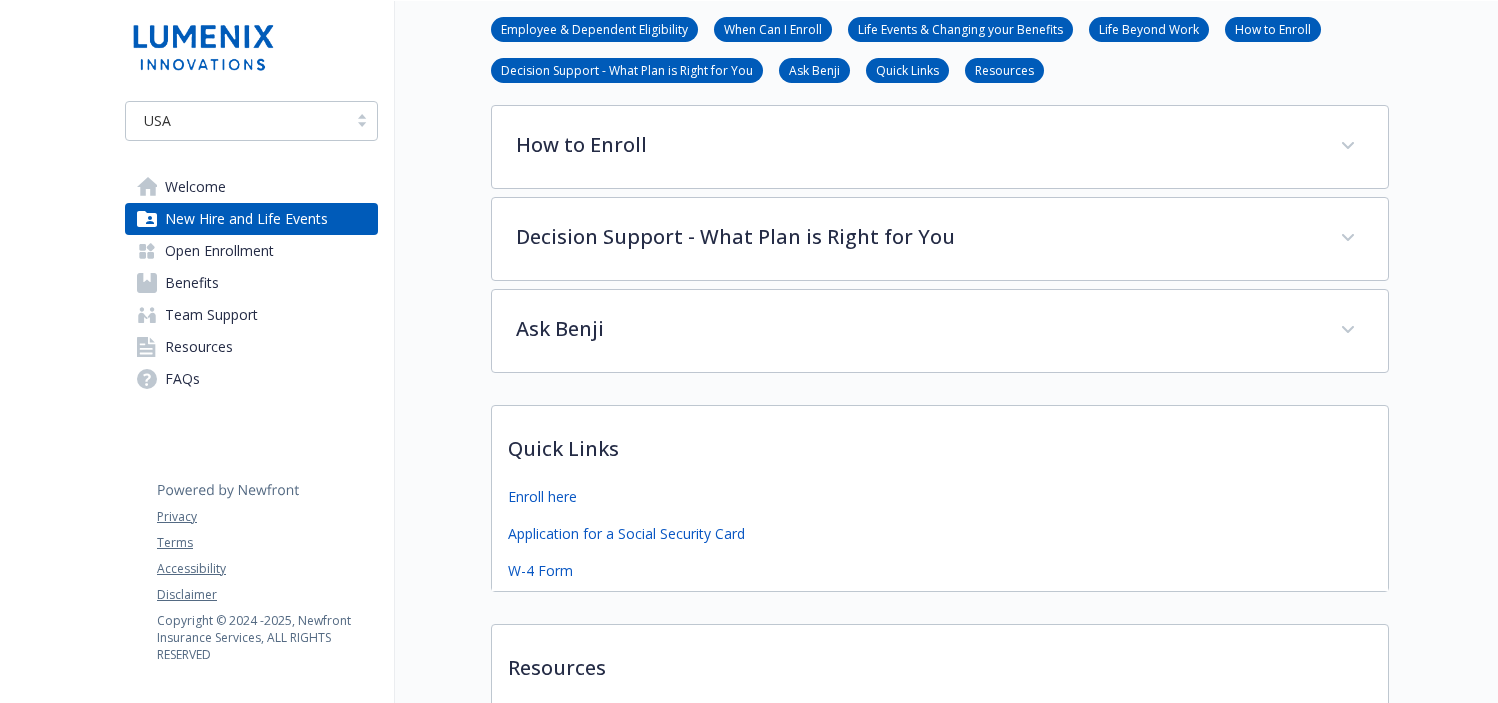 click on "Open Enrollment" at bounding box center [251, 251] 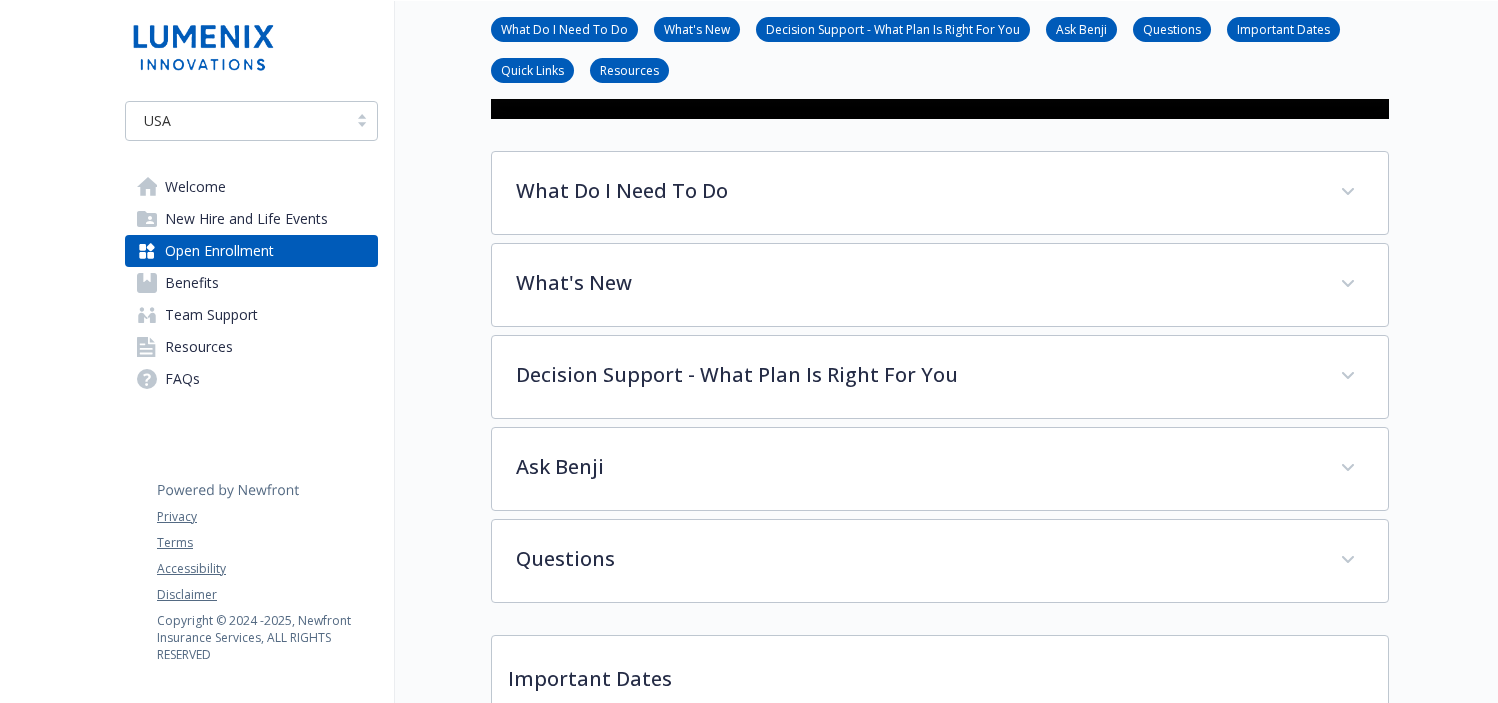 scroll, scrollTop: 541, scrollLeft: 0, axis: vertical 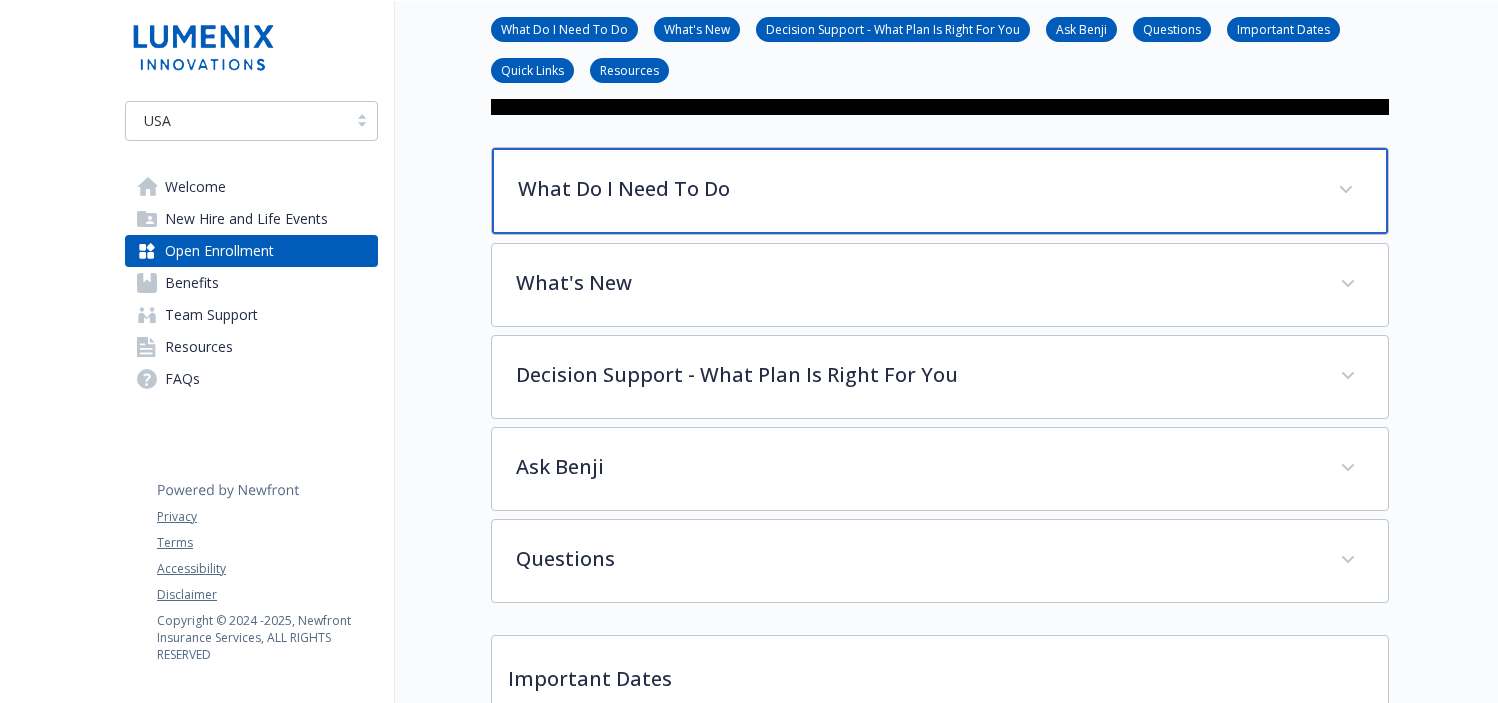 drag, startPoint x: 600, startPoint y: 243, endPoint x: 597, endPoint y: 254, distance: 11.401754 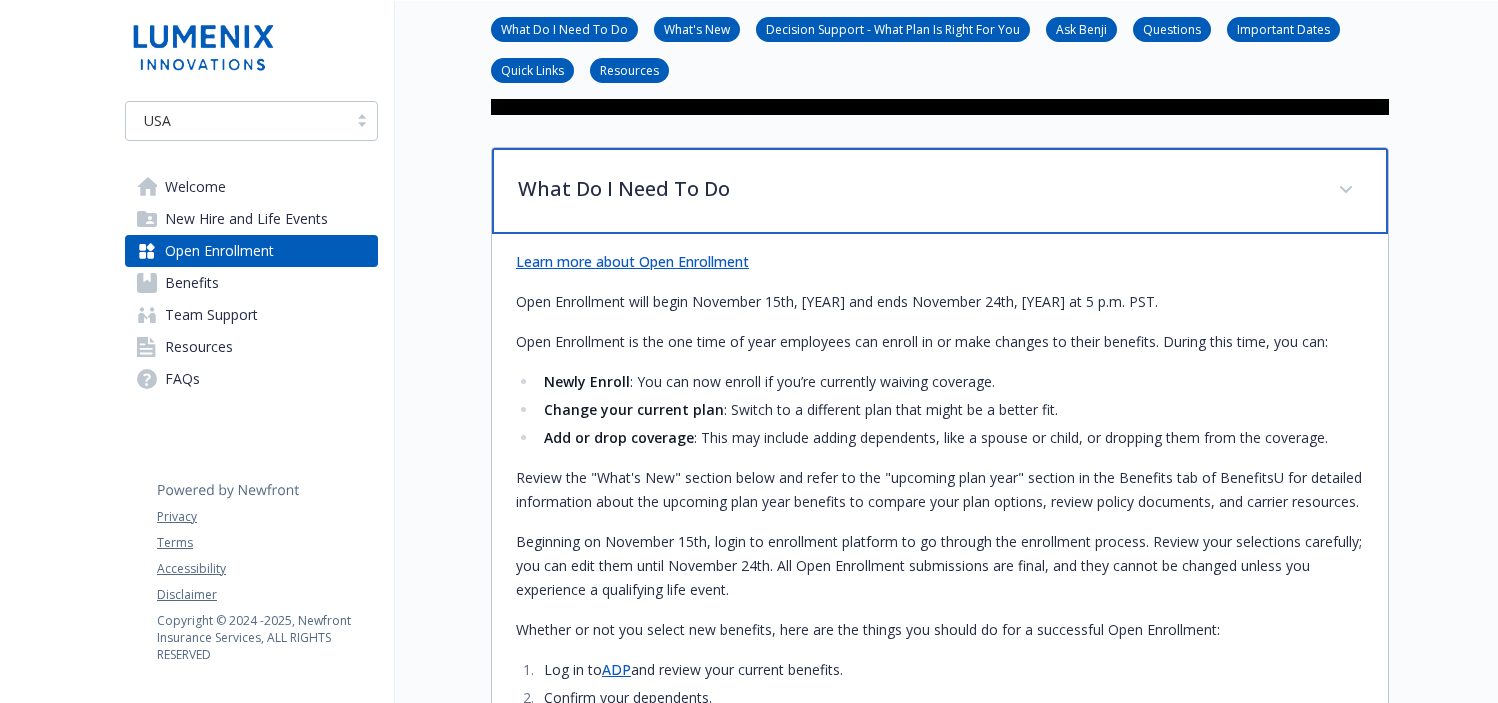 click on "What Do I Need To Do" at bounding box center [916, 189] 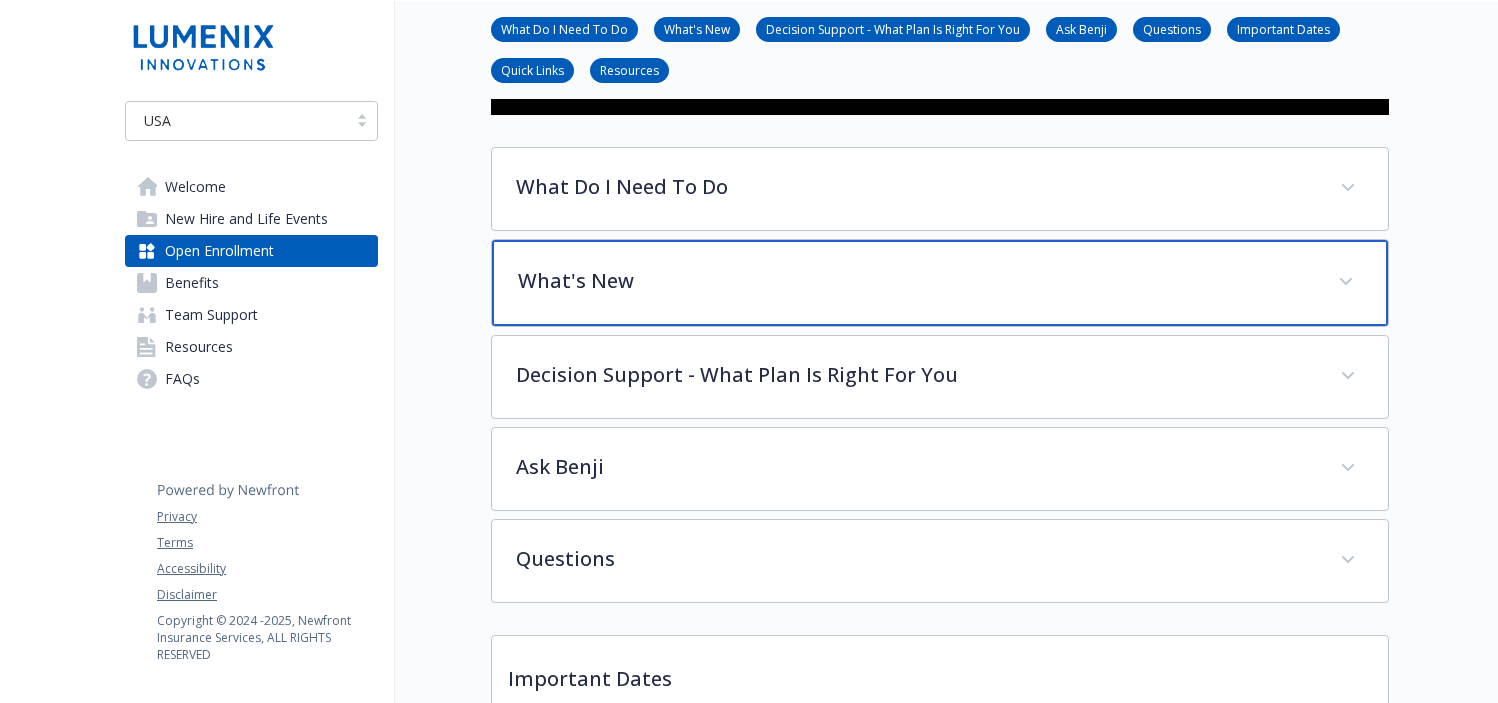 click on "What's New" at bounding box center [916, 281] 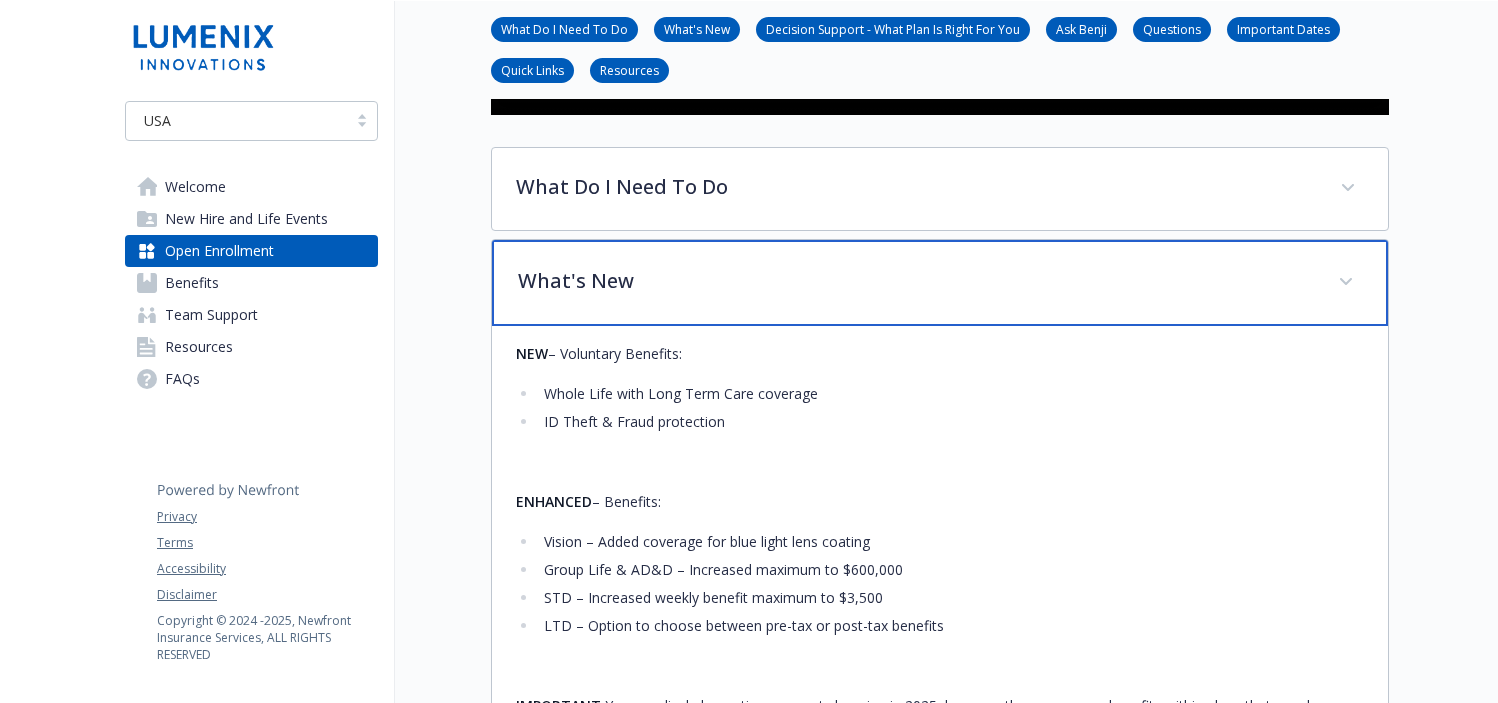 click on "What's New" at bounding box center (916, 281) 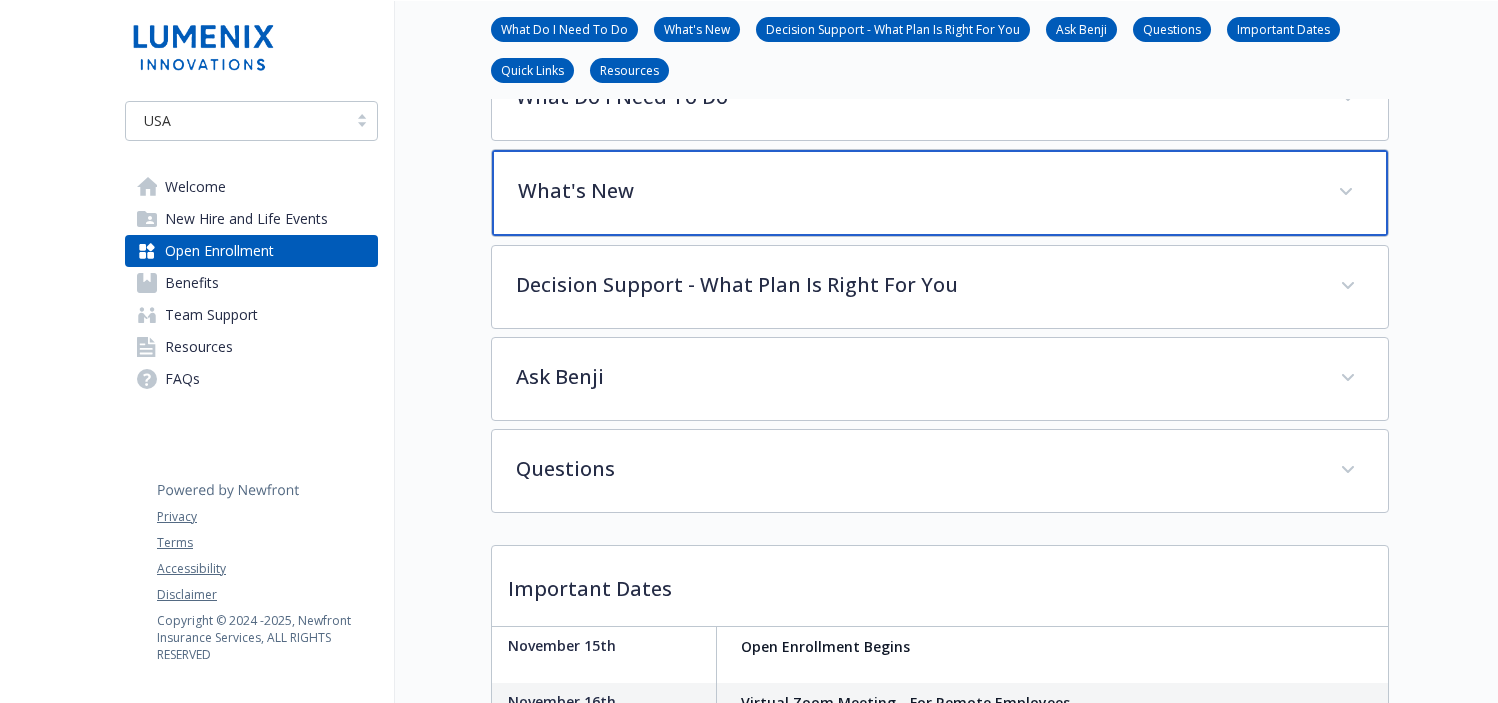 scroll, scrollTop: 665, scrollLeft: 0, axis: vertical 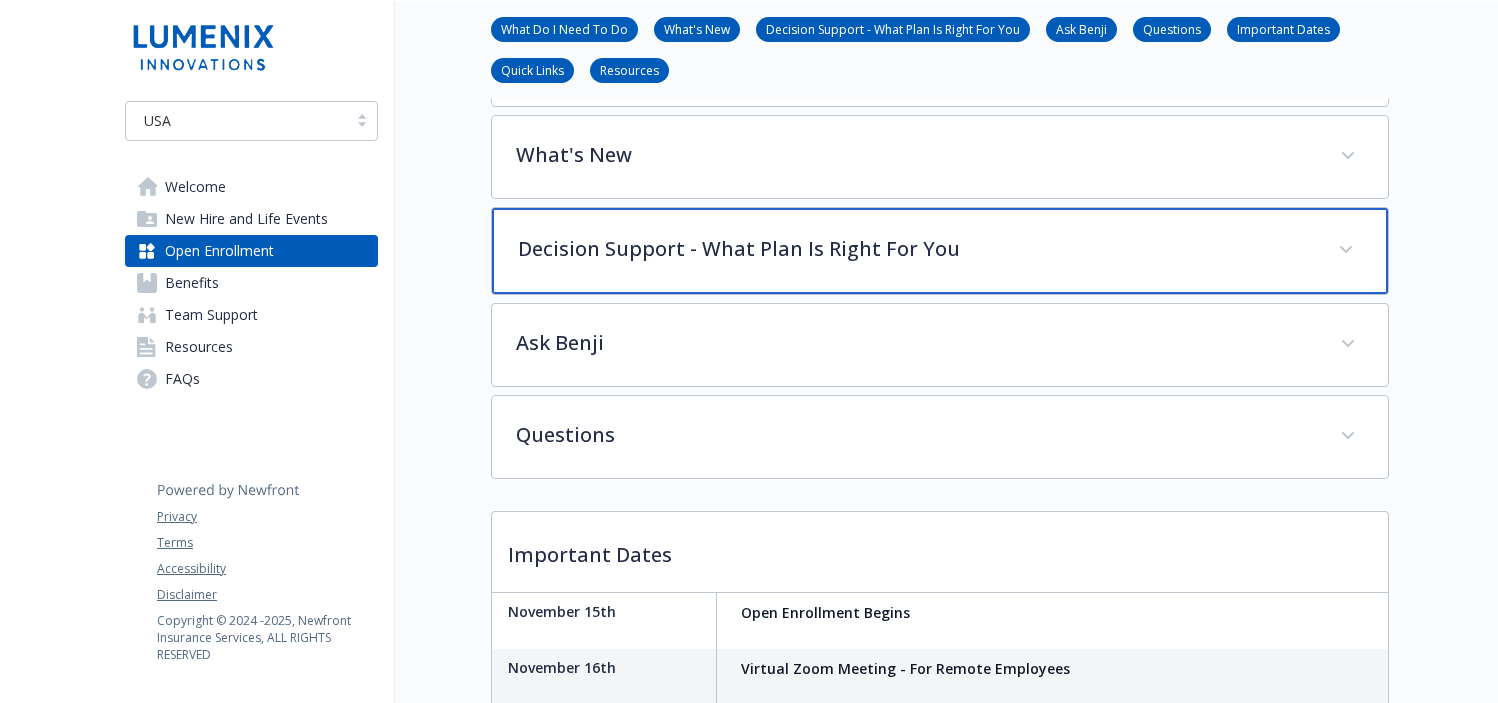 click on "Decision Support - What Plan Is Right For You" at bounding box center [916, 249] 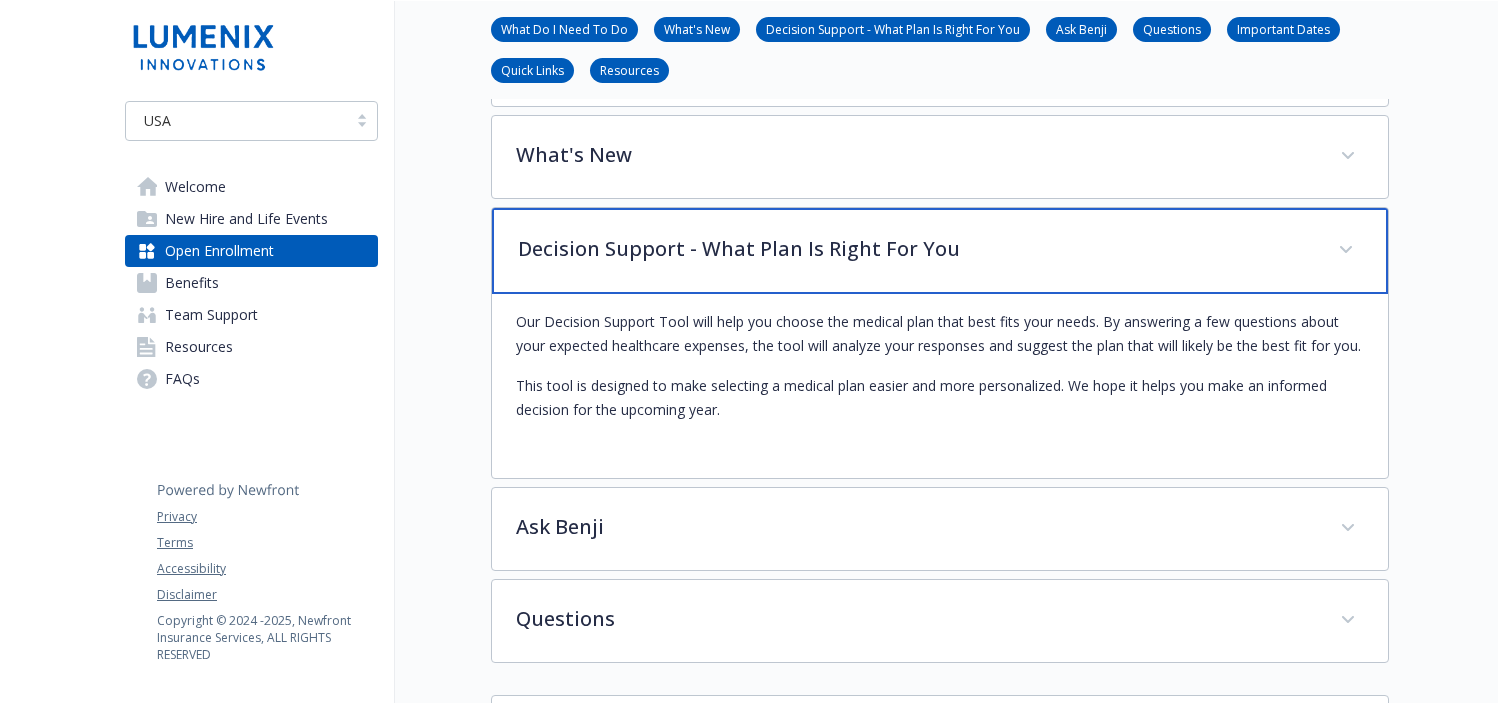 click on "Decision Support - What Plan Is Right For You" at bounding box center [916, 249] 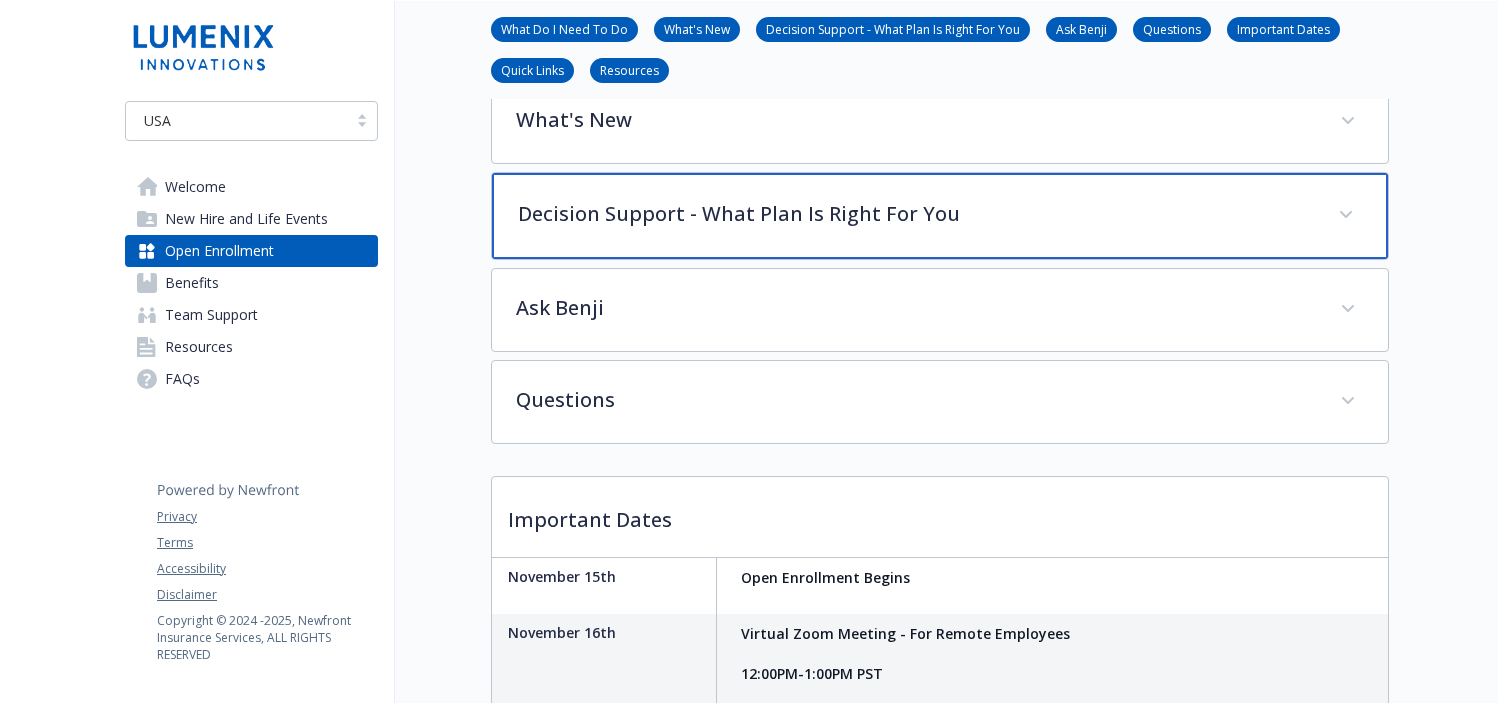scroll, scrollTop: 701, scrollLeft: 0, axis: vertical 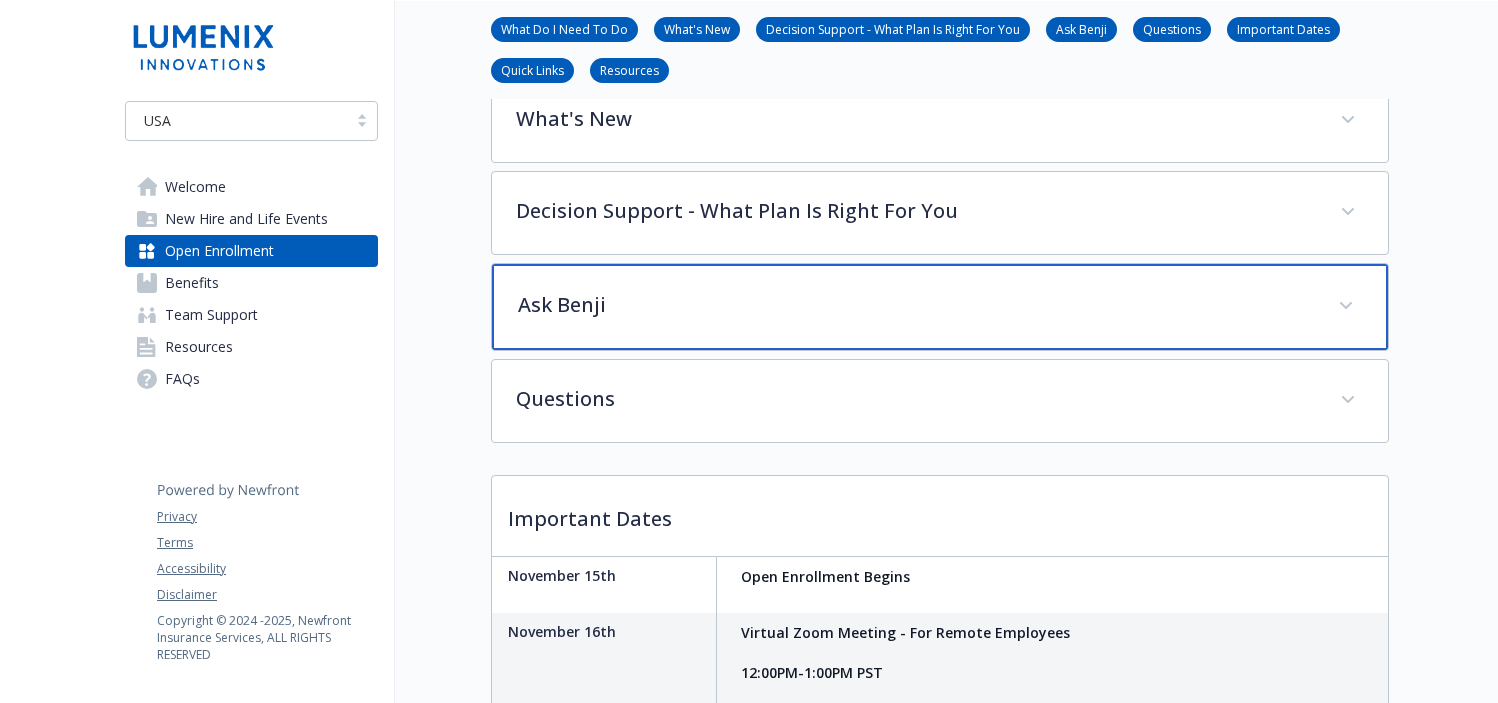 click on "Ask Benji" at bounding box center [940, 307] 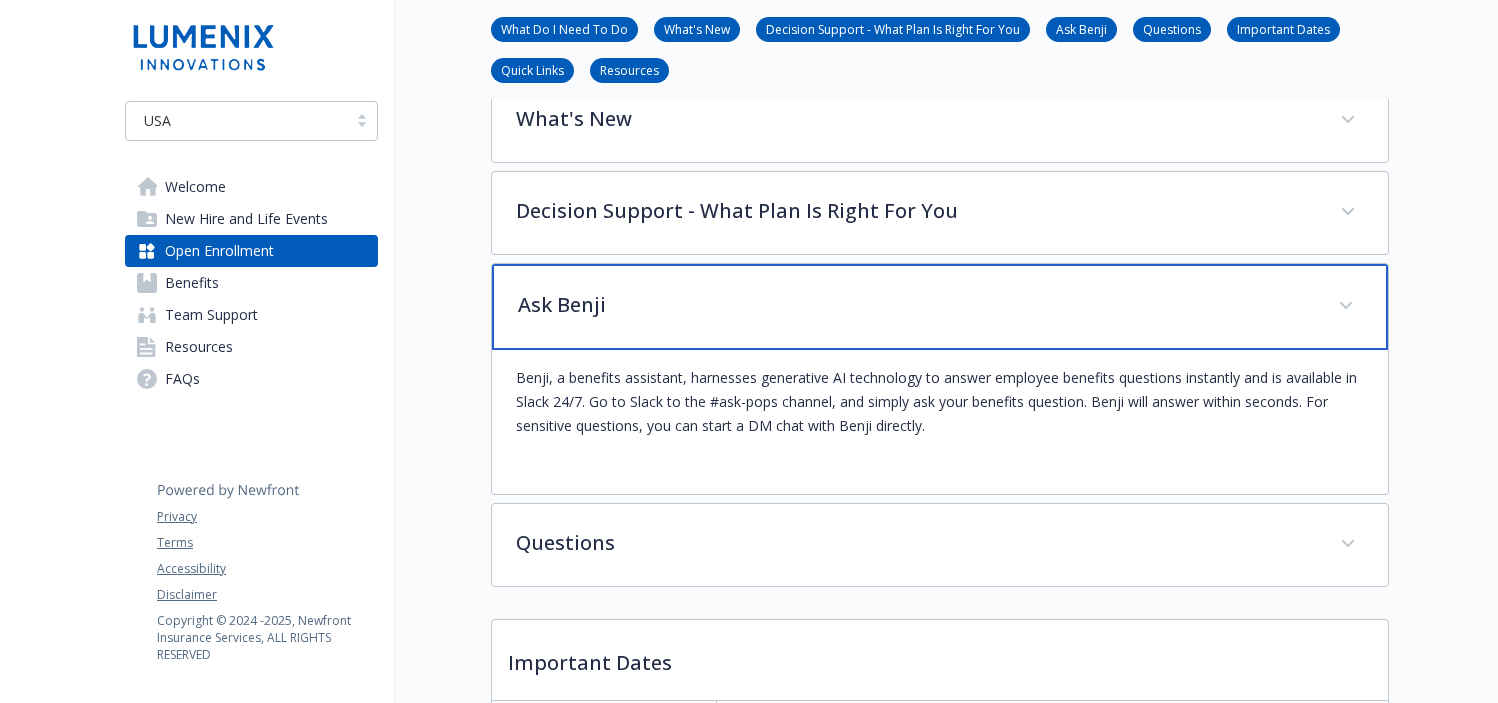 click on "Ask Benji" at bounding box center [916, 305] 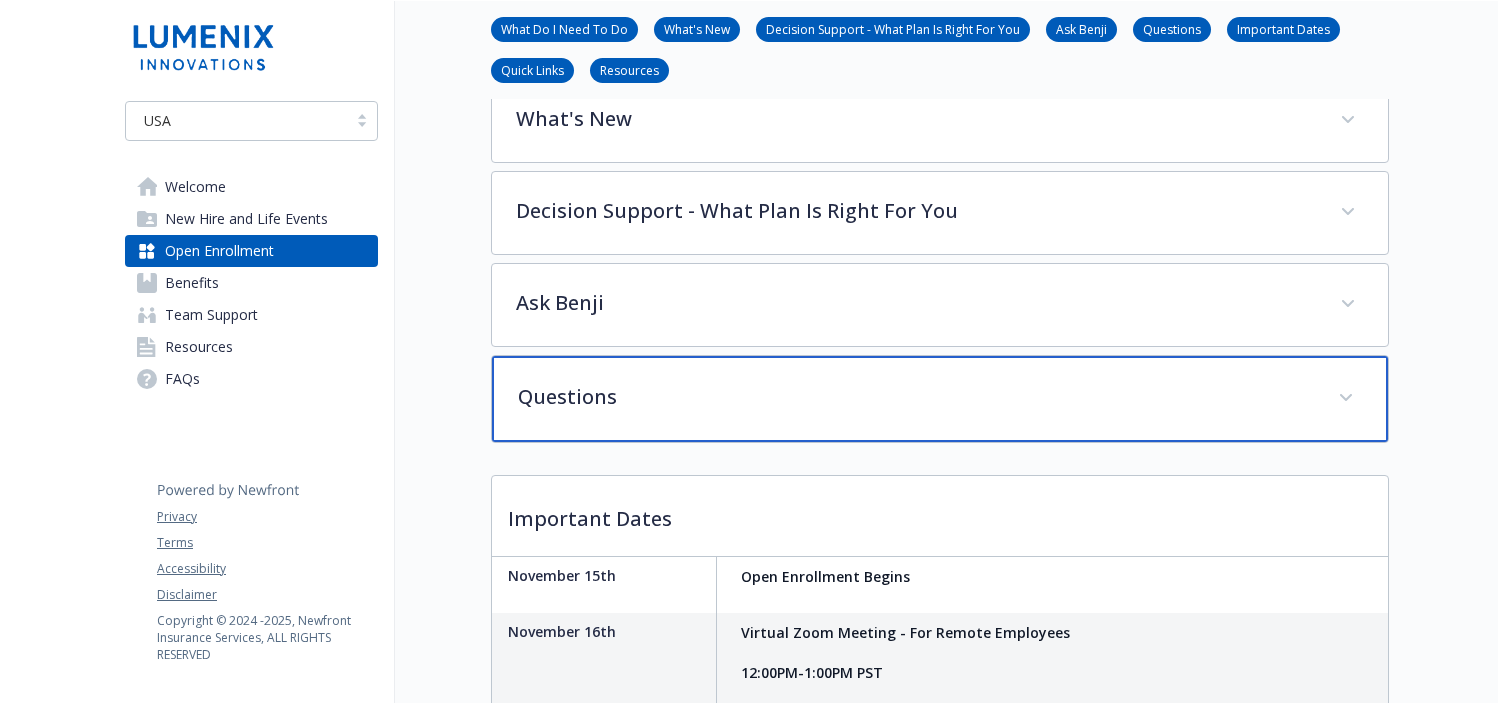 click on "Questions" at bounding box center [916, 397] 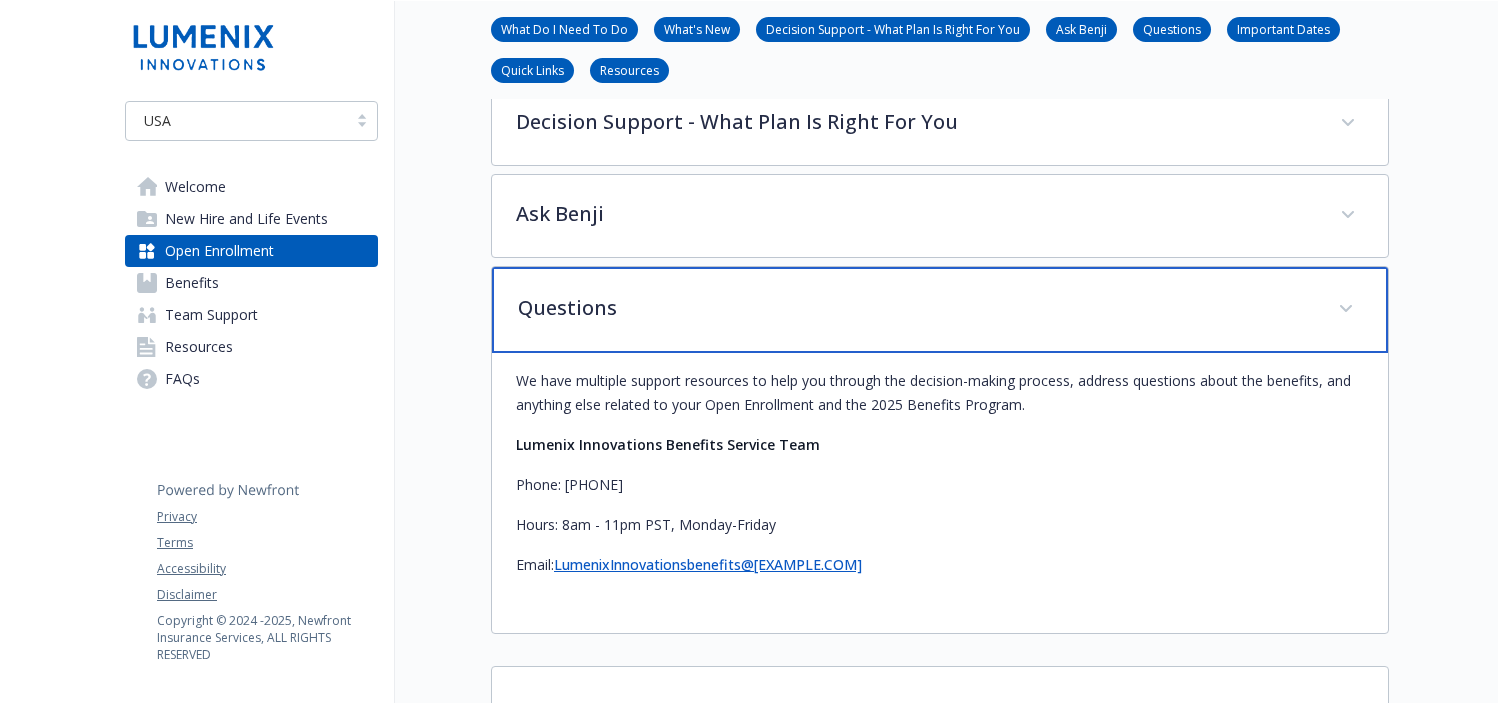 scroll, scrollTop: 811, scrollLeft: 0, axis: vertical 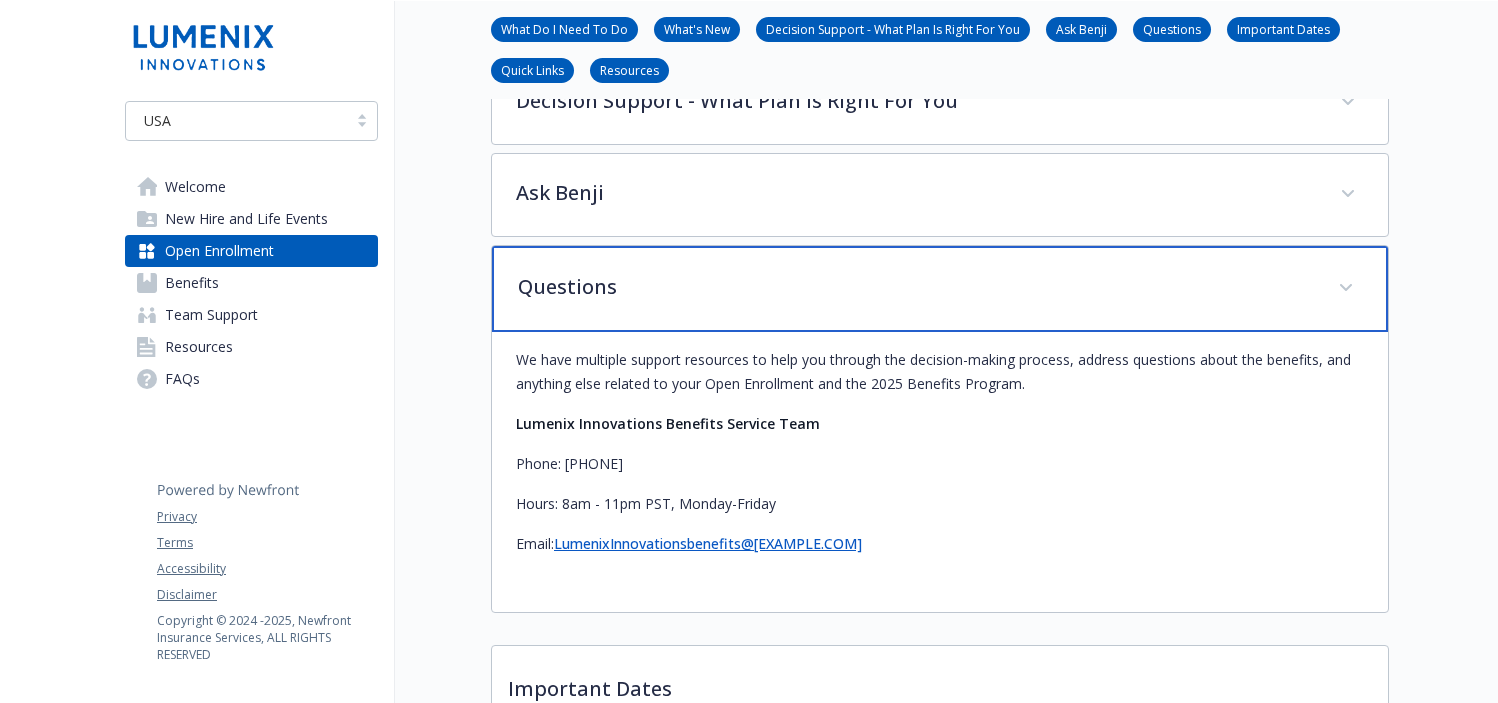 click on "Questions" at bounding box center [916, 287] 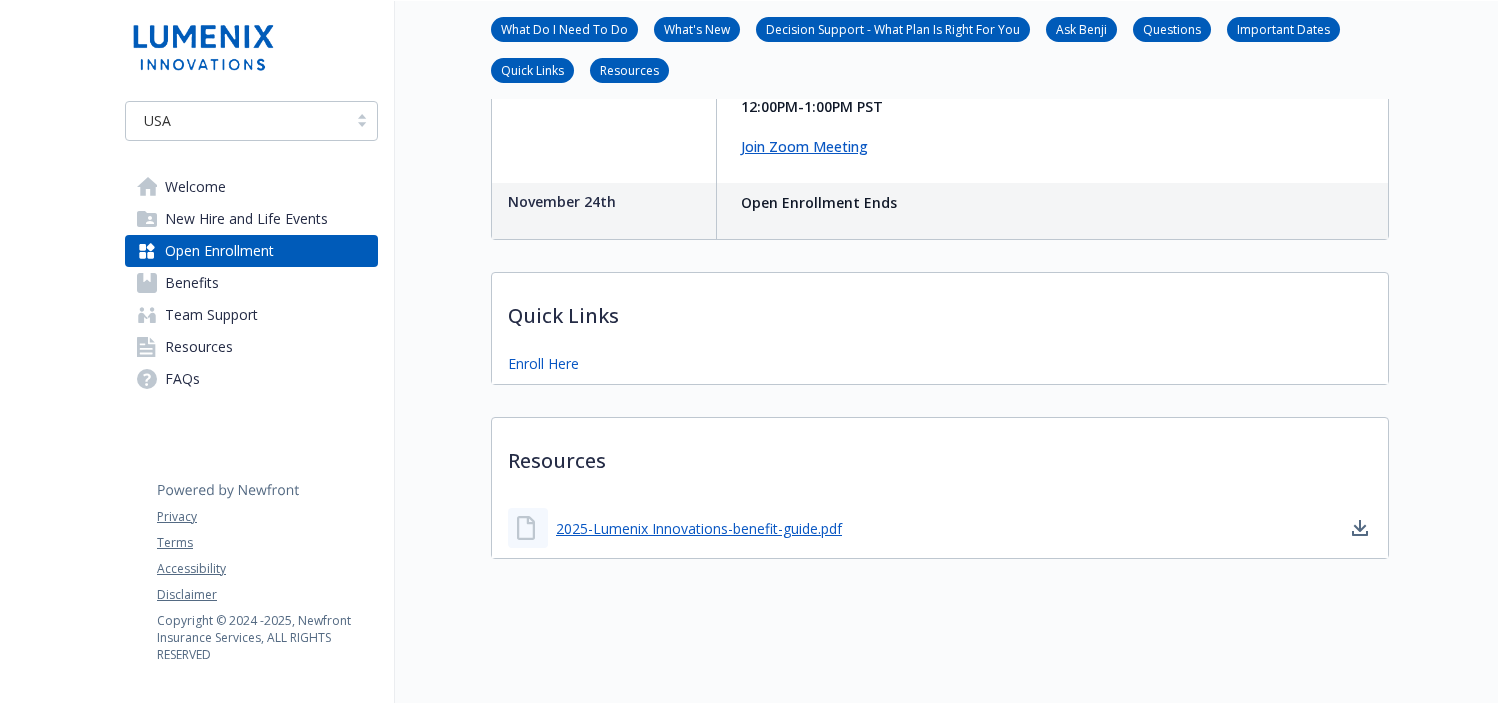 scroll, scrollTop: 1455, scrollLeft: 0, axis: vertical 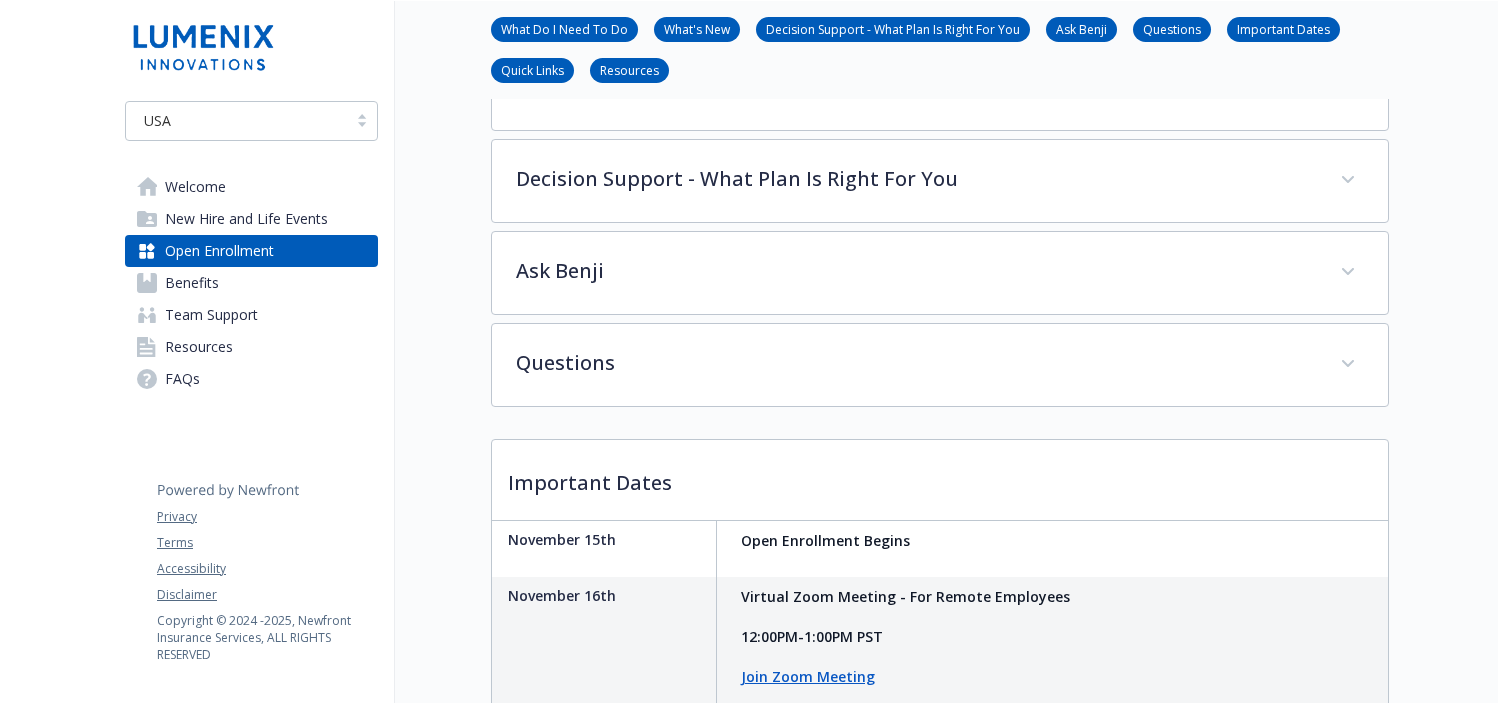 click on "Benefits" at bounding box center (192, 283) 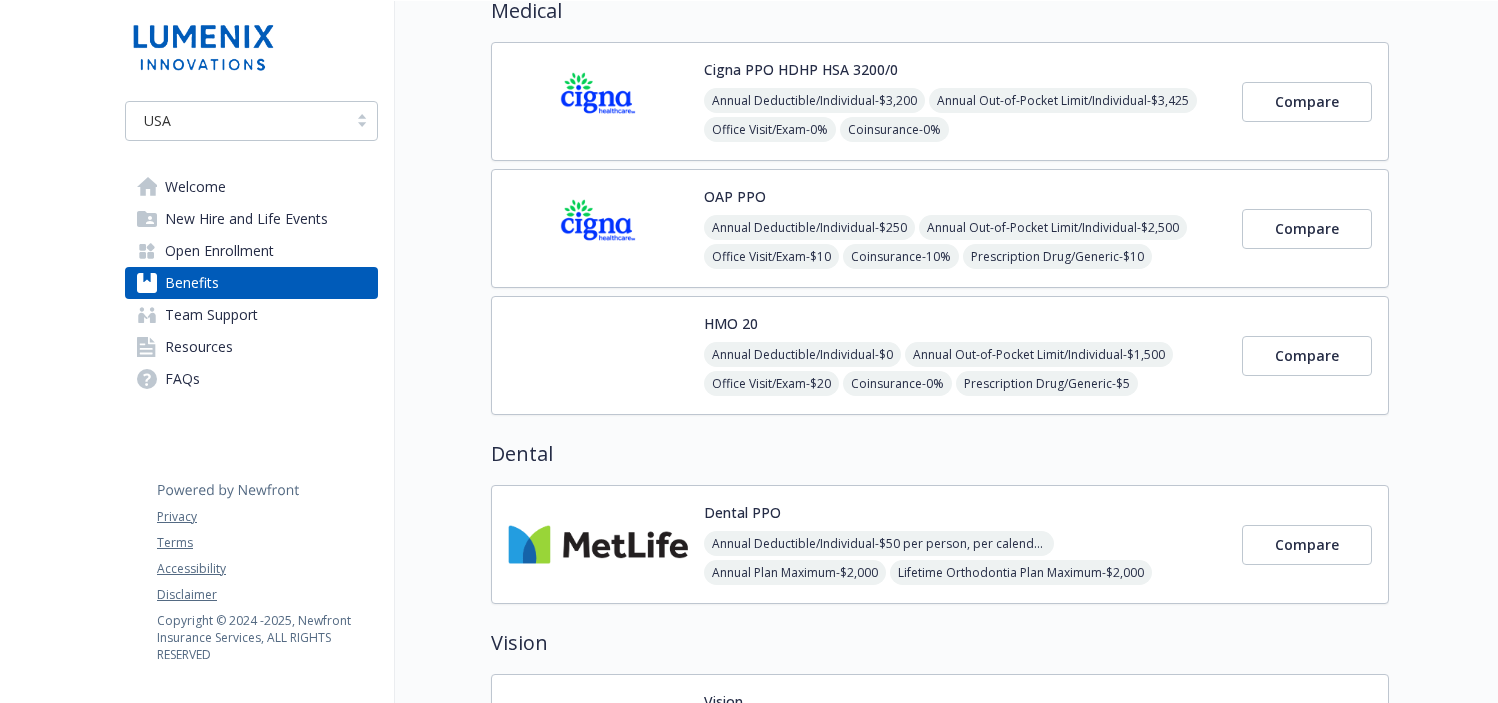 scroll, scrollTop: 0, scrollLeft: 0, axis: both 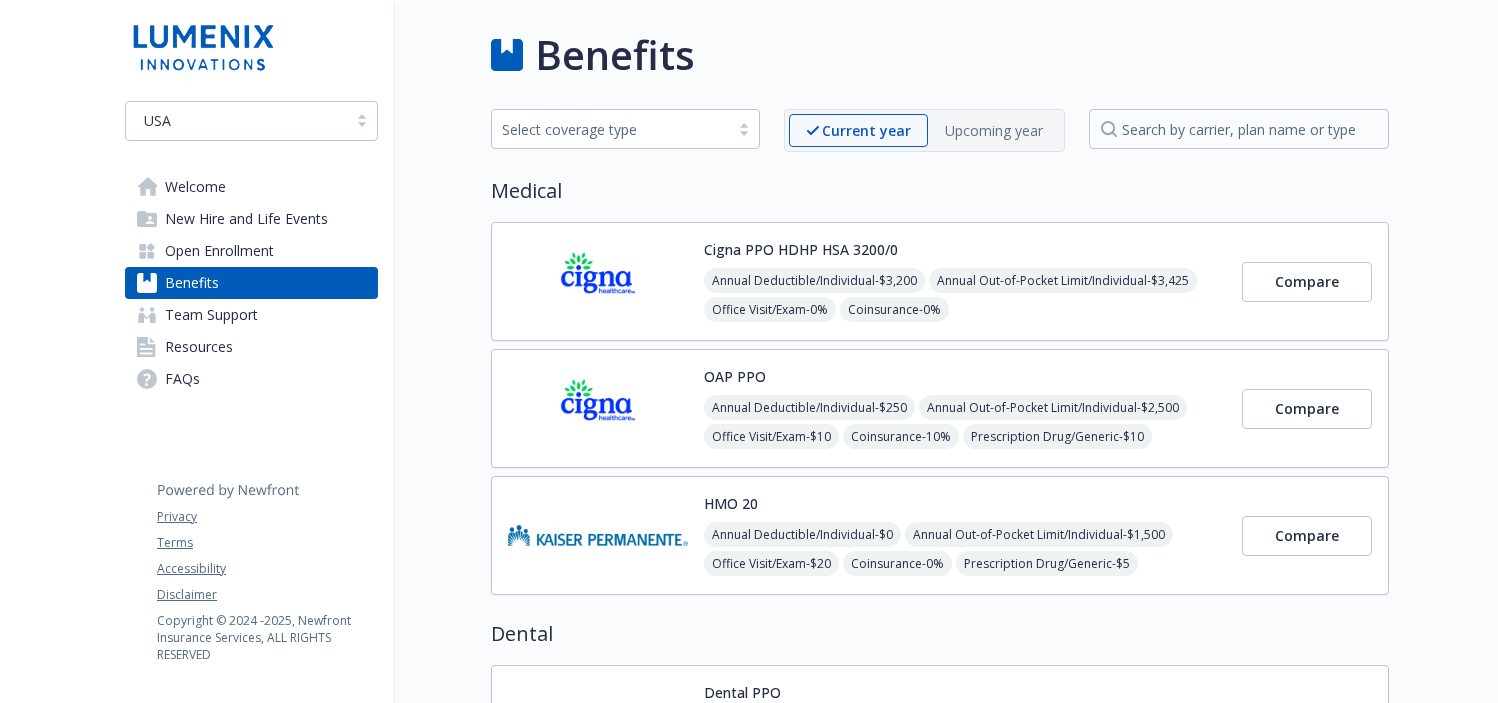 click on "Upcoming year" at bounding box center [994, 130] 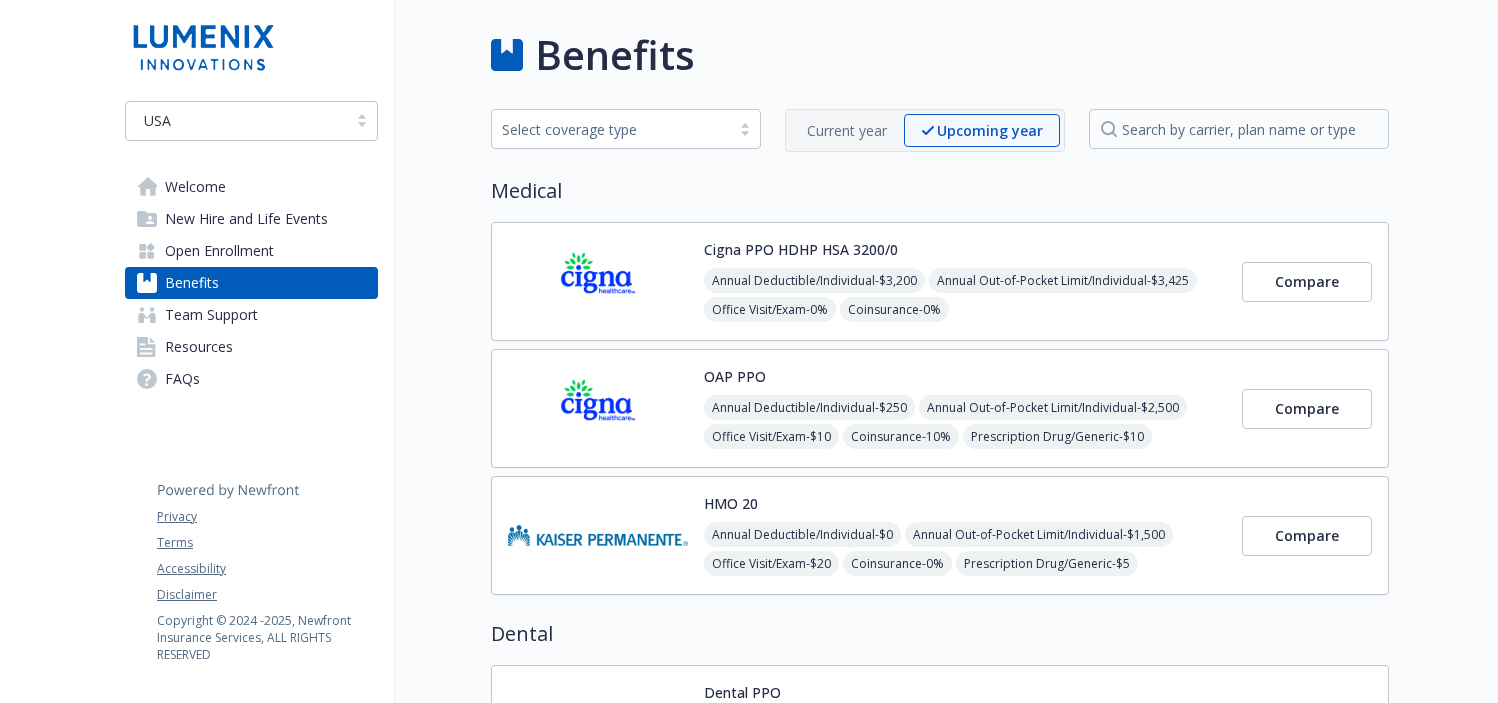 click on "Current year" at bounding box center [847, 130] 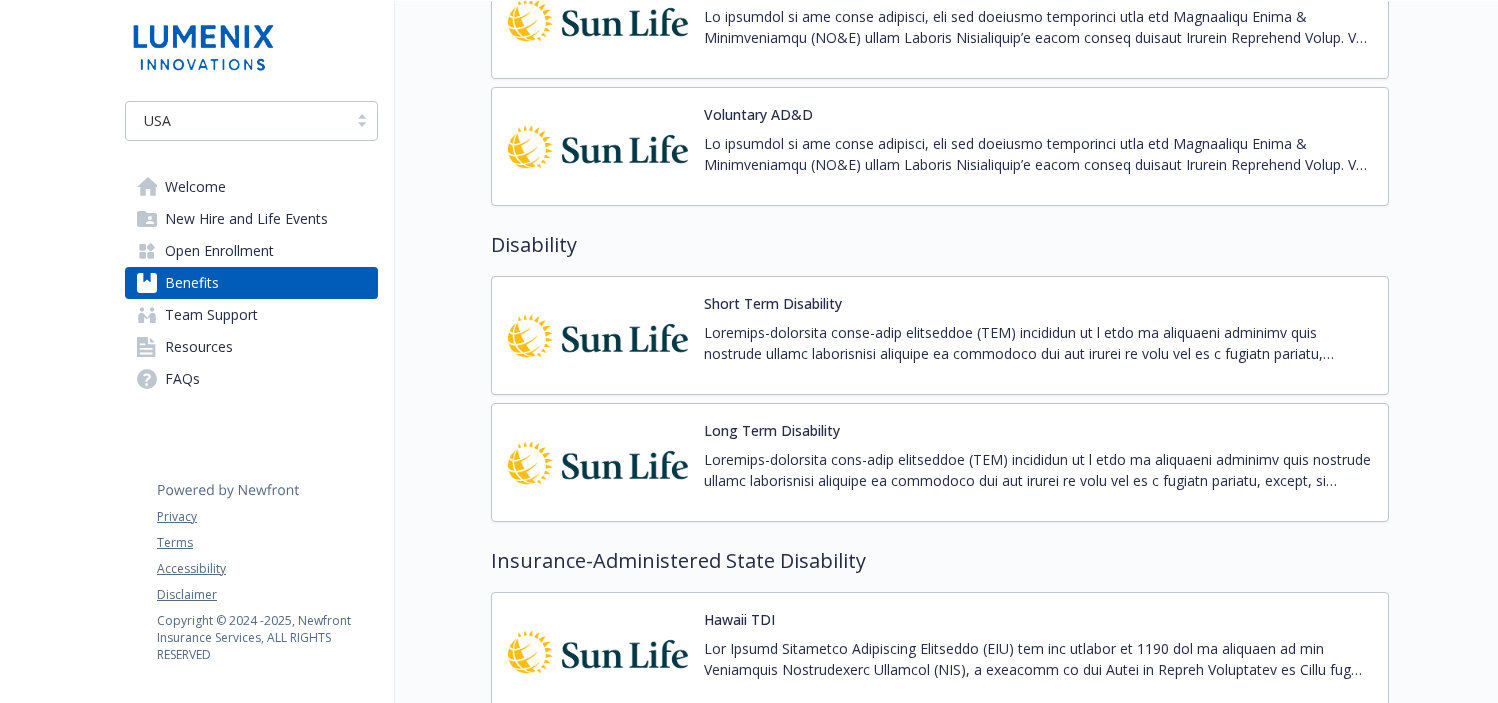 click at bounding box center (1038, 343) 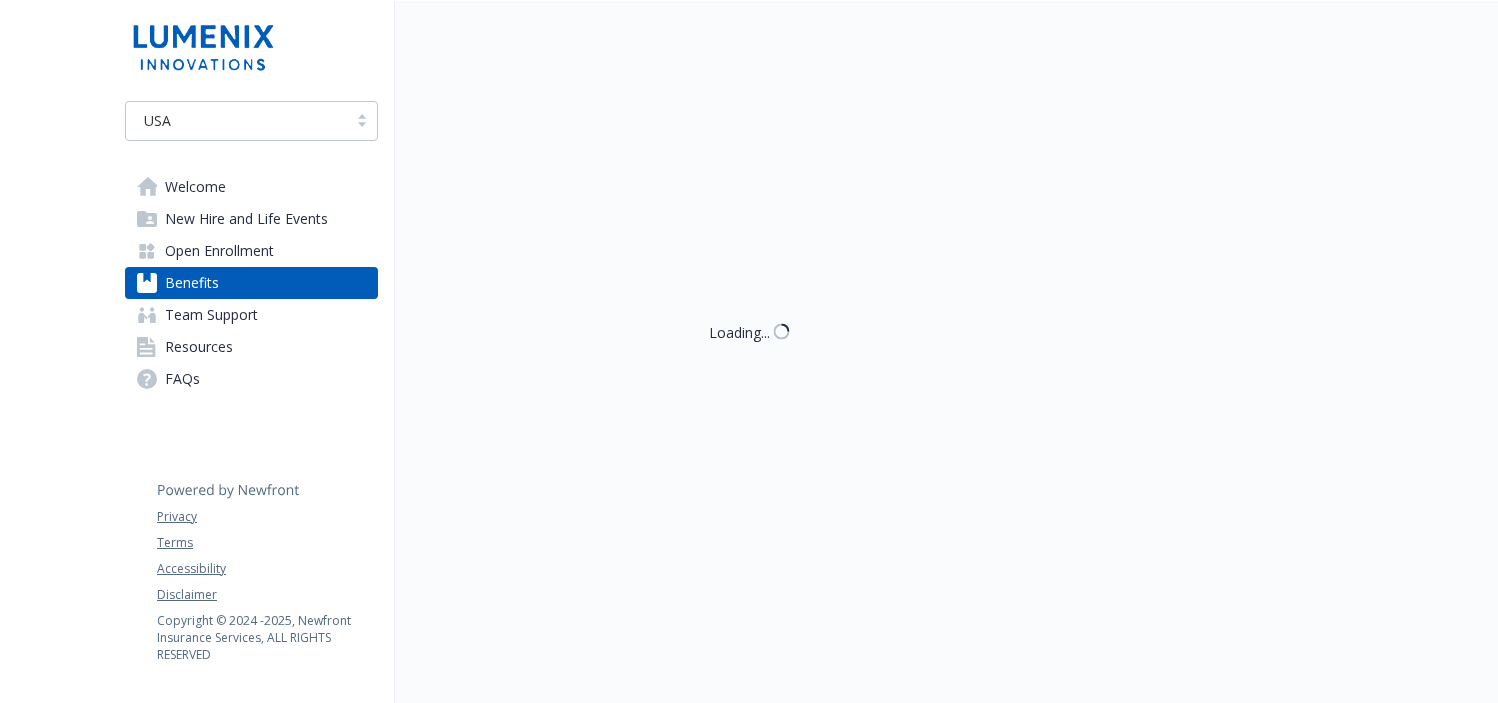 scroll, scrollTop: 1464, scrollLeft: 0, axis: vertical 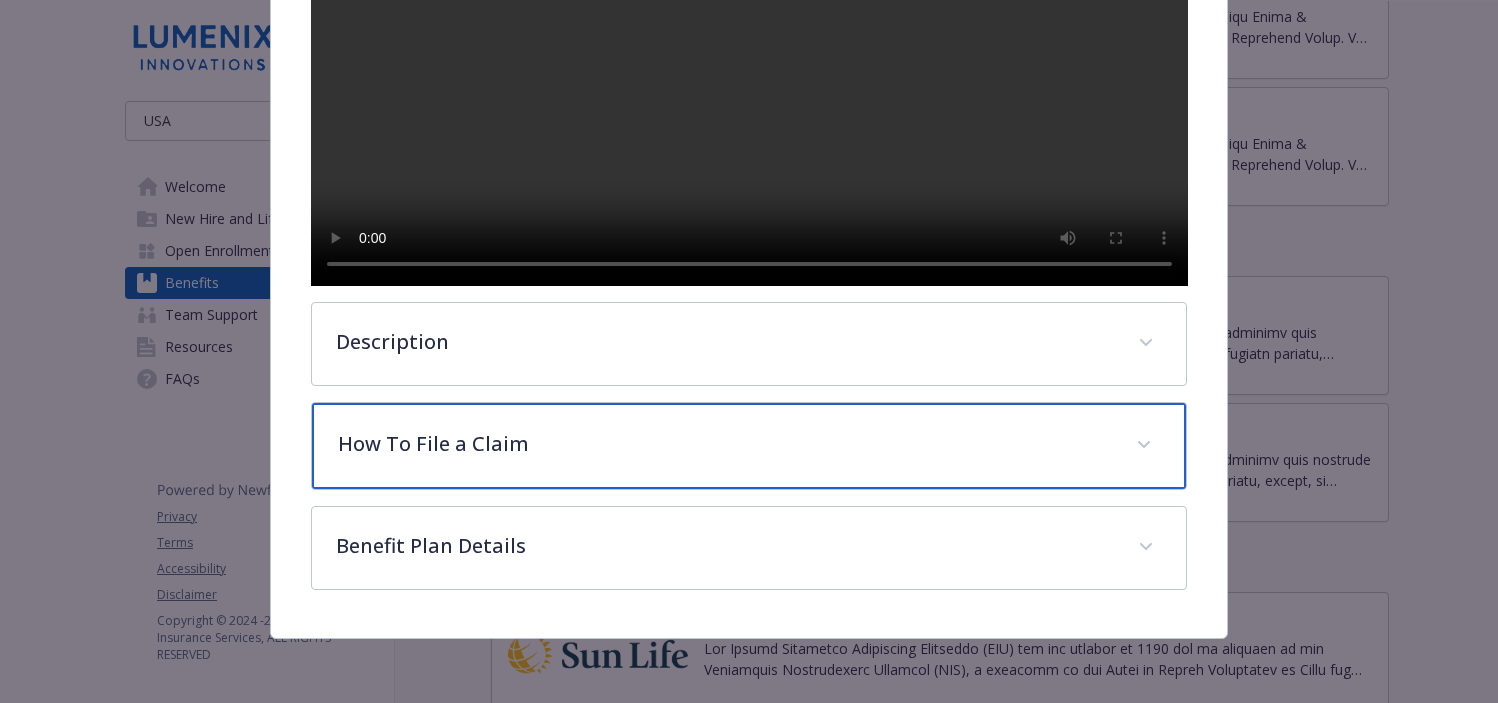 click on "How To File a Claim" at bounding box center (725, 444) 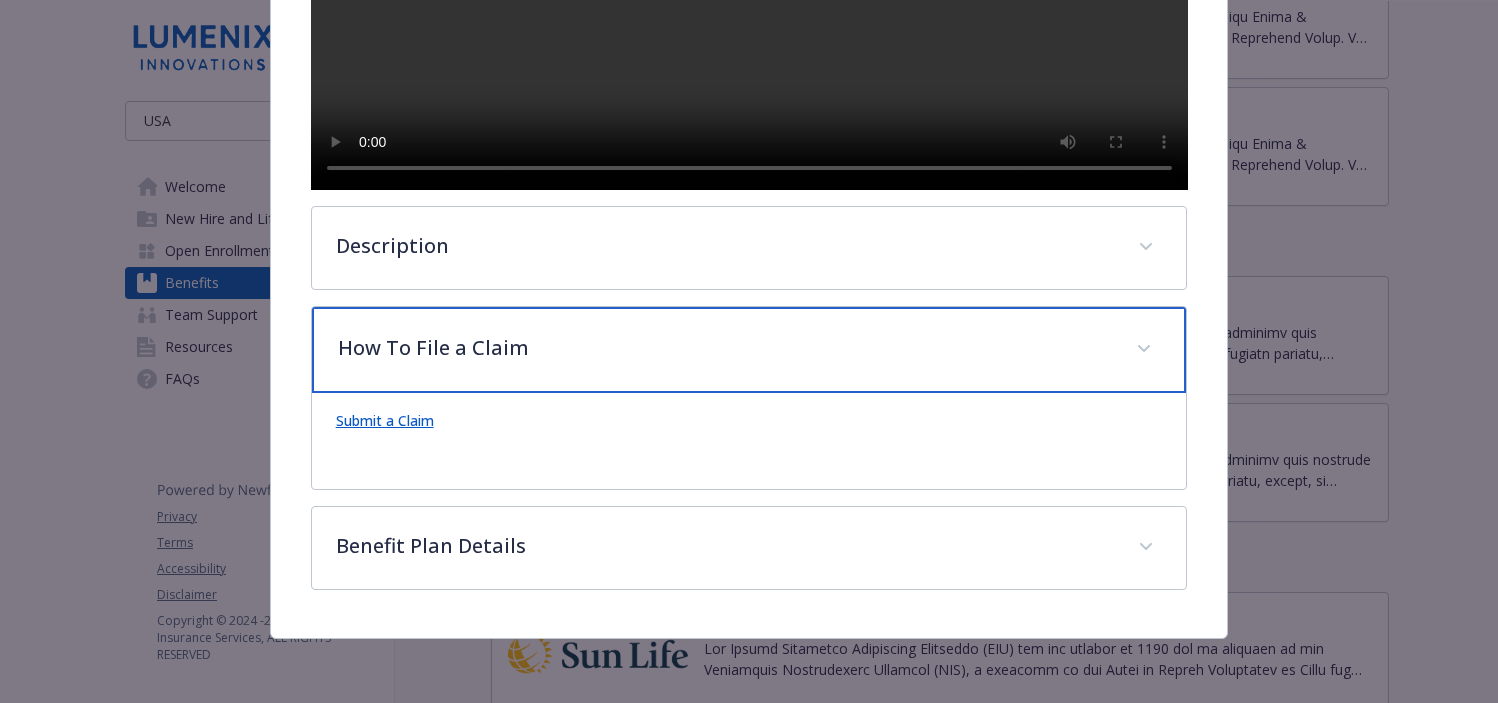 scroll, scrollTop: 0, scrollLeft: 0, axis: both 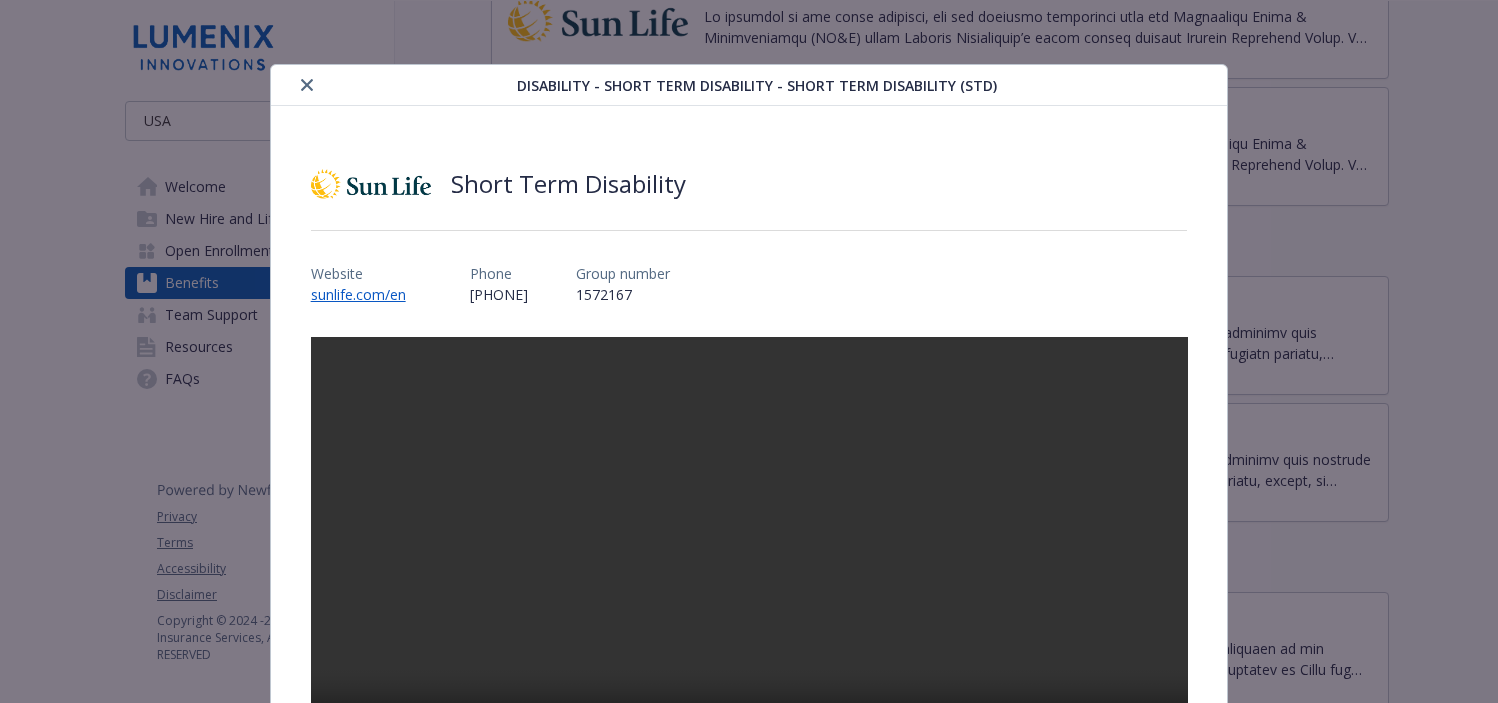 click at bounding box center (307, 85) 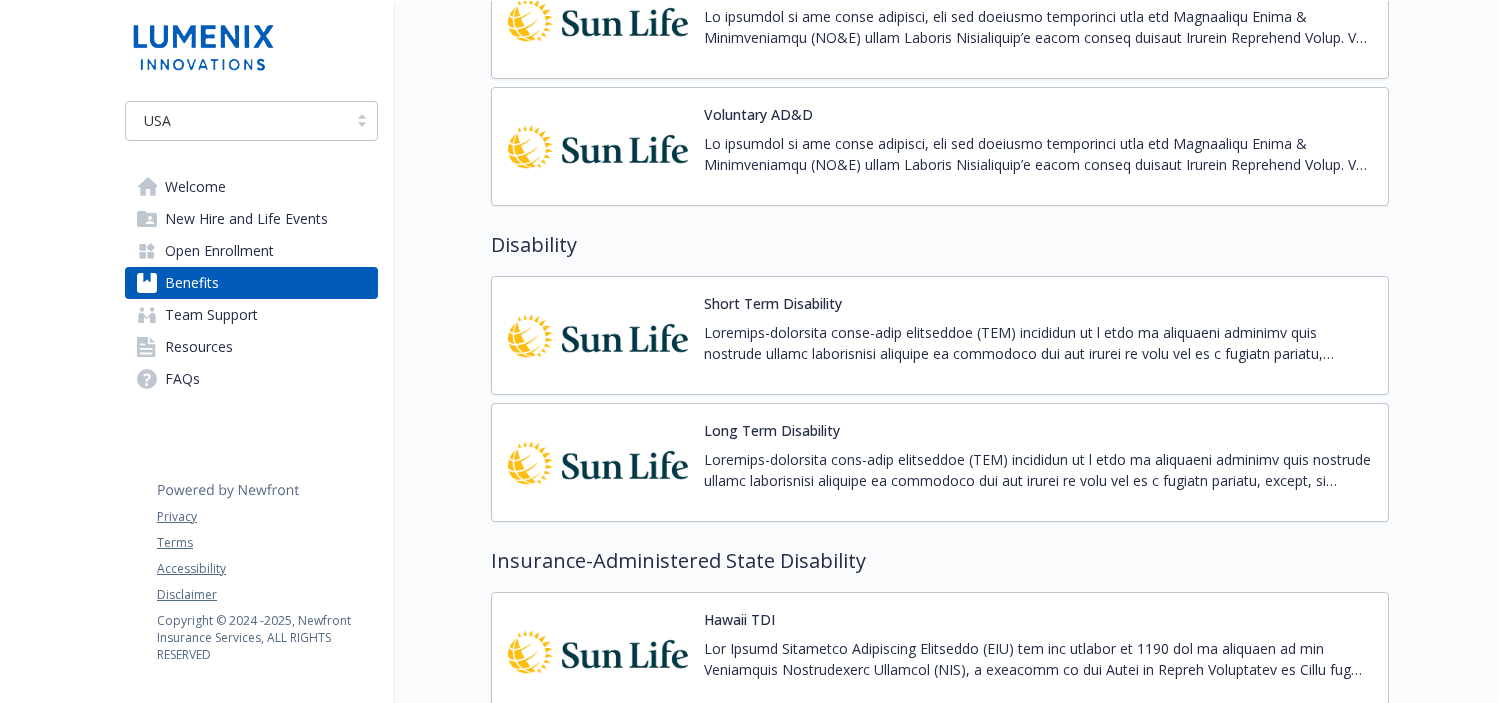 click on "Open Enrollment" at bounding box center [219, 251] 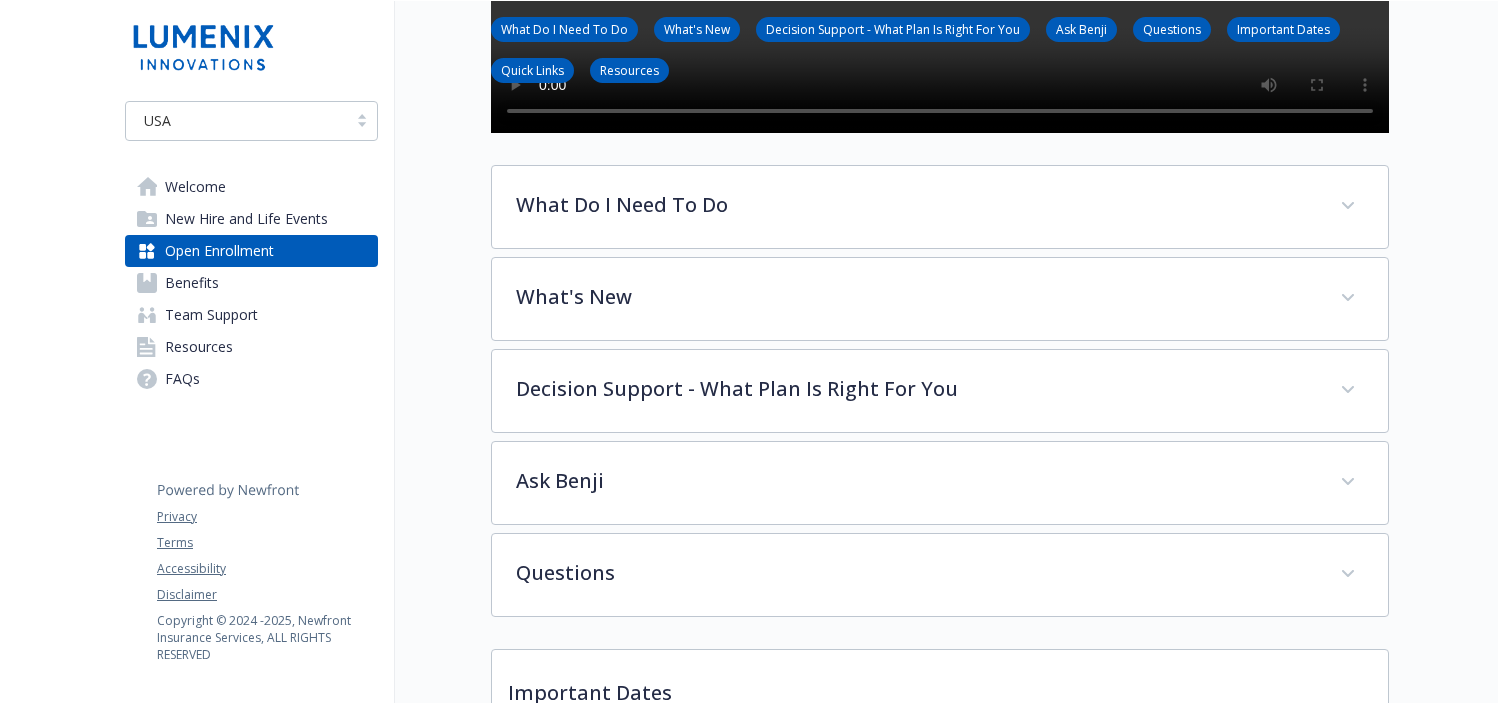 scroll, scrollTop: 0, scrollLeft: 0, axis: both 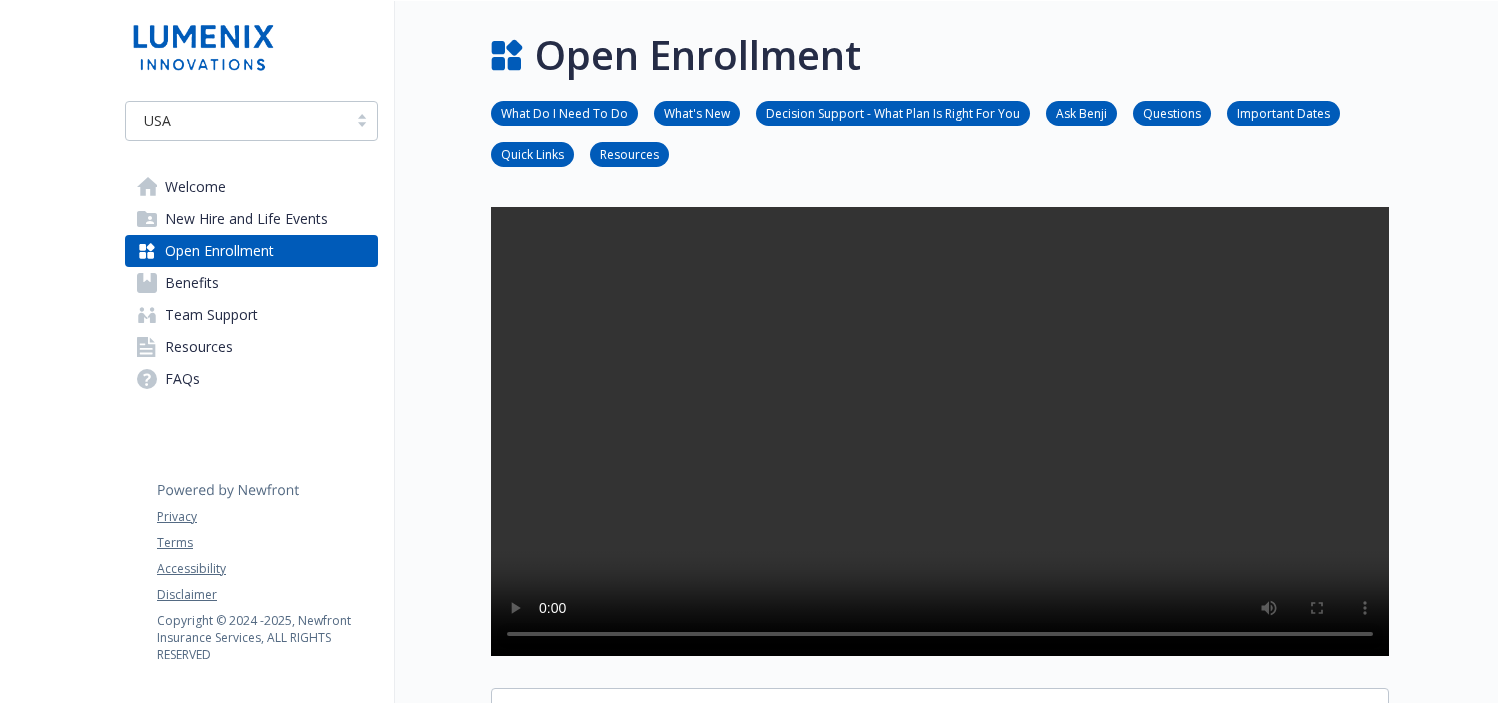 click on "Benefits" at bounding box center (192, 283) 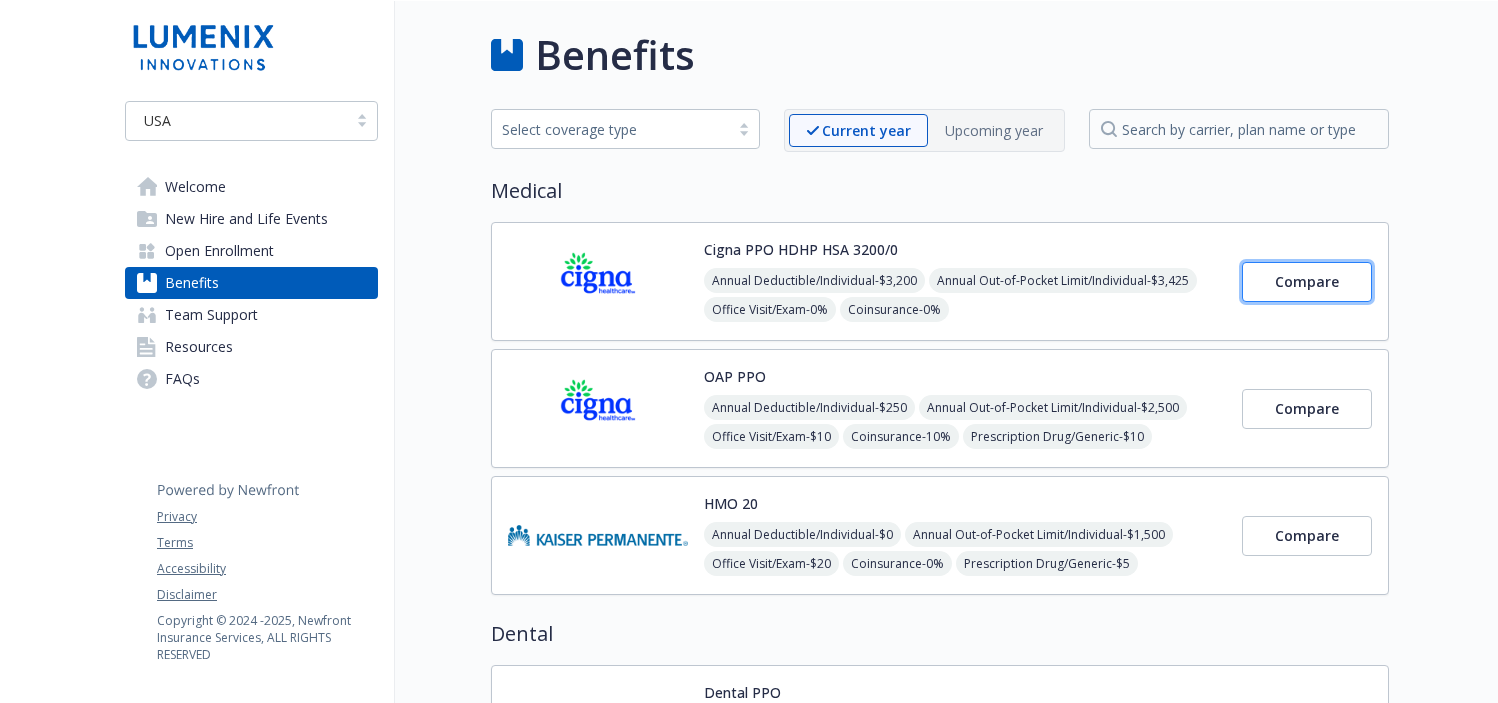 click on "Compare" at bounding box center (1307, 281) 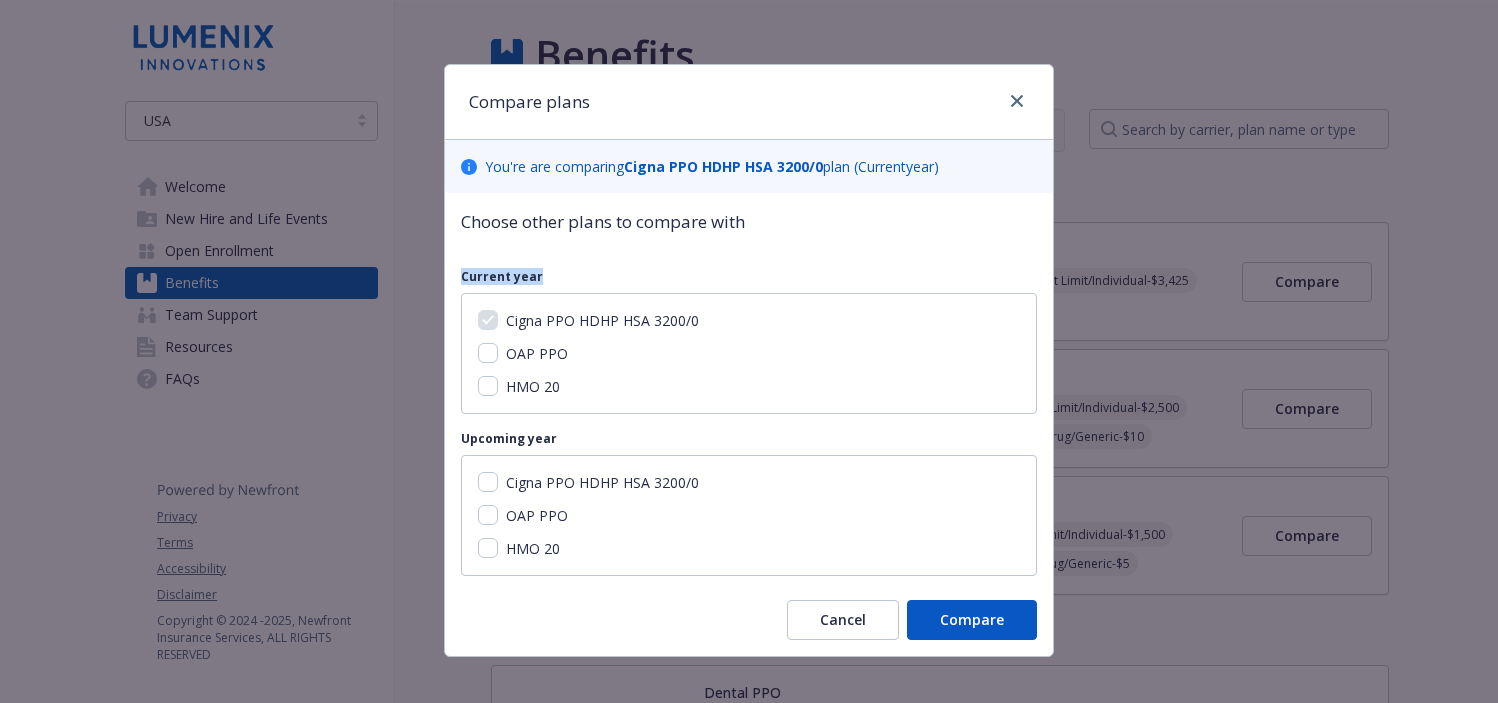 drag, startPoint x: 541, startPoint y: 277, endPoint x: 484, endPoint y: 406, distance: 141.0319 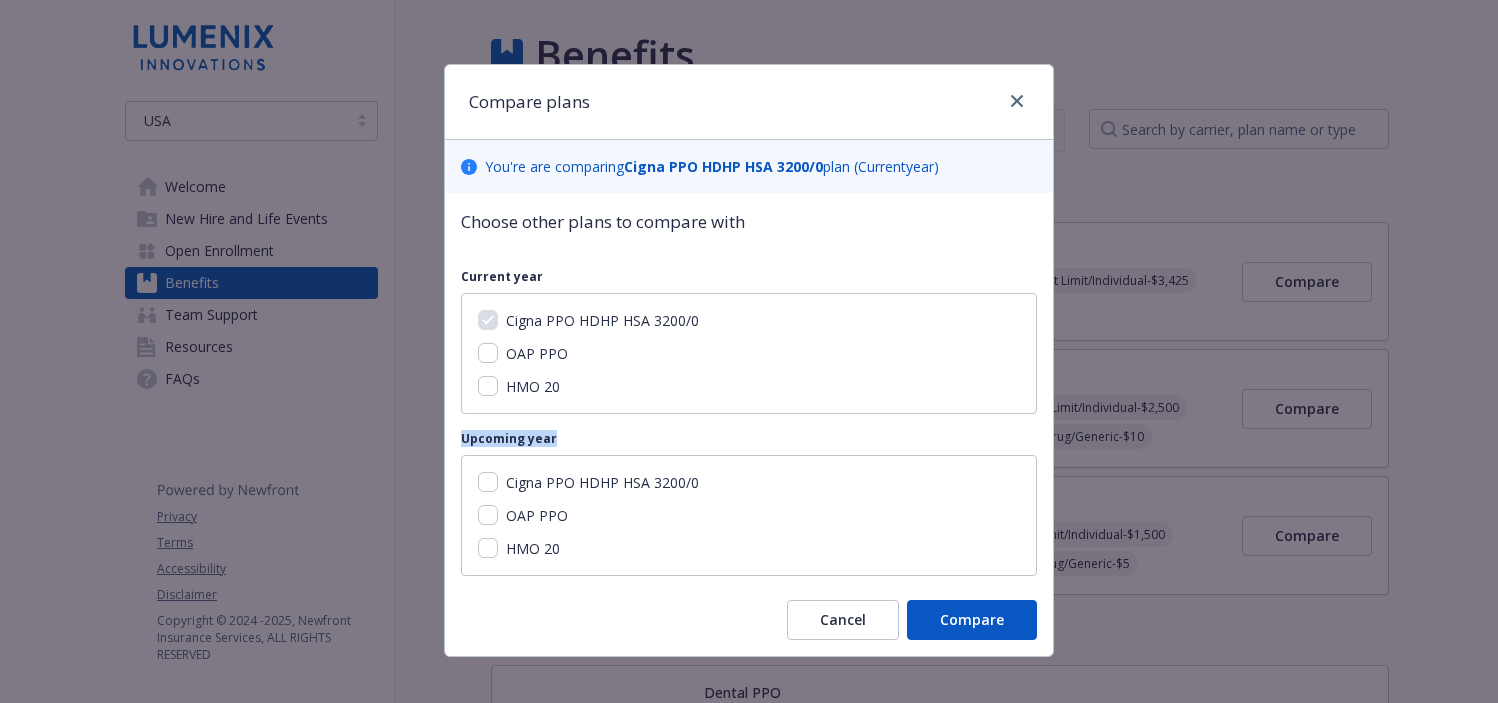 drag, startPoint x: 560, startPoint y: 436, endPoint x: 450, endPoint y: 441, distance: 110.11358 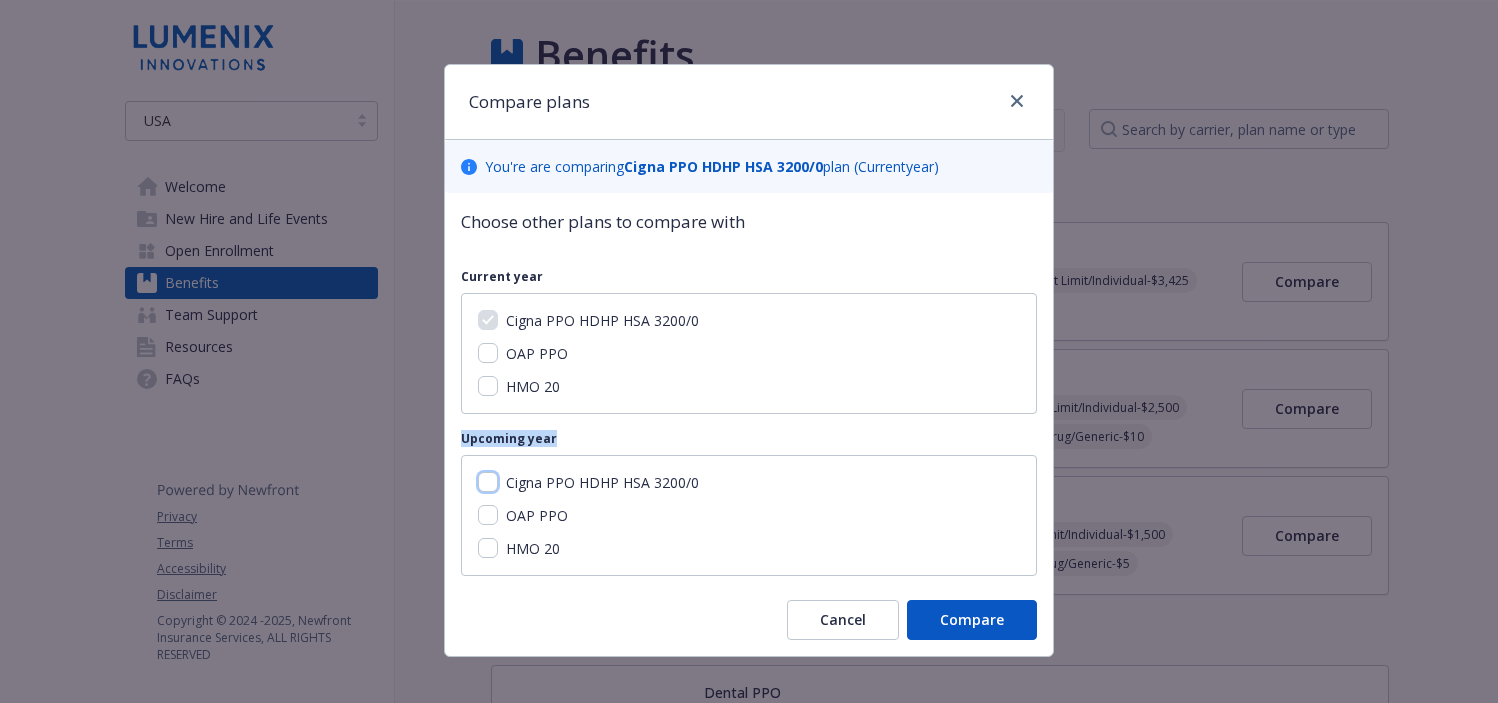 click on "Cigna PPO HDHP HSA 3200/0" at bounding box center (488, 482) 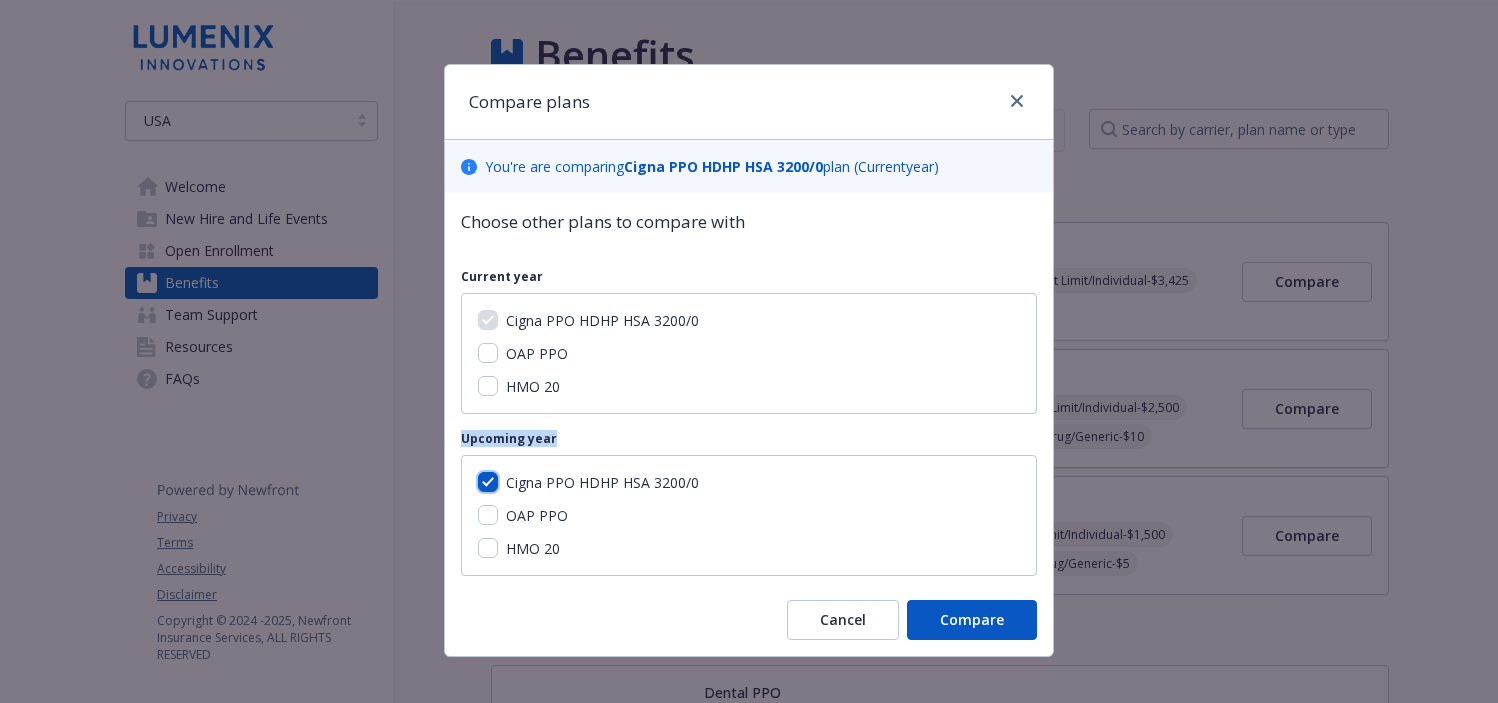 checkbox on "true" 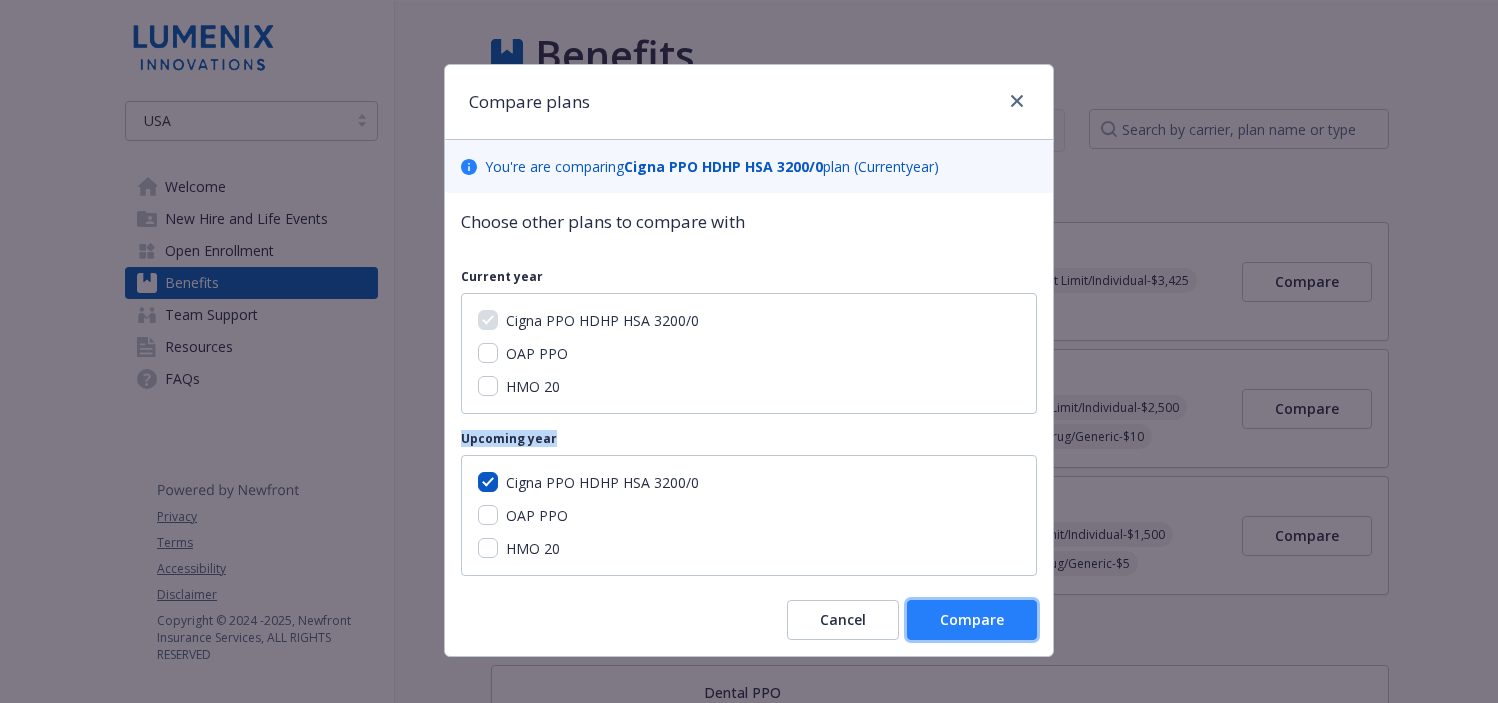 click on "Compare" at bounding box center [972, 620] 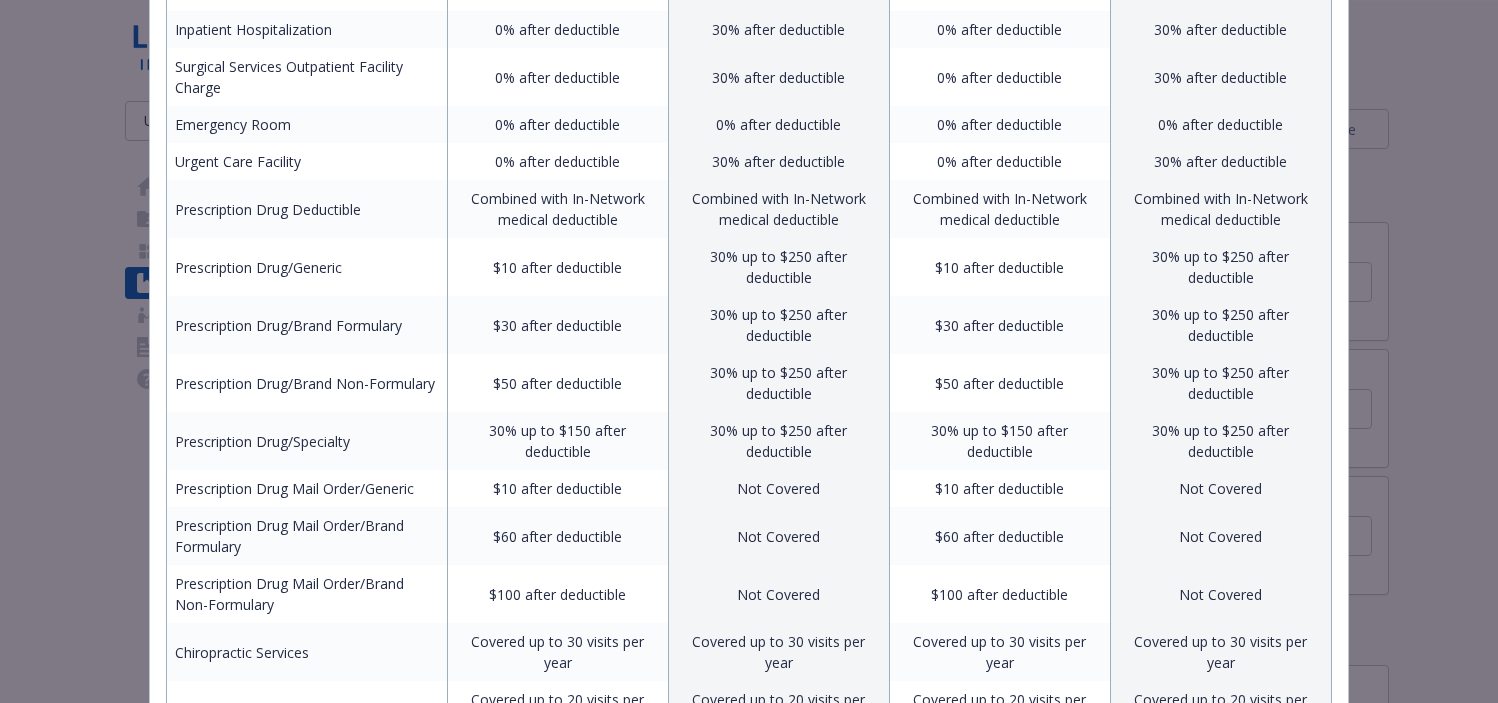 scroll, scrollTop: 0, scrollLeft: 0, axis: both 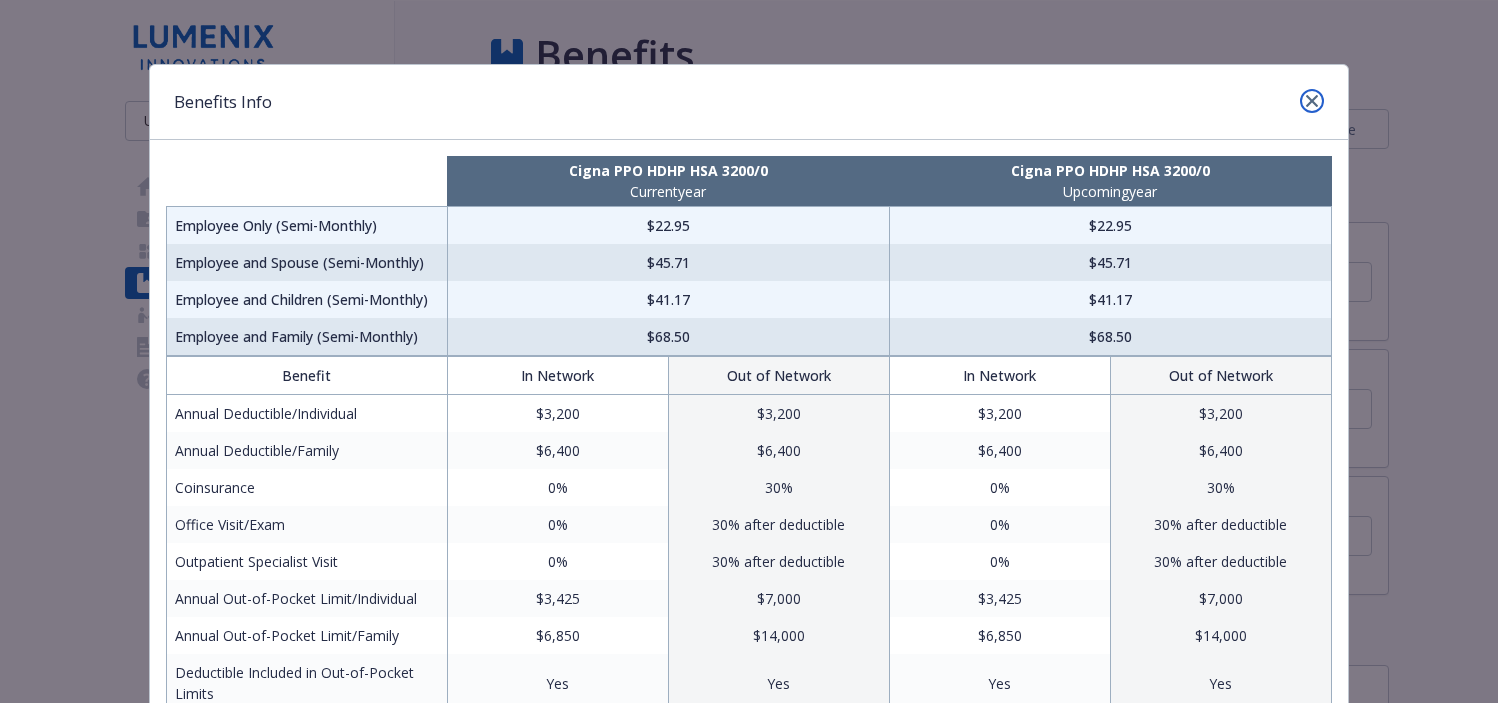 click 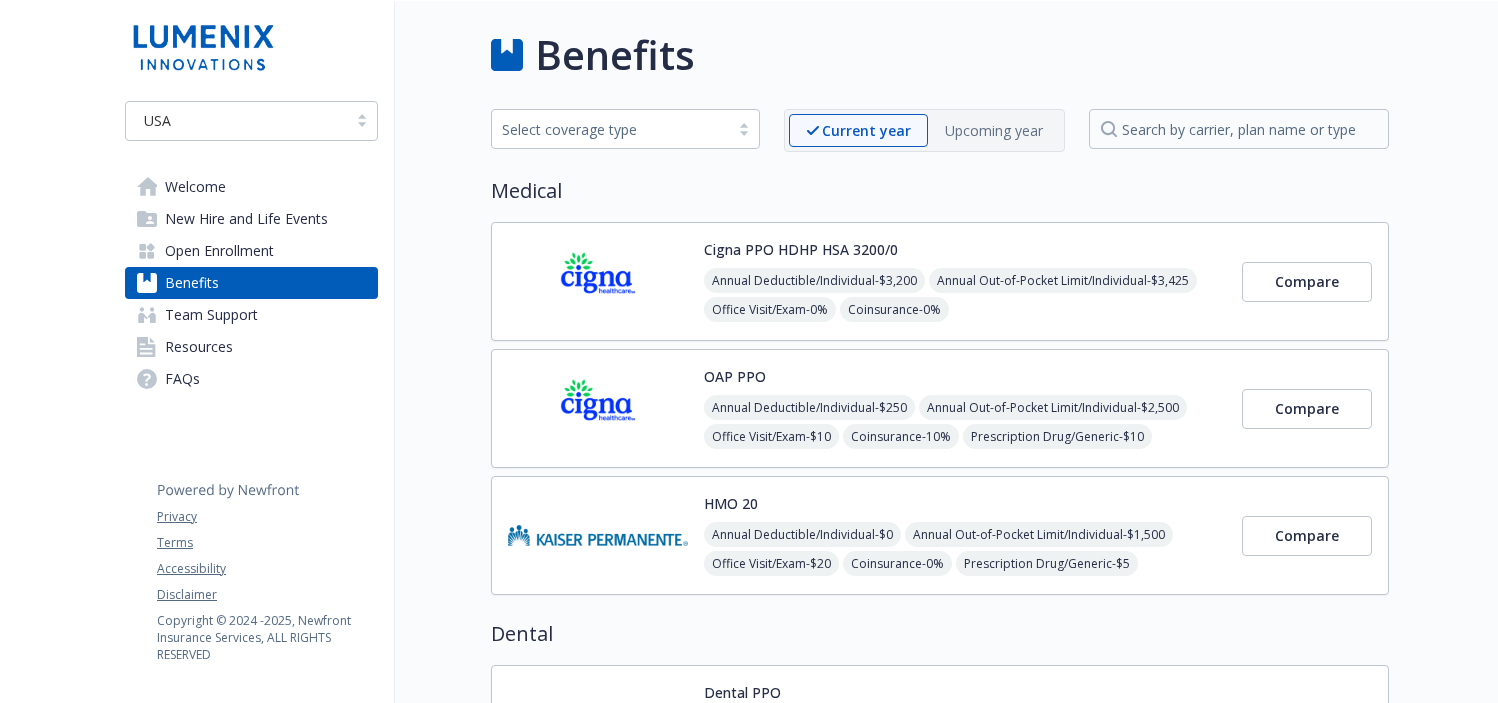 click on "Open Enrollment" at bounding box center [219, 251] 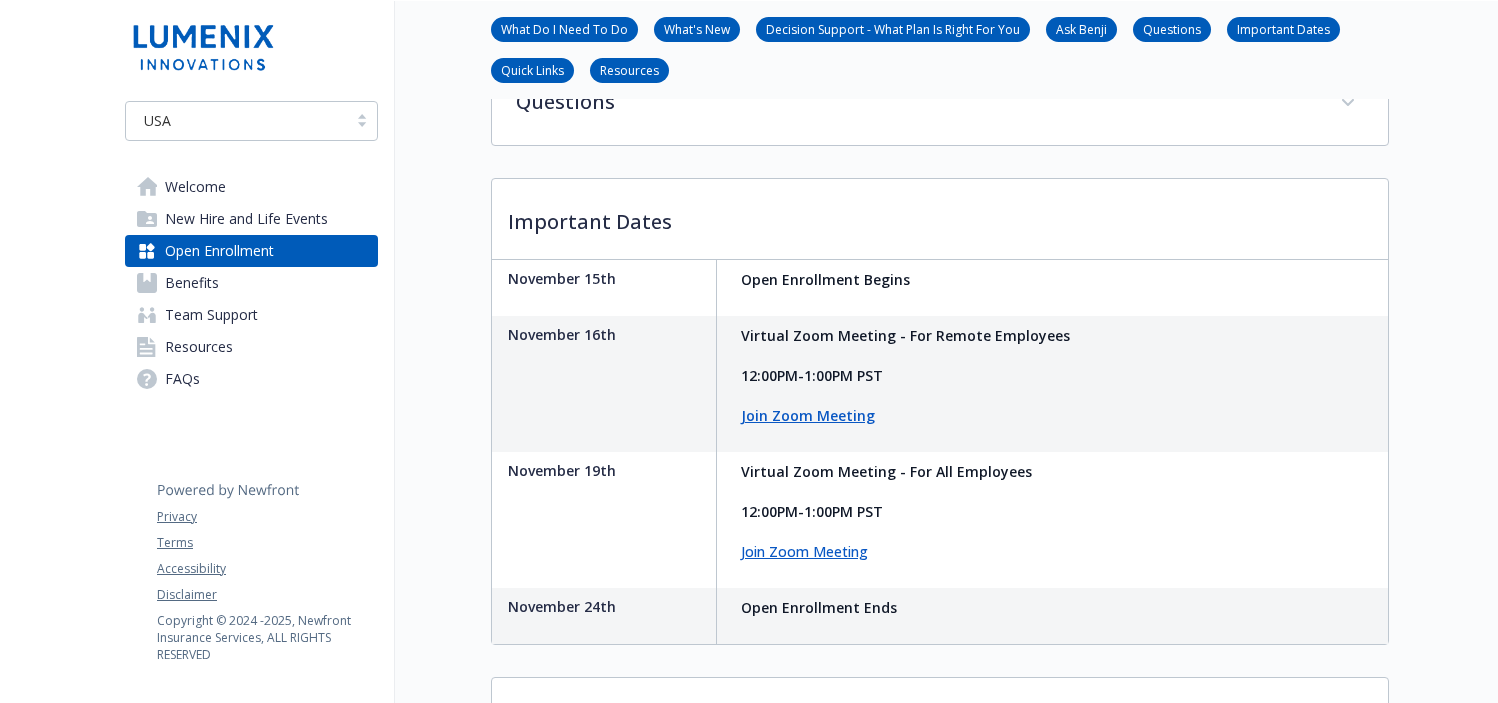 scroll, scrollTop: 996, scrollLeft: 0, axis: vertical 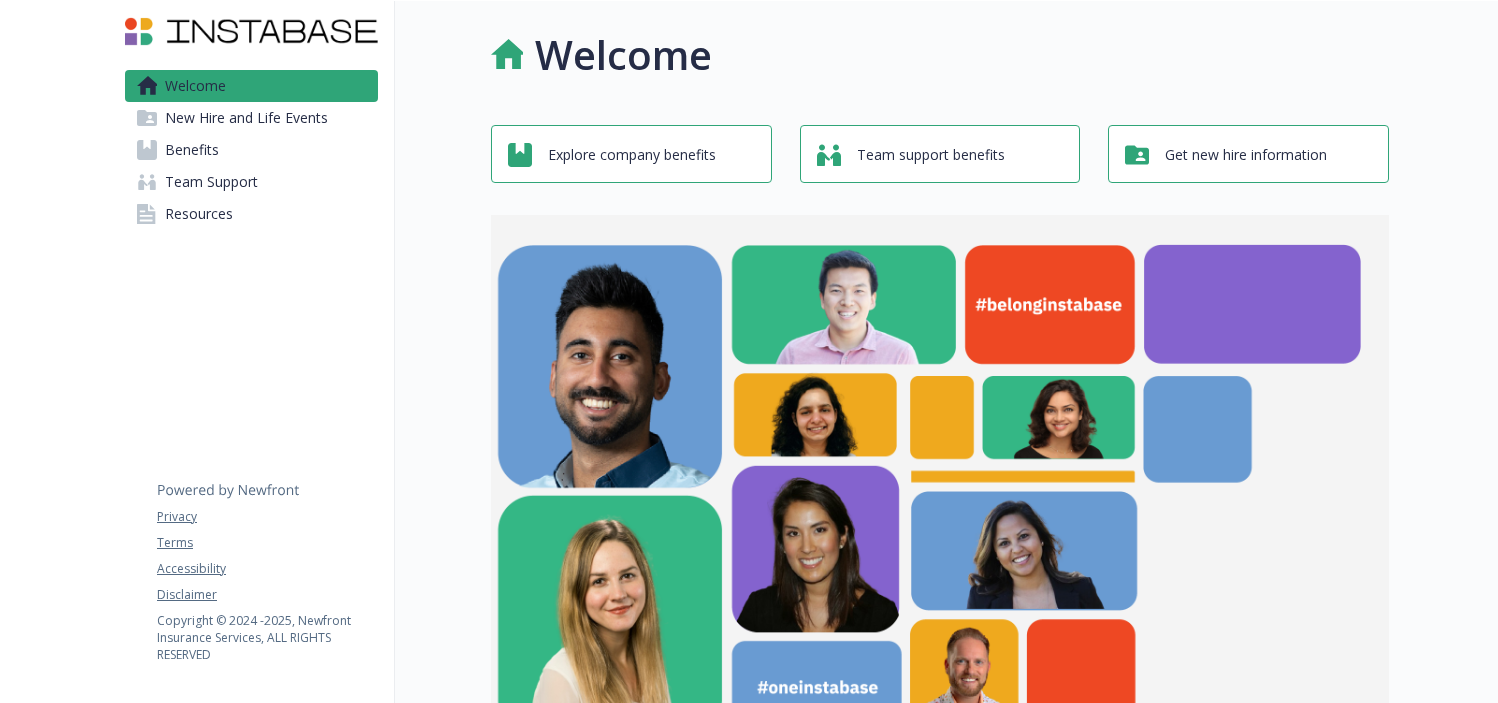 click on "Benefits" at bounding box center [251, 150] 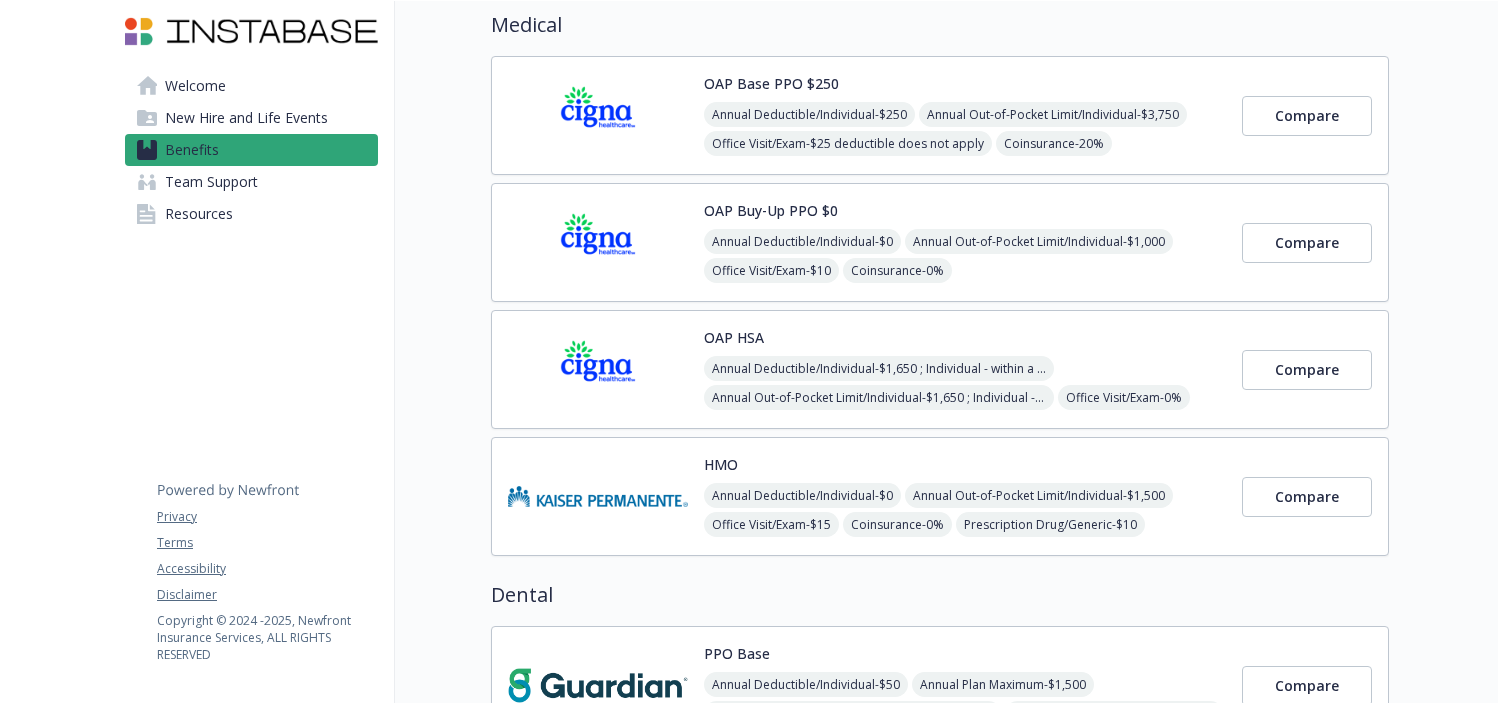 scroll, scrollTop: 0, scrollLeft: 0, axis: both 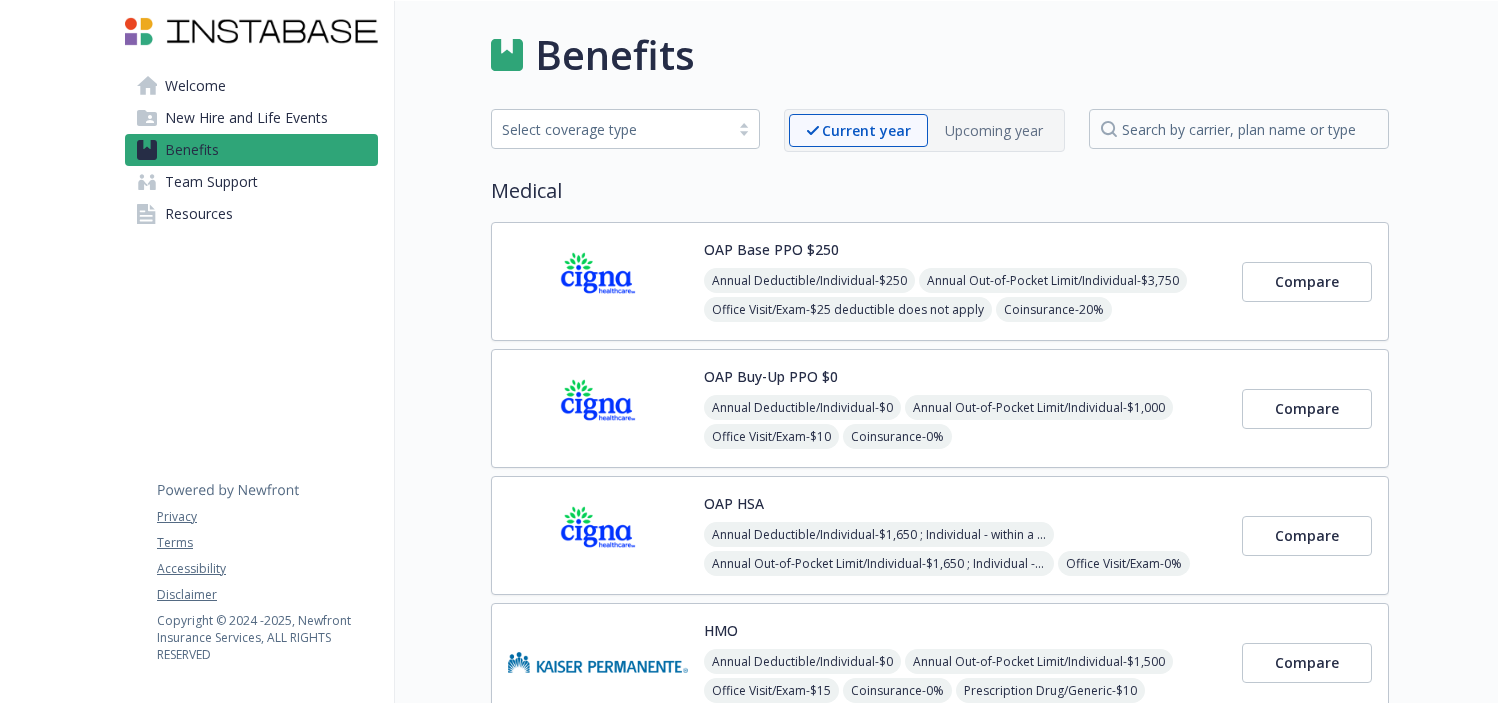 click on "Upcoming year" at bounding box center [994, 130] 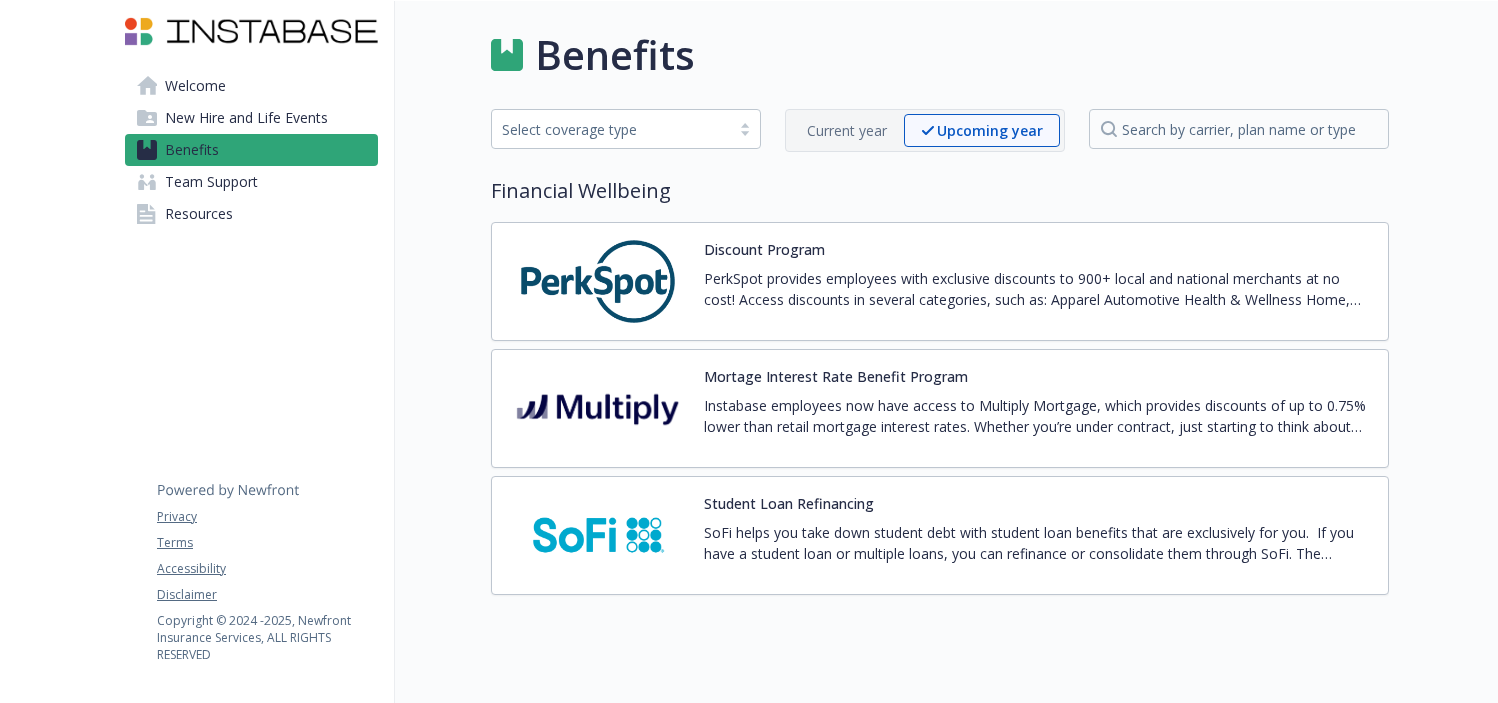 click on "Current year" at bounding box center [847, 130] 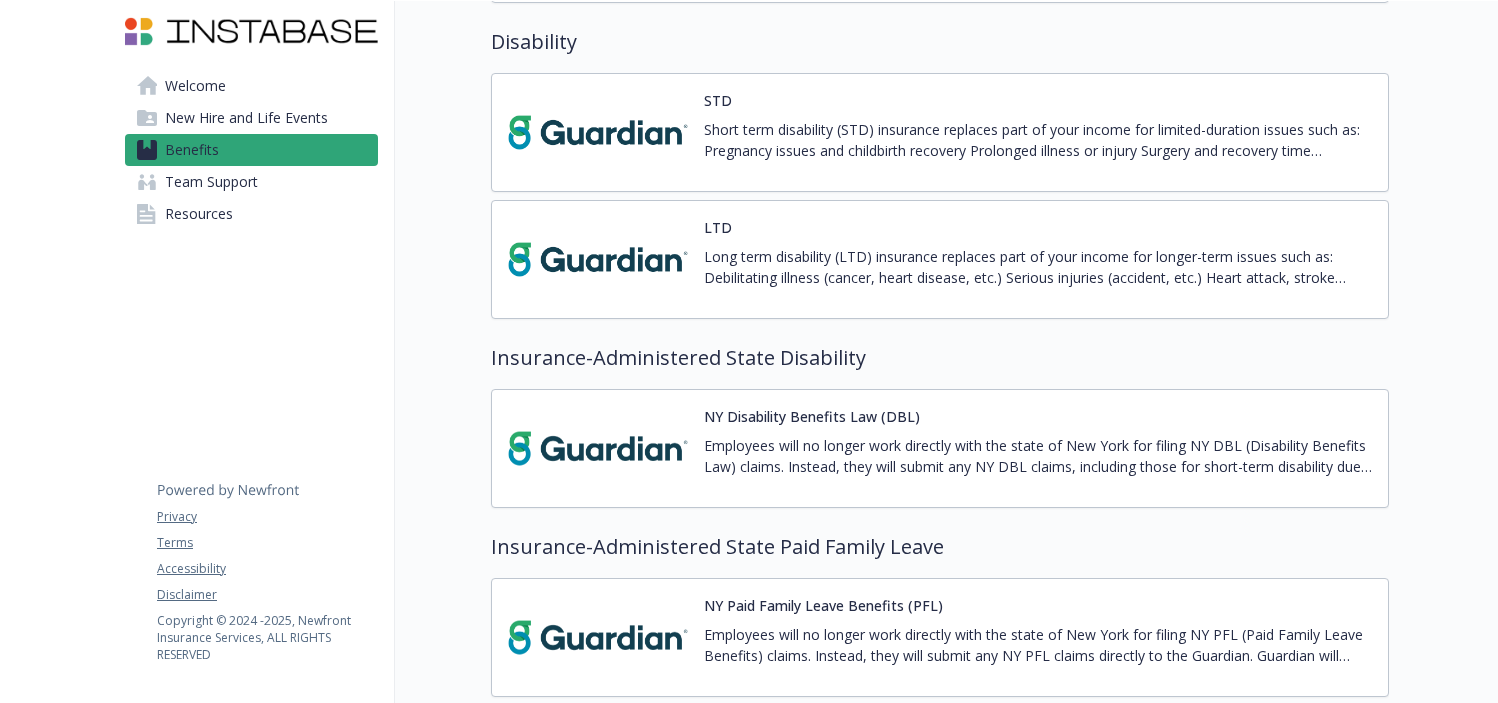 click on "Short term disability (STD) insurance replaces part of your income for limited-duration issues such as:
Pregnancy issues and childbirth recovery
Prolonged illness or injury
Surgery and recovery time
Instabase pays the cost of this coverage." at bounding box center (1038, 140) 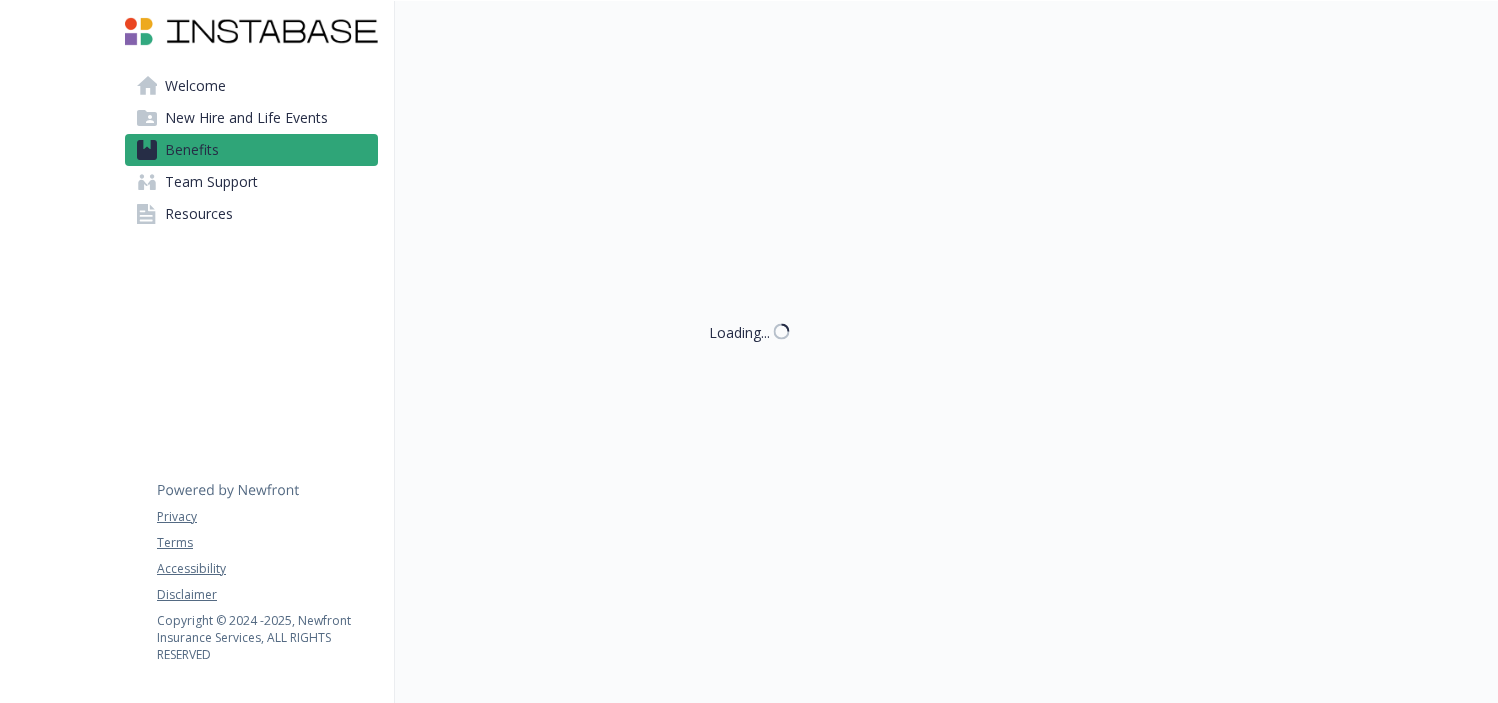 scroll, scrollTop: 1540, scrollLeft: 0, axis: vertical 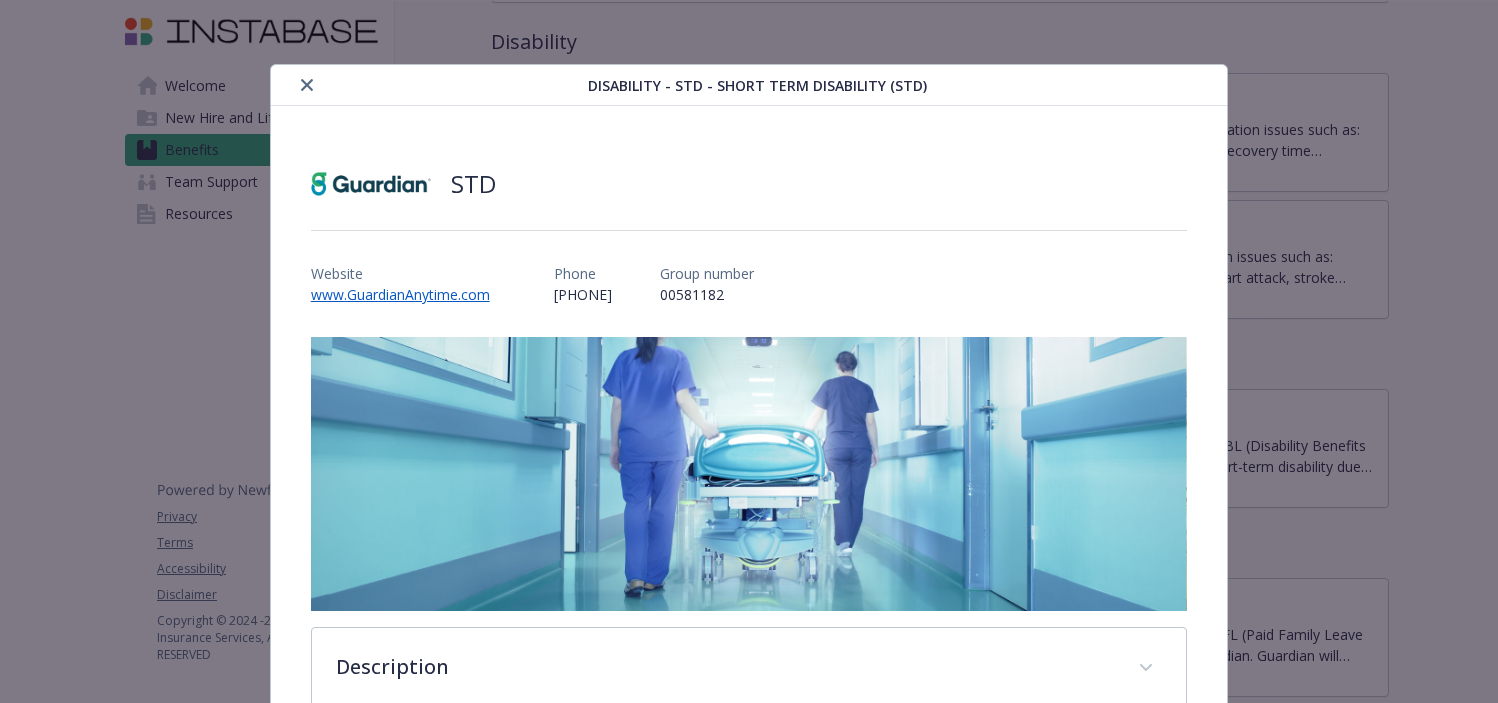 click at bounding box center [433, 85] 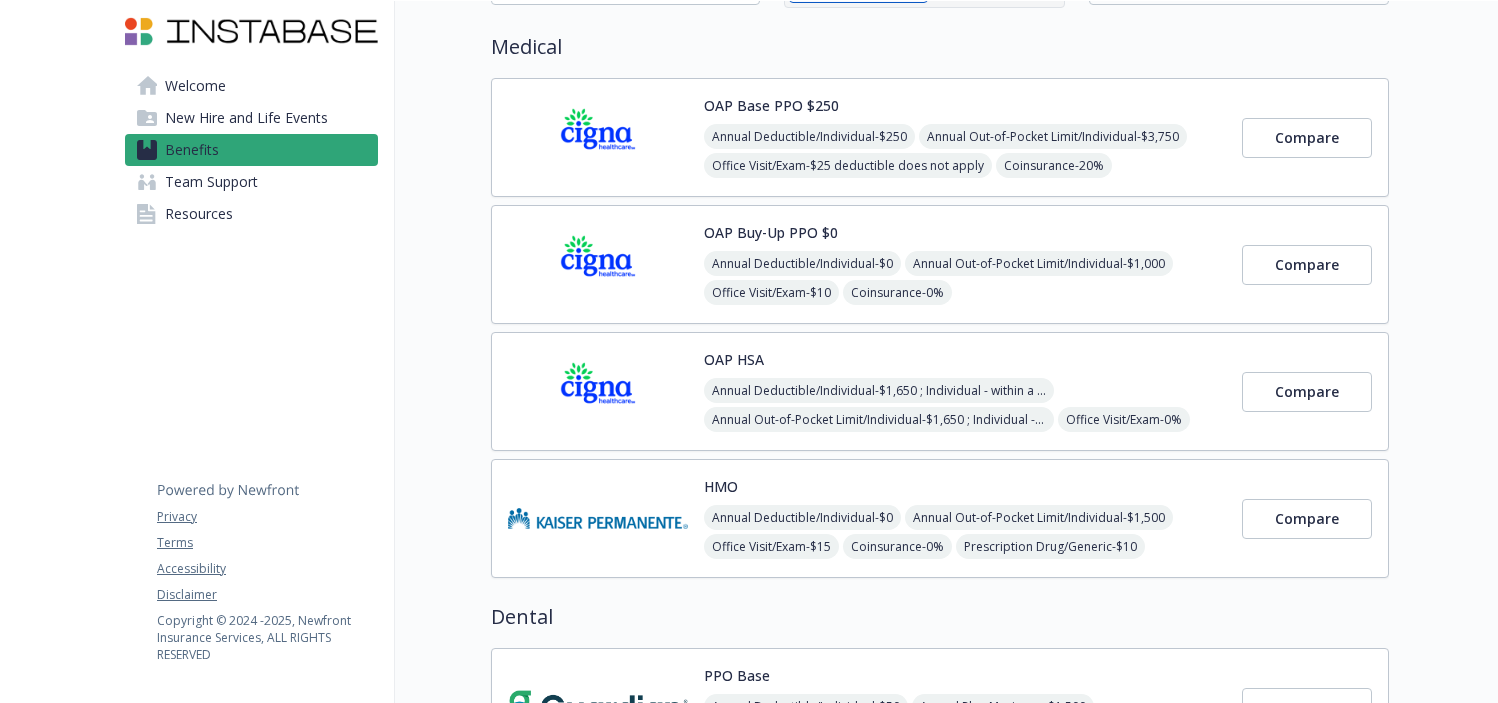 scroll, scrollTop: 0, scrollLeft: 0, axis: both 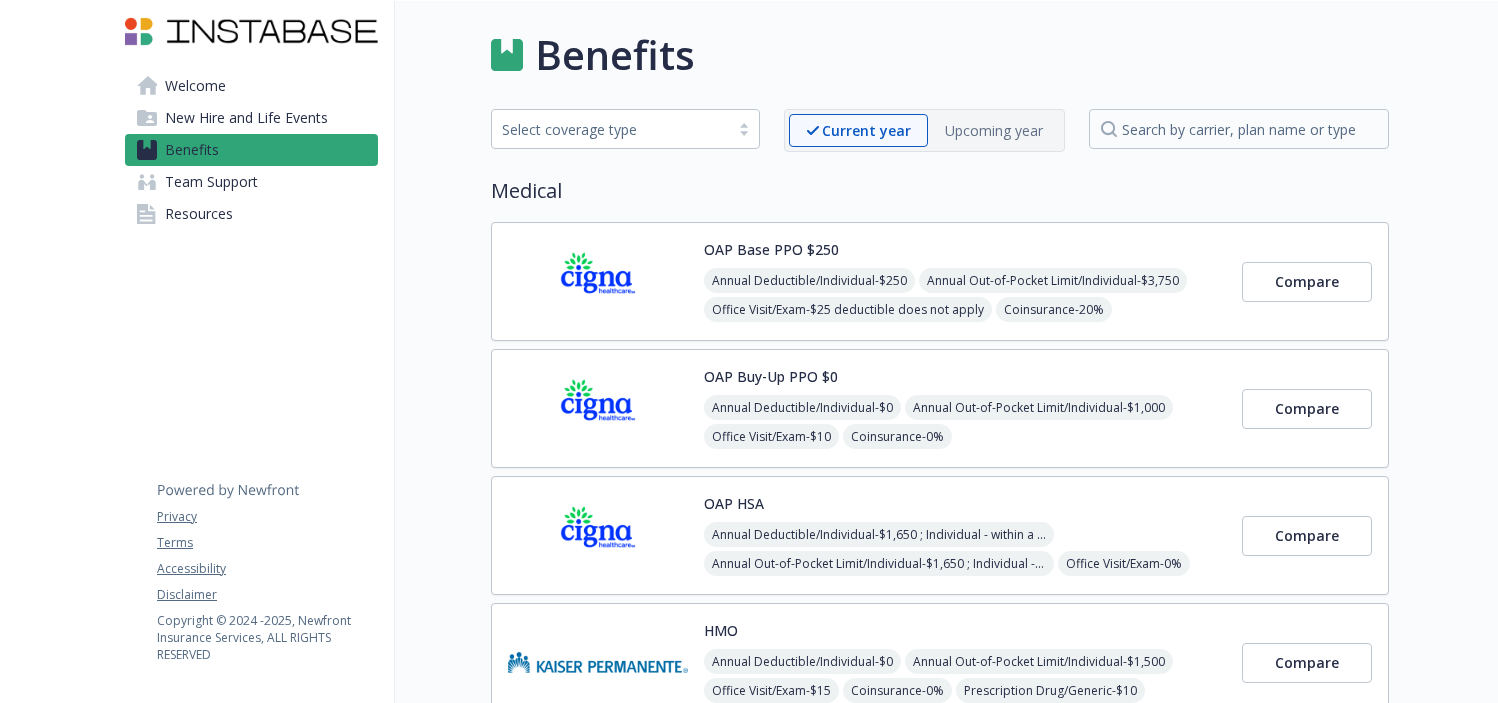 click on "Welcome" at bounding box center (251, 86) 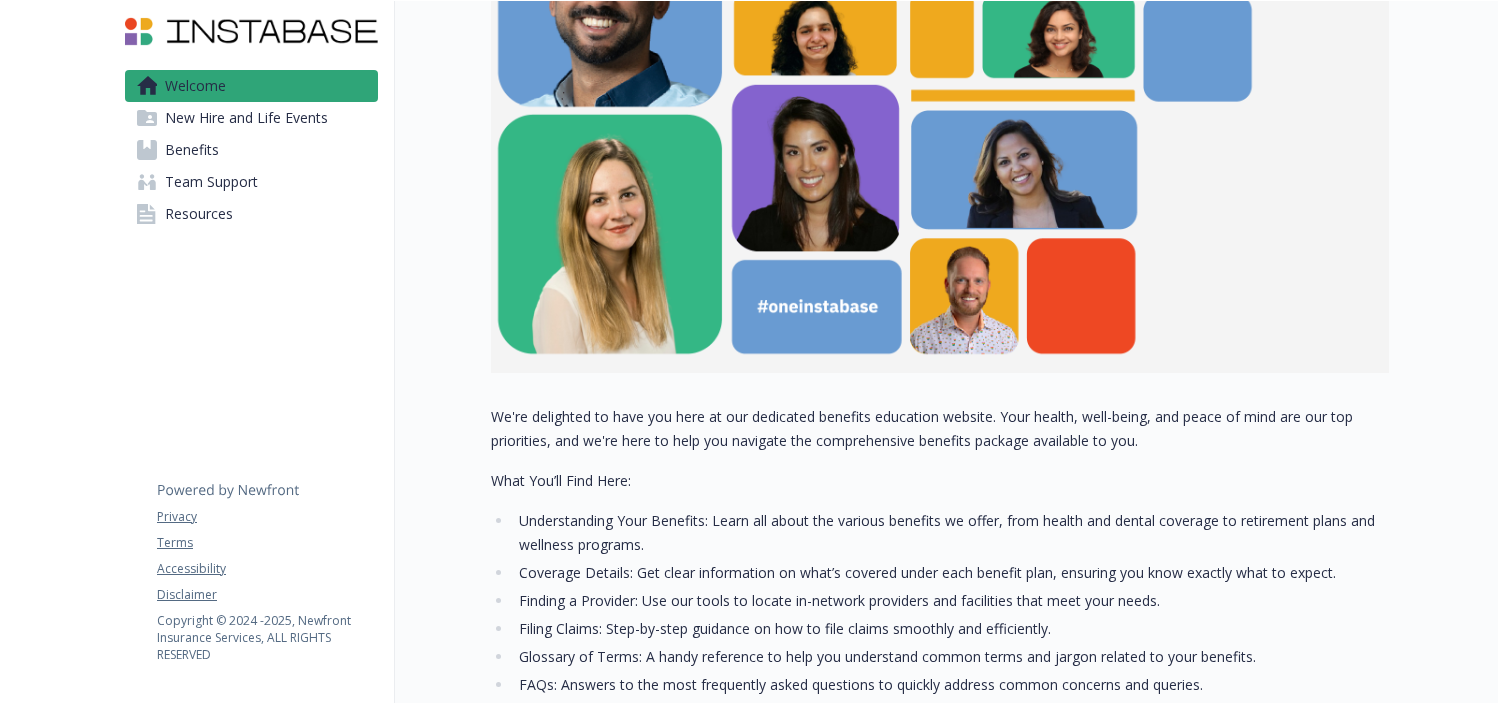 scroll, scrollTop: 0, scrollLeft: 0, axis: both 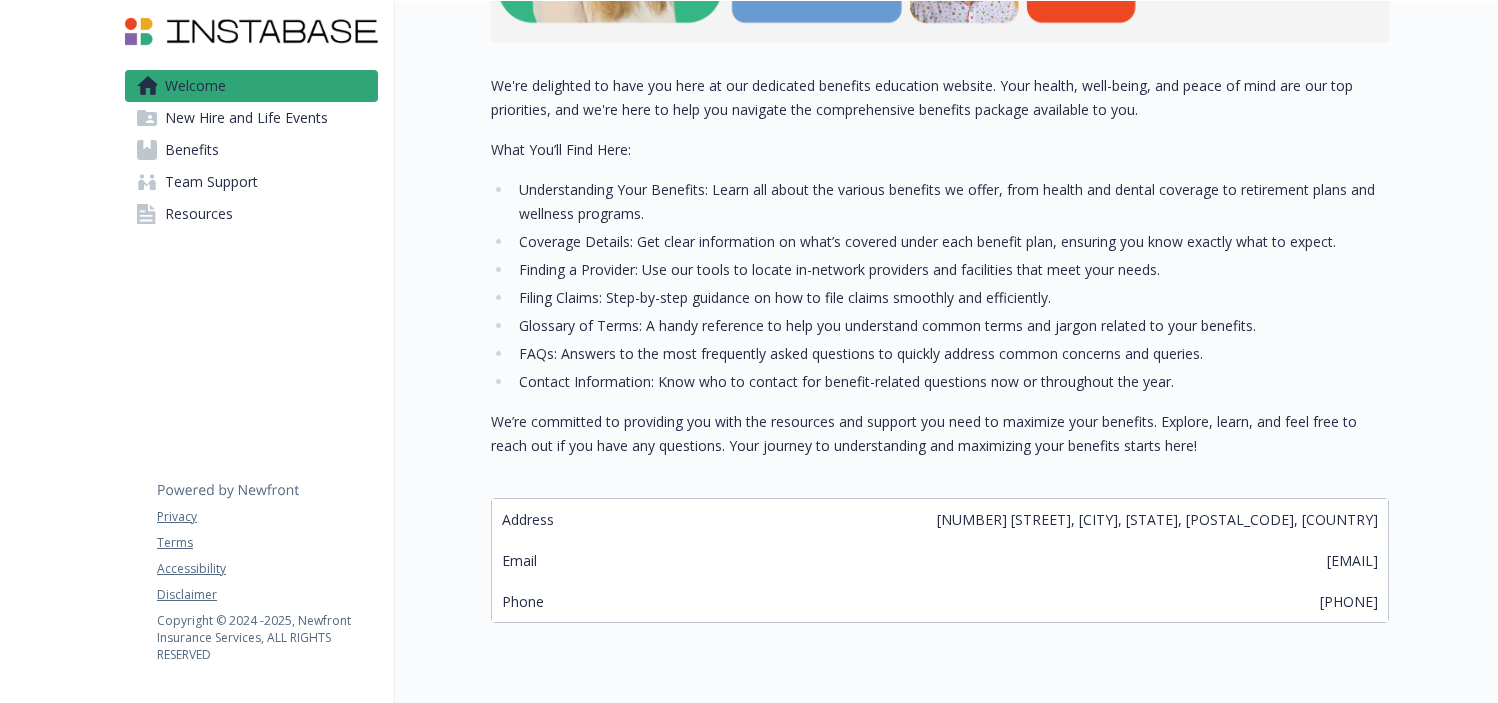 click on "New Hire and Life Events" at bounding box center (246, 118) 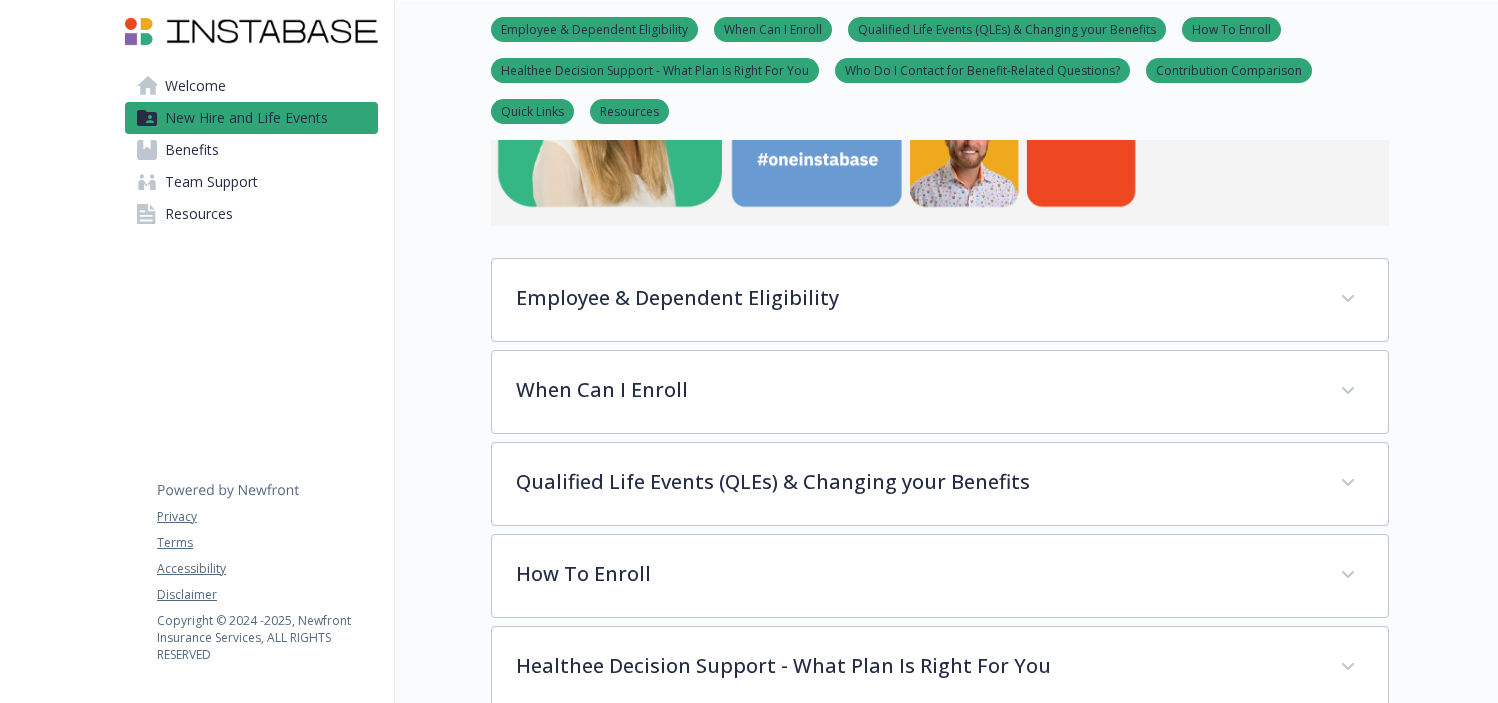 scroll, scrollTop: 586, scrollLeft: 0, axis: vertical 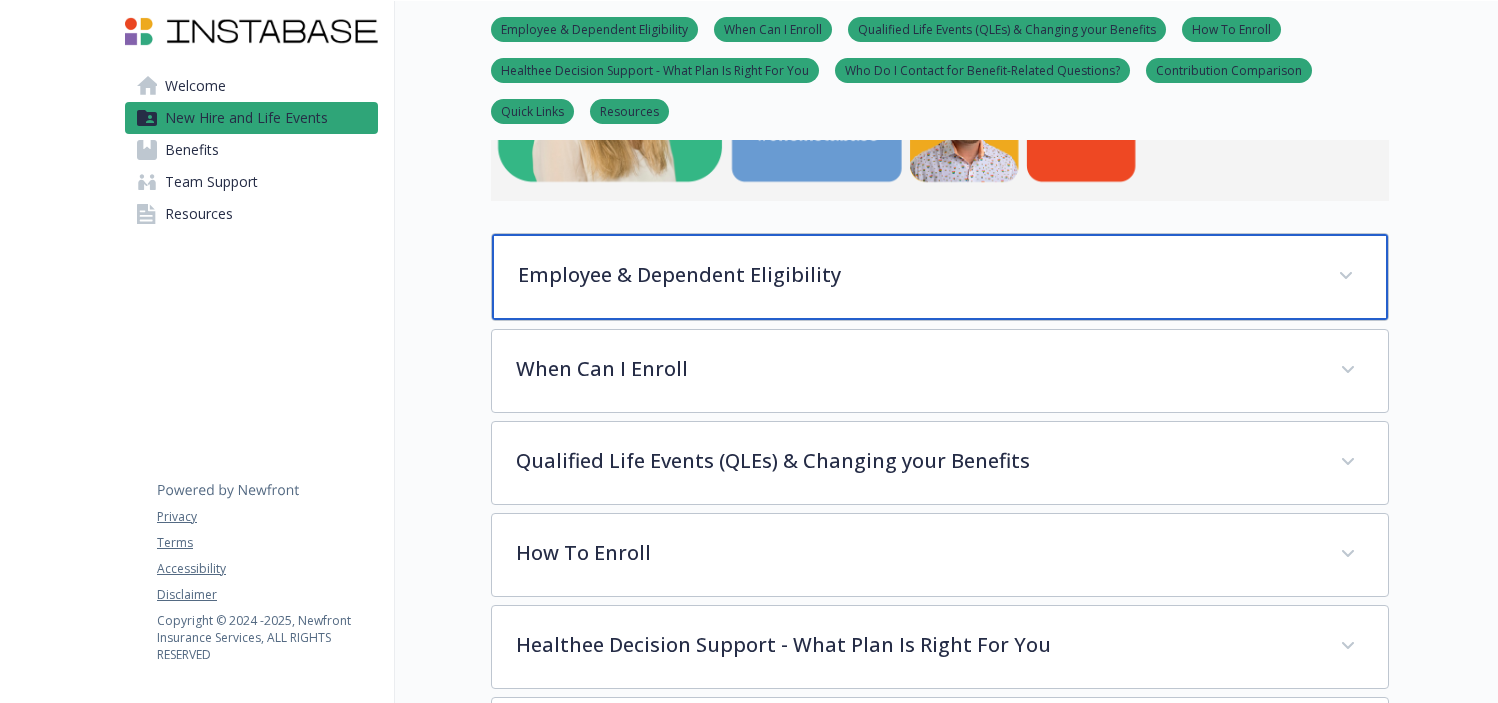 click on "Employee & Dependent Eligibility" at bounding box center [916, 275] 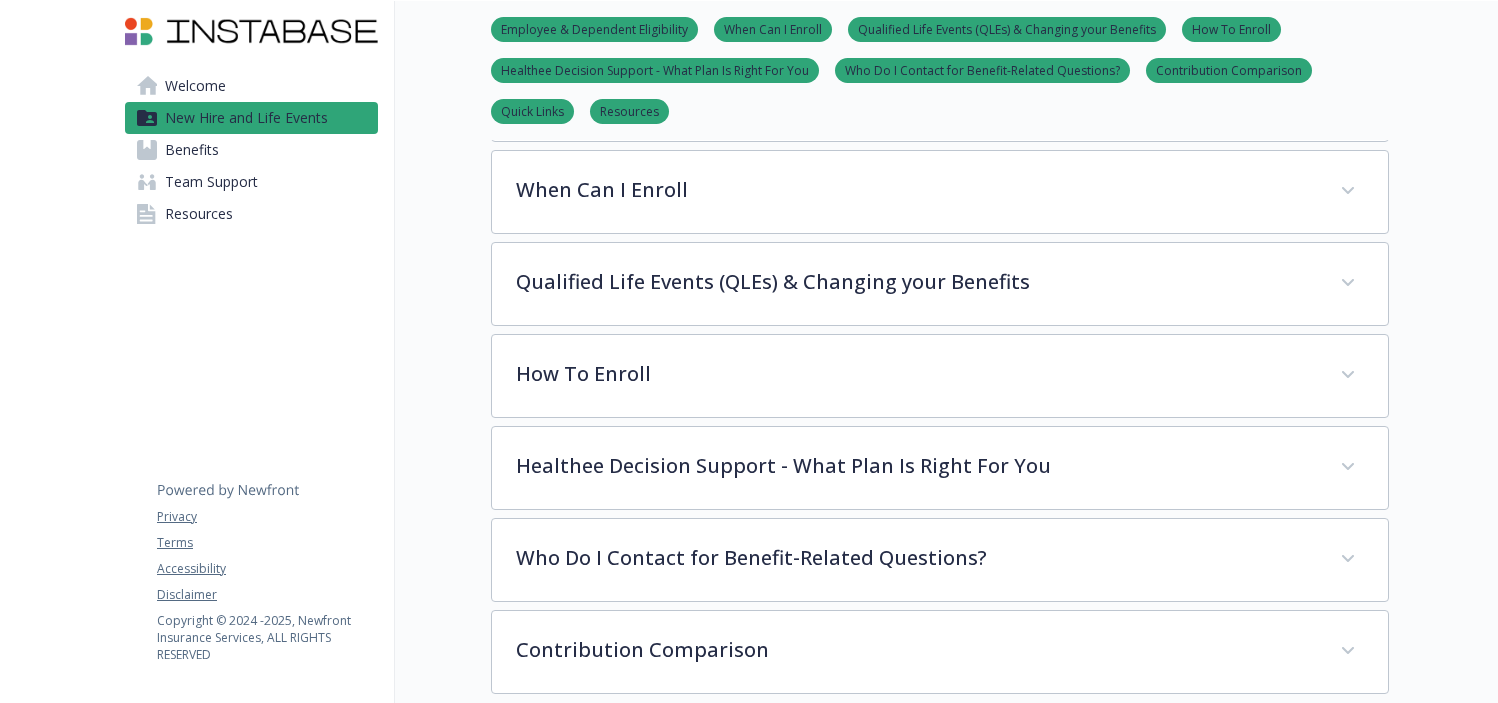 scroll, scrollTop: 1218, scrollLeft: 0, axis: vertical 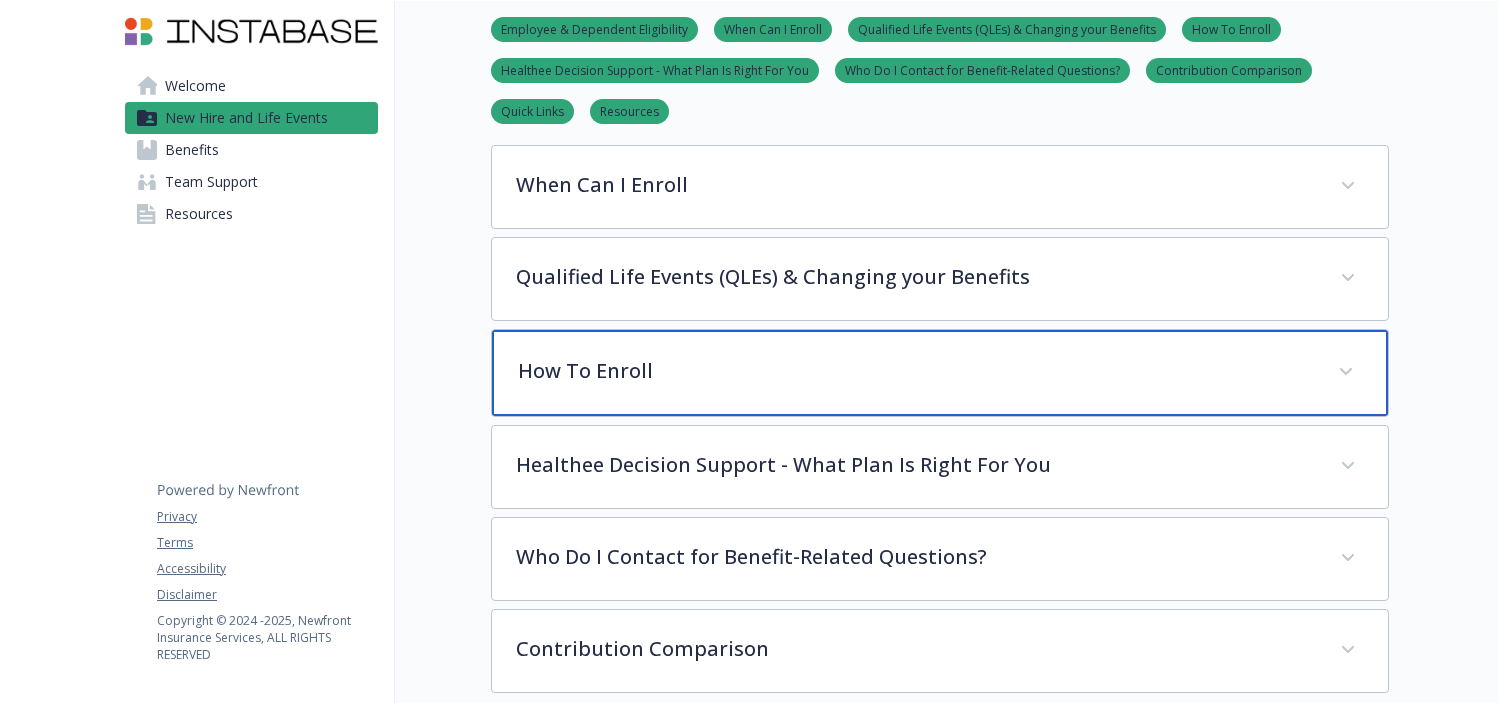 click on "How To Enroll" at bounding box center [916, 371] 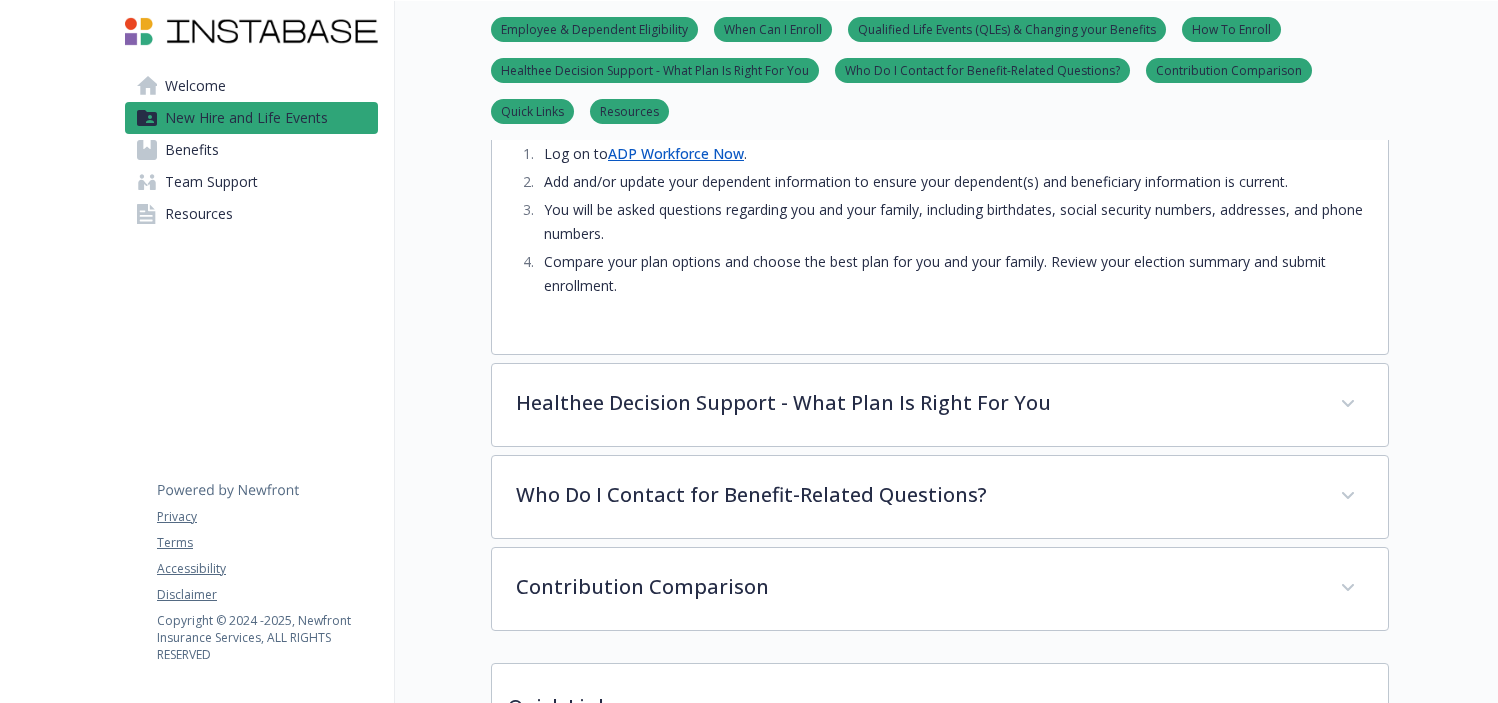 scroll, scrollTop: 1515, scrollLeft: 0, axis: vertical 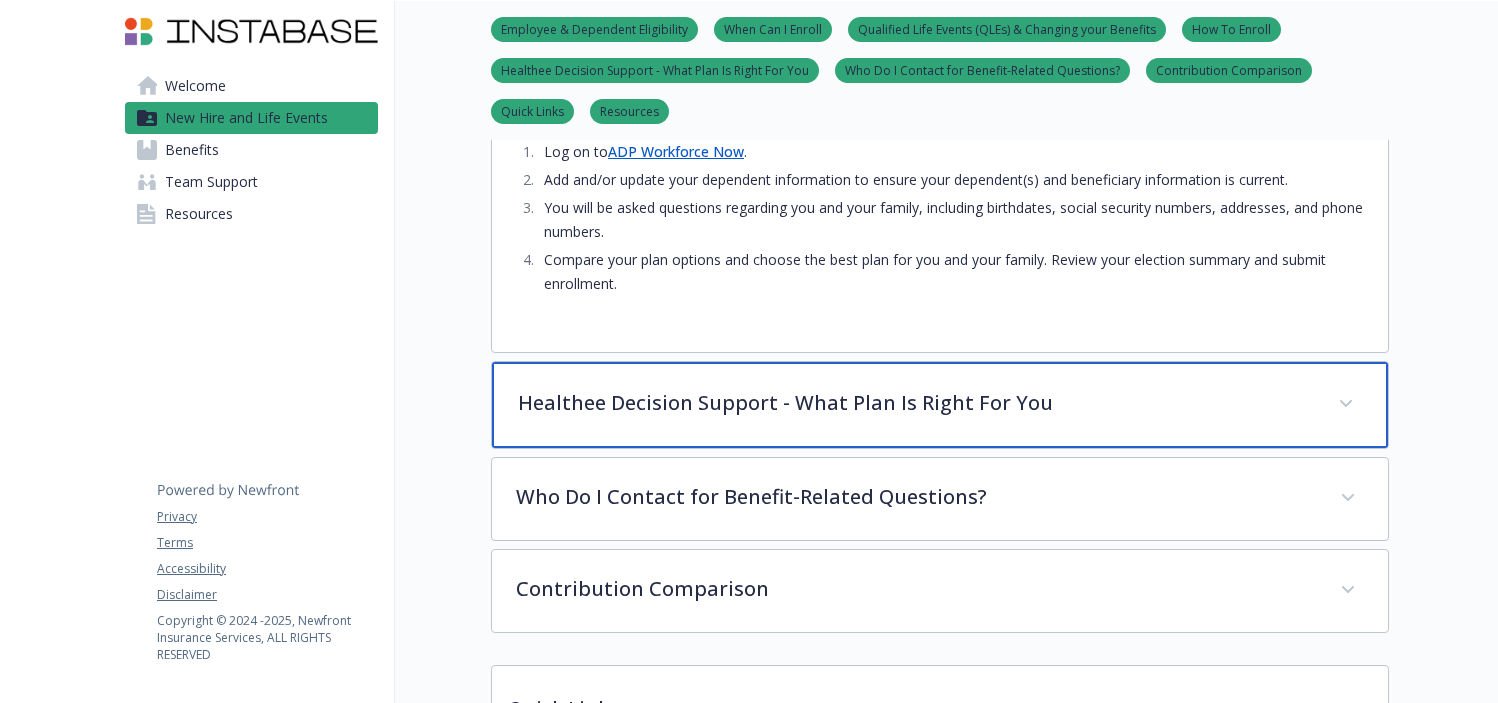 click on "Healthee Decision Support - What Plan Is Right For You" at bounding box center [916, 403] 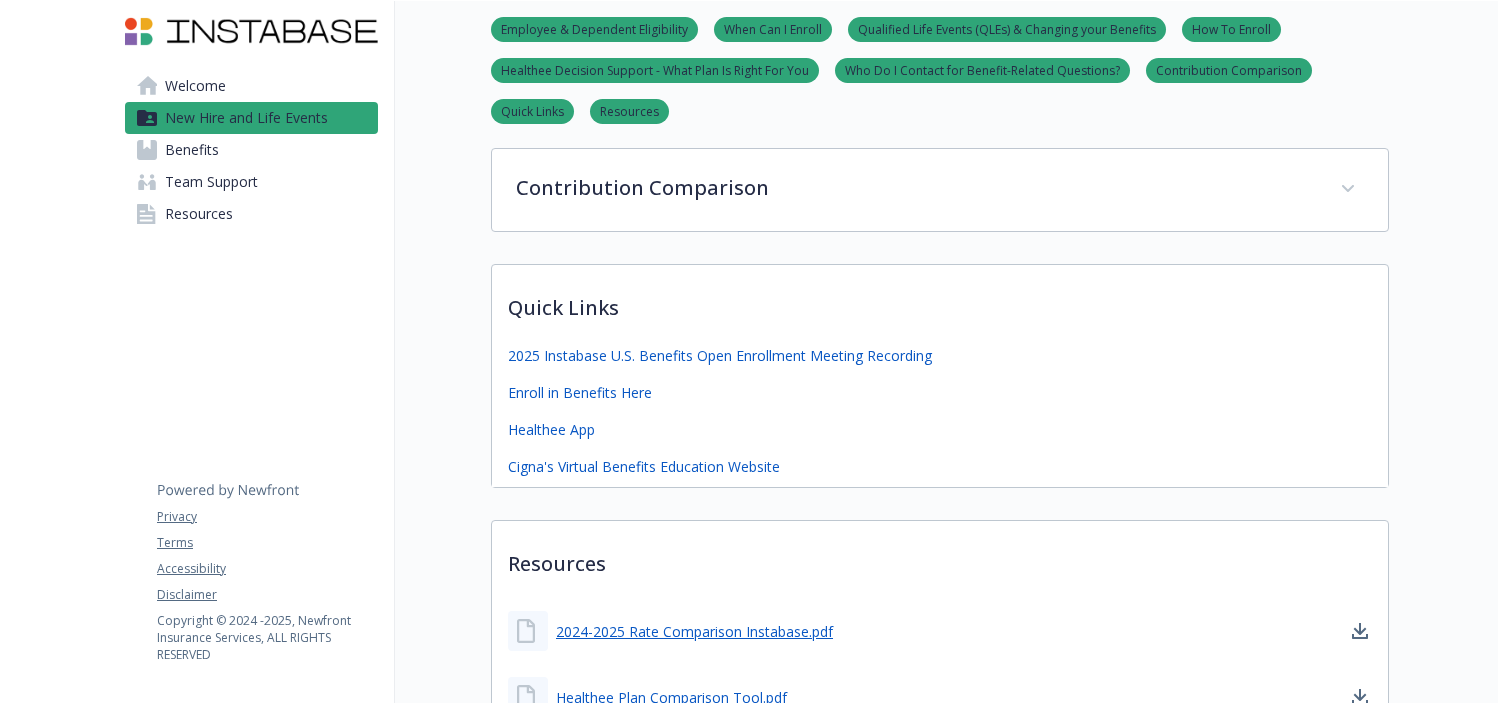 scroll, scrollTop: 2099, scrollLeft: 0, axis: vertical 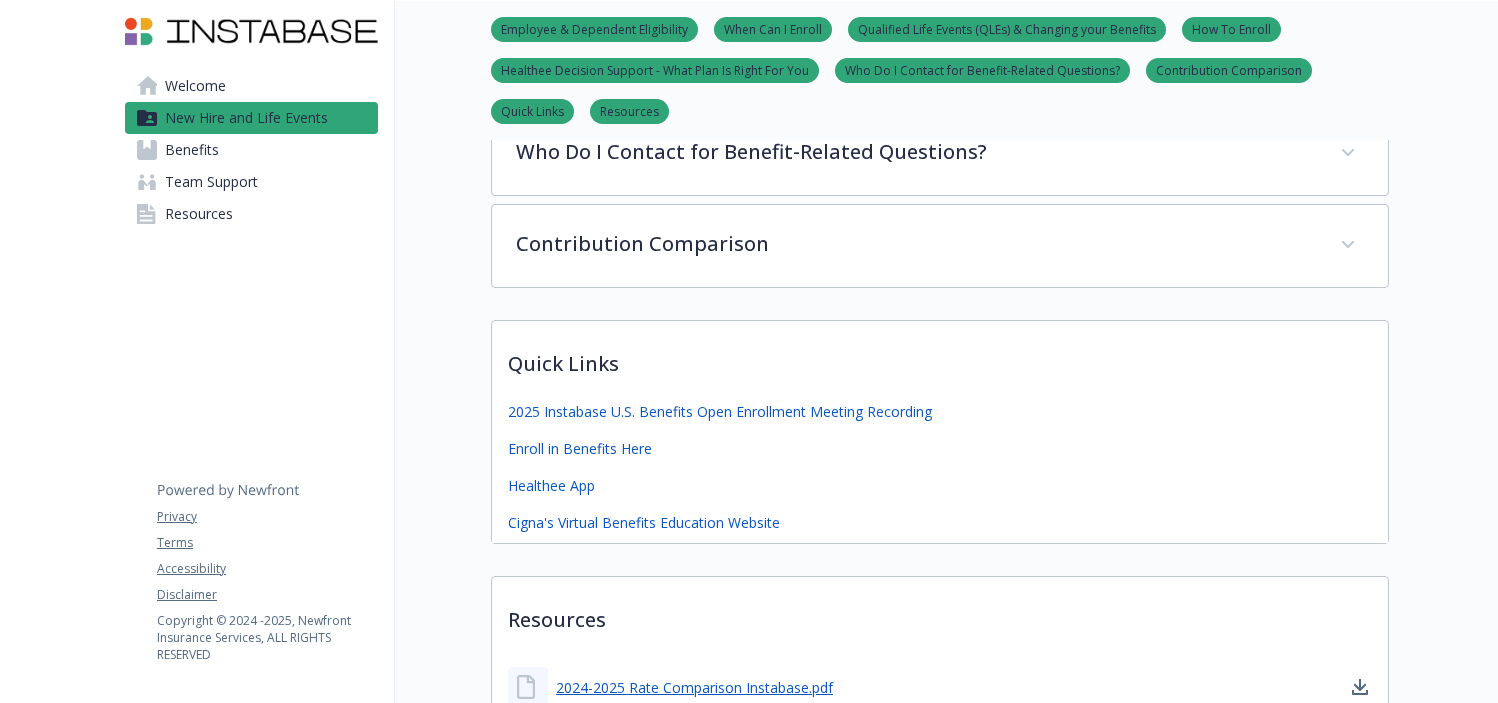 click on "Benefits" at bounding box center [192, 150] 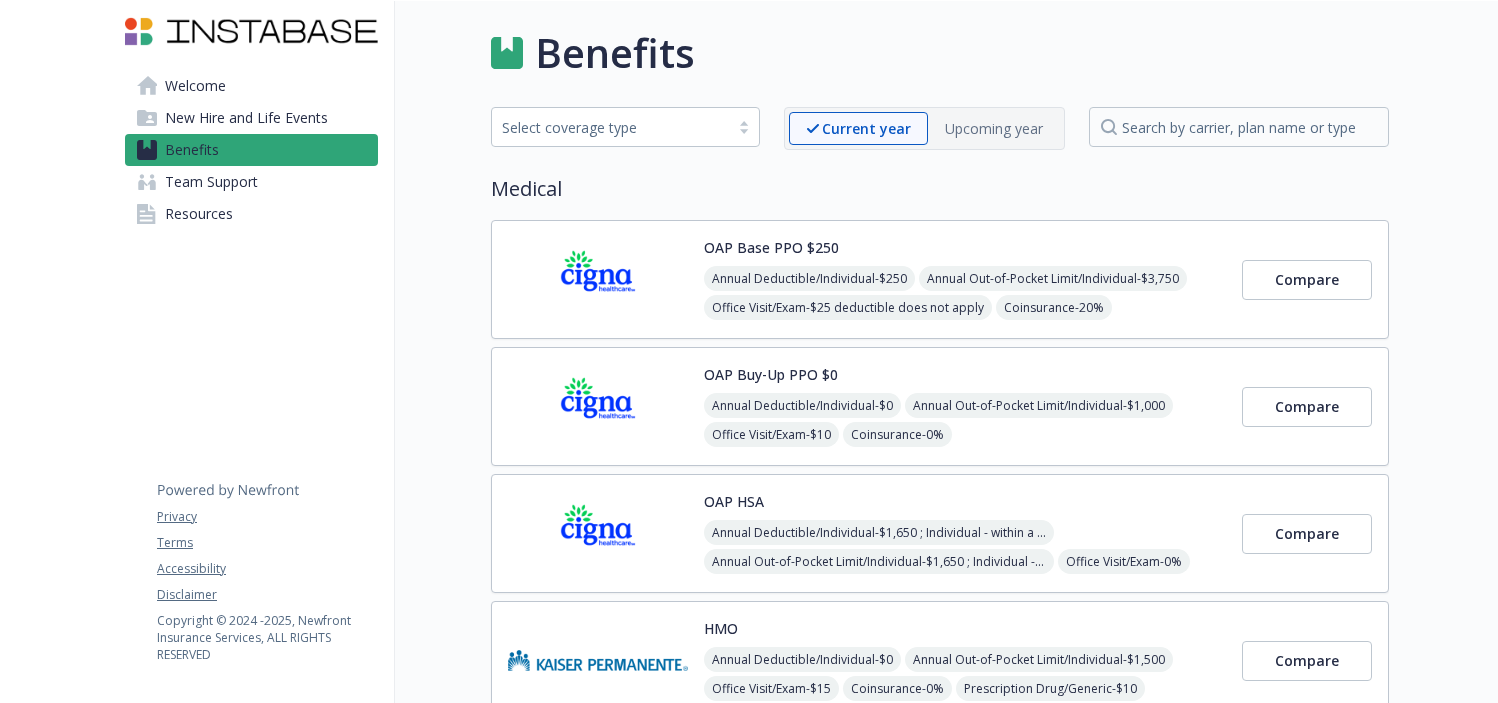 scroll, scrollTop: 0, scrollLeft: 0, axis: both 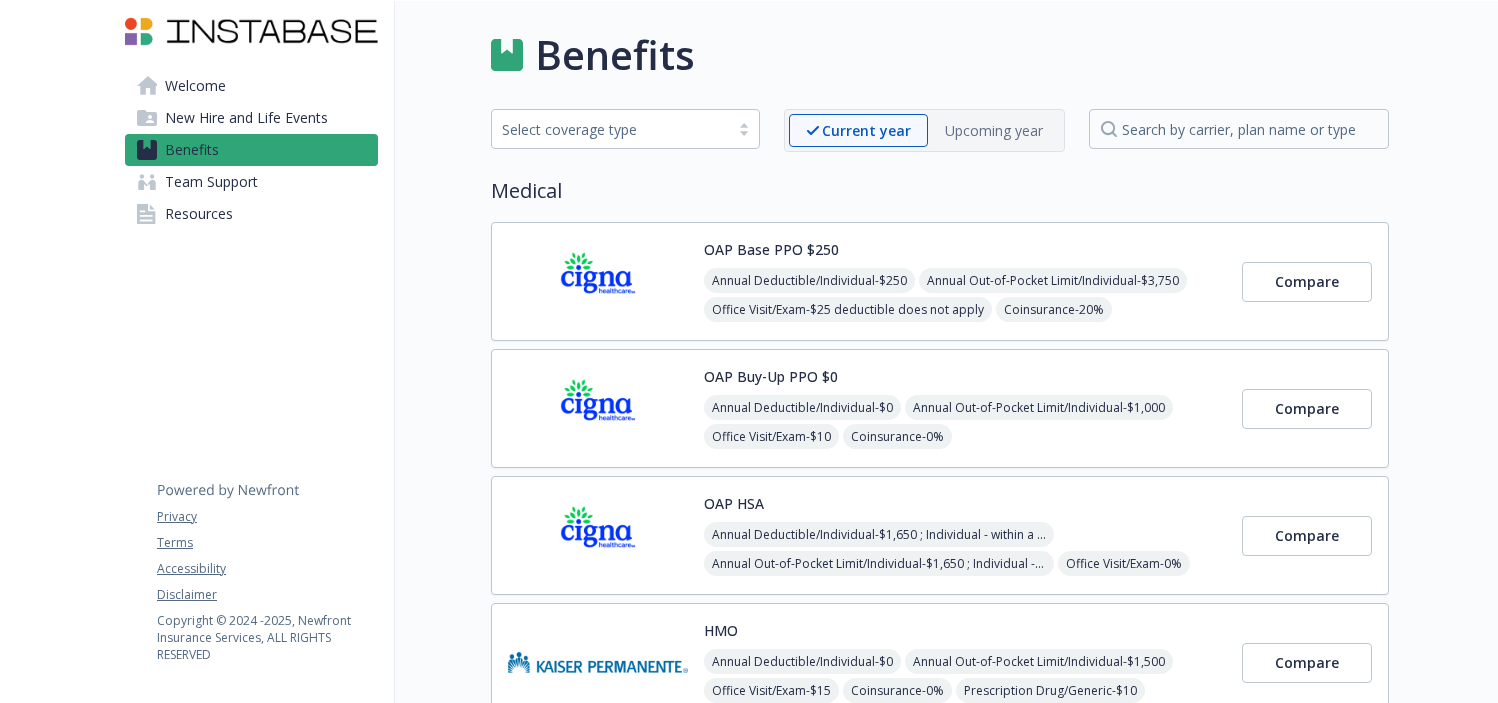click on "Select coverage type" at bounding box center [610, 129] 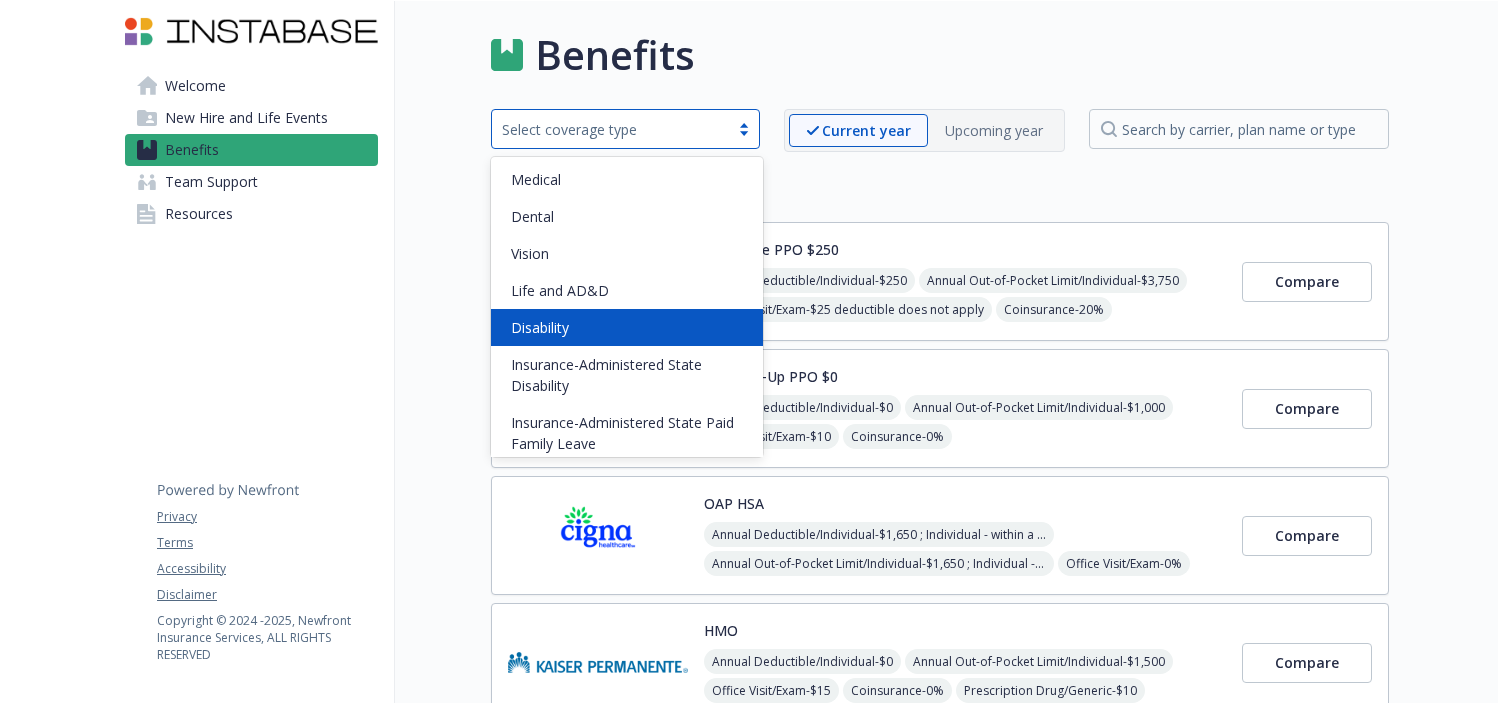click on "Disability" at bounding box center (627, 327) 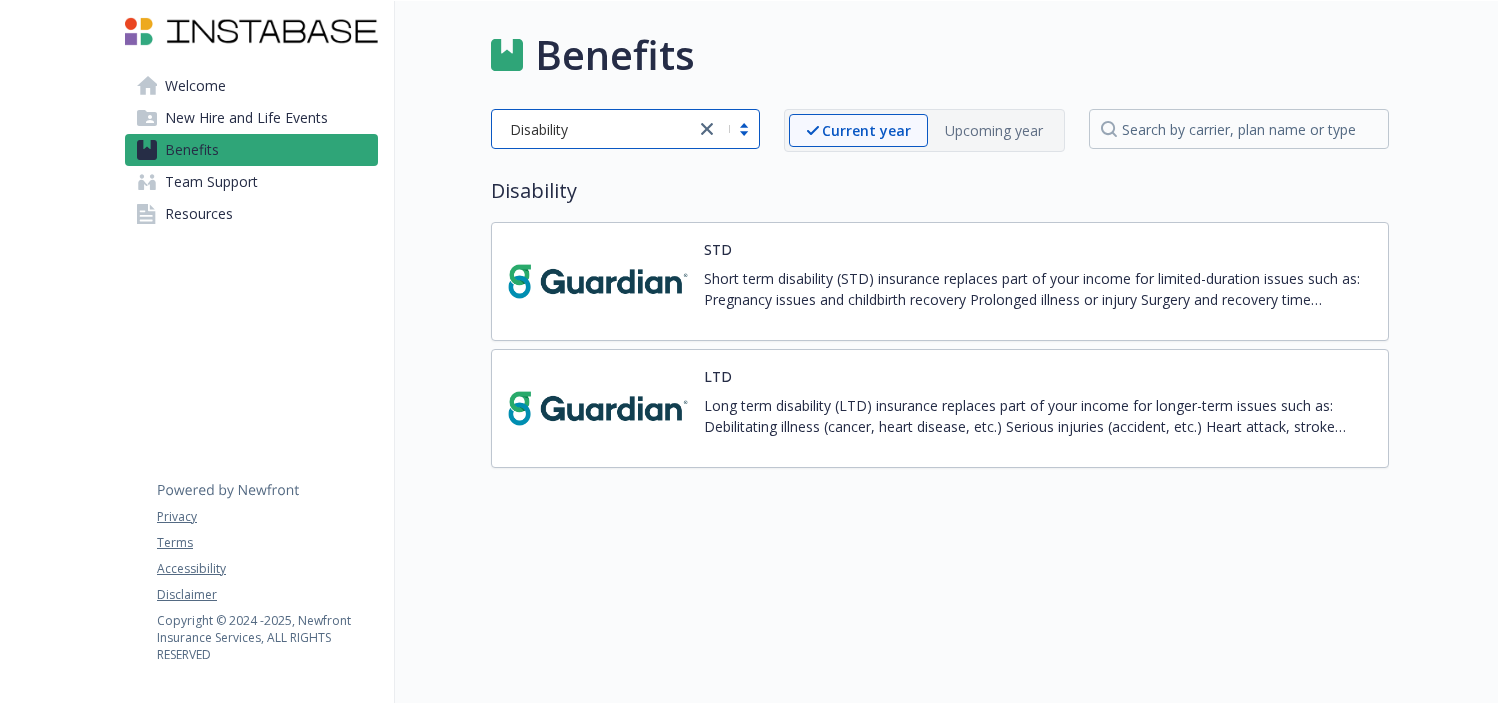click on "Disability" at bounding box center [625, 129] 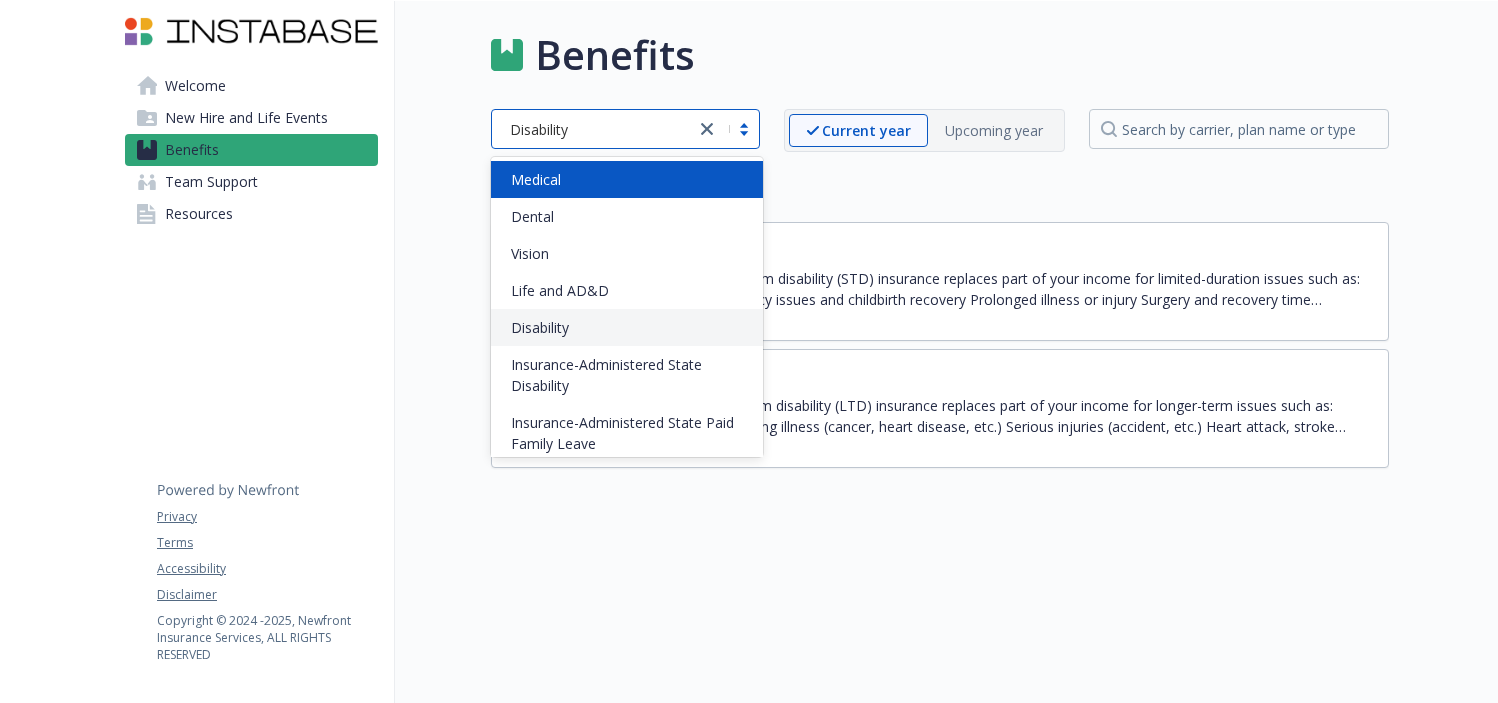 click on "Medical" at bounding box center (627, 179) 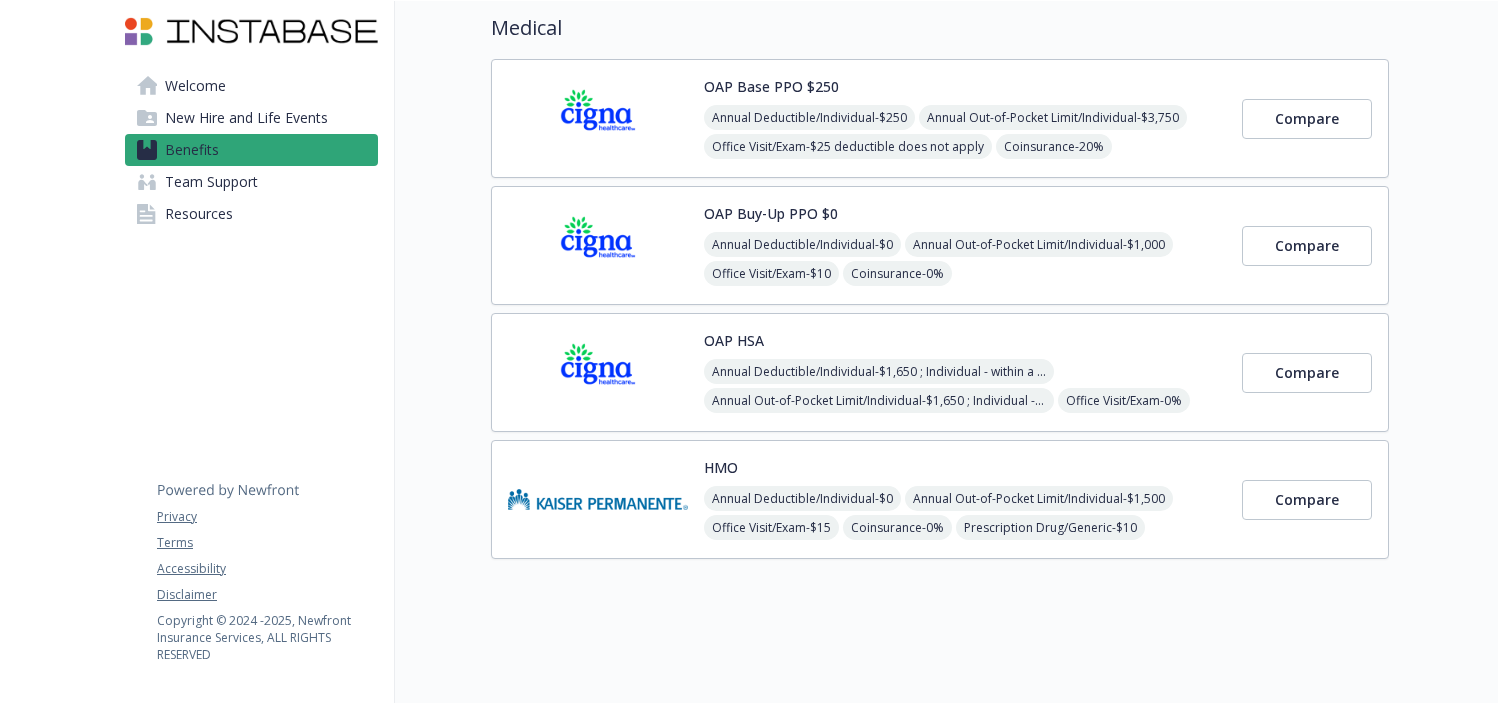 scroll, scrollTop: 0, scrollLeft: 0, axis: both 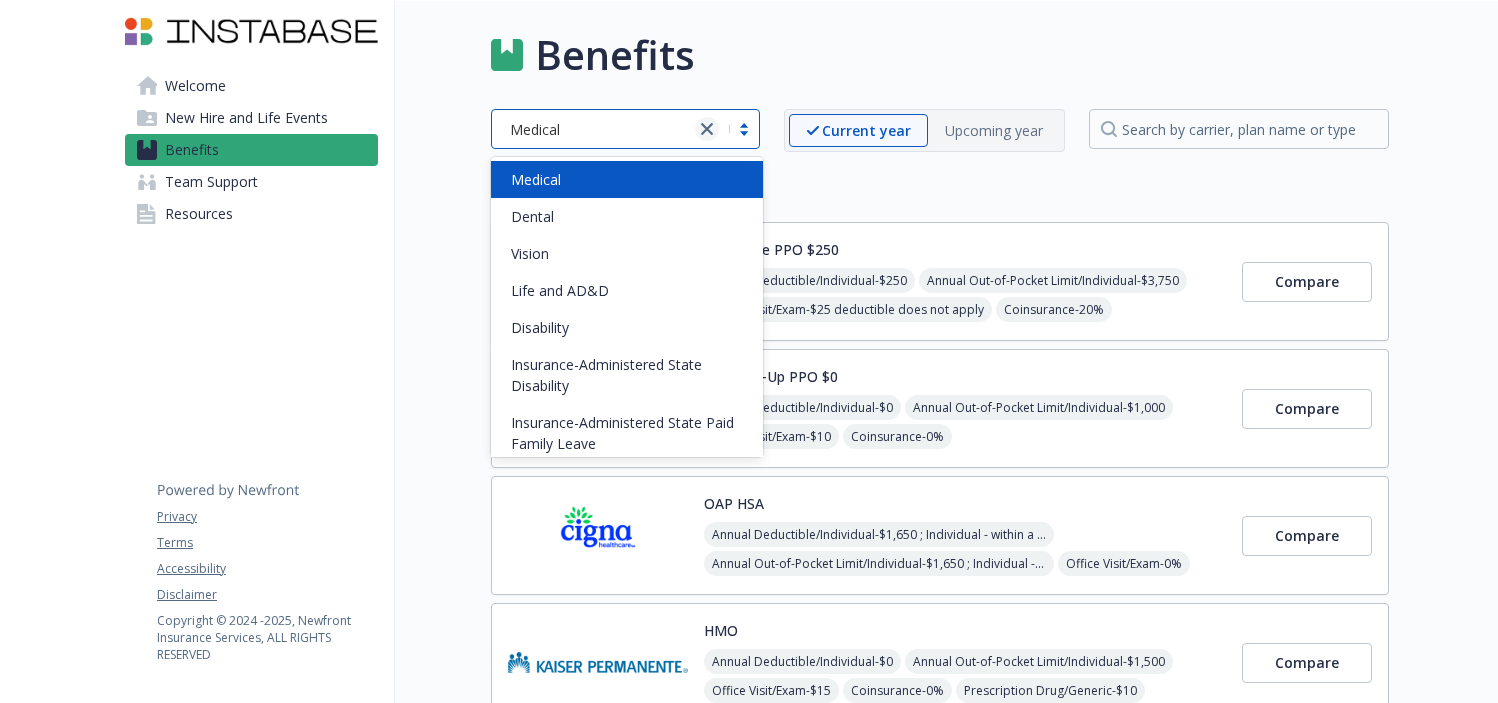 click at bounding box center (707, 129) 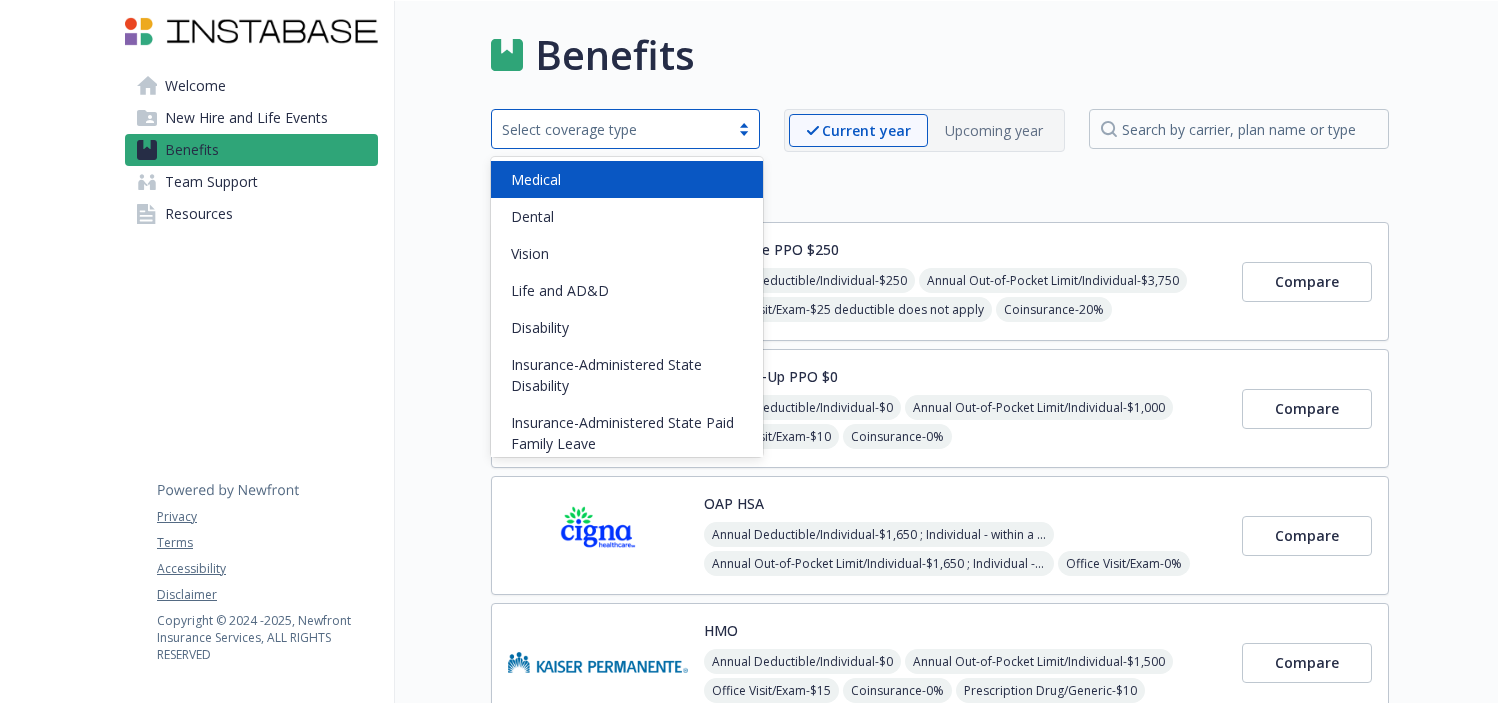 click on "Benefits" at bounding box center (940, 55) 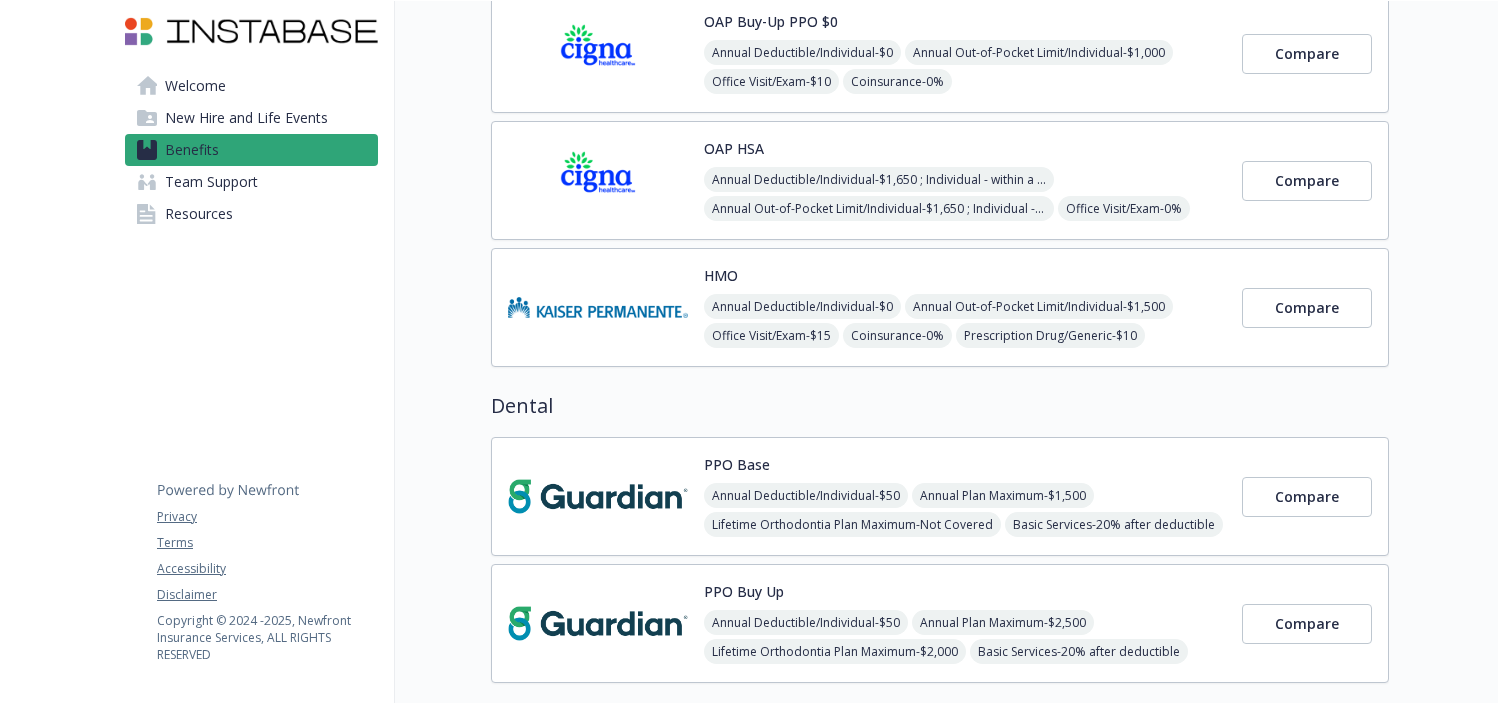 scroll, scrollTop: 0, scrollLeft: 0, axis: both 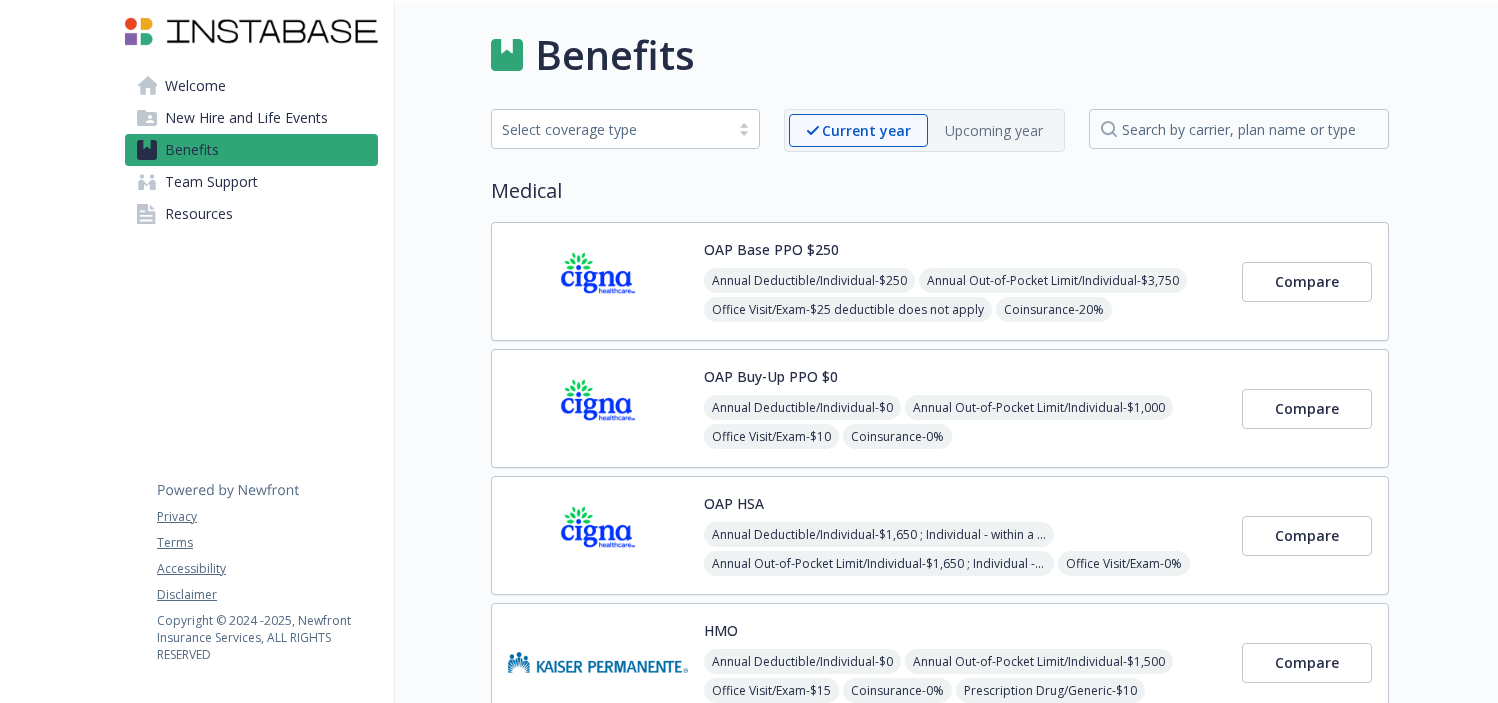 click at bounding box center [598, 281] 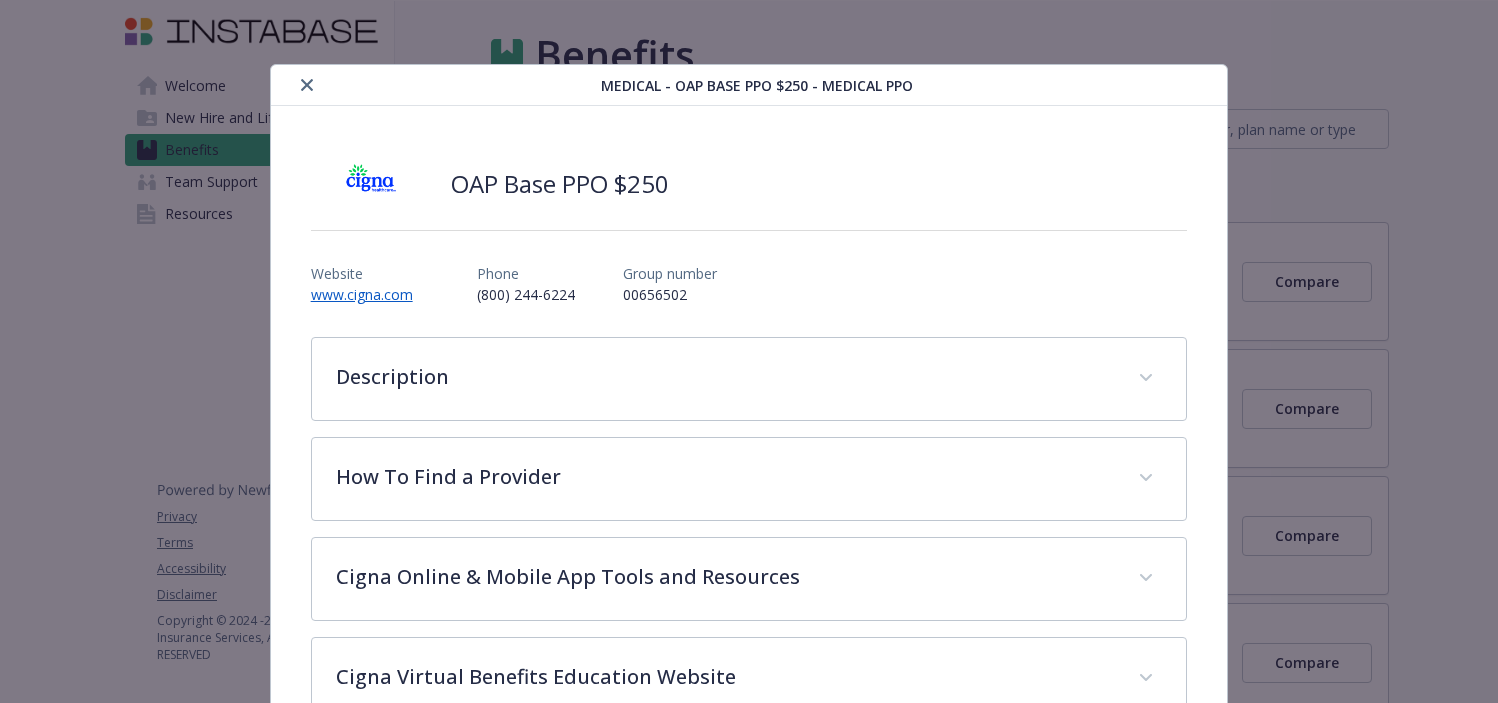 scroll, scrollTop: 60, scrollLeft: 0, axis: vertical 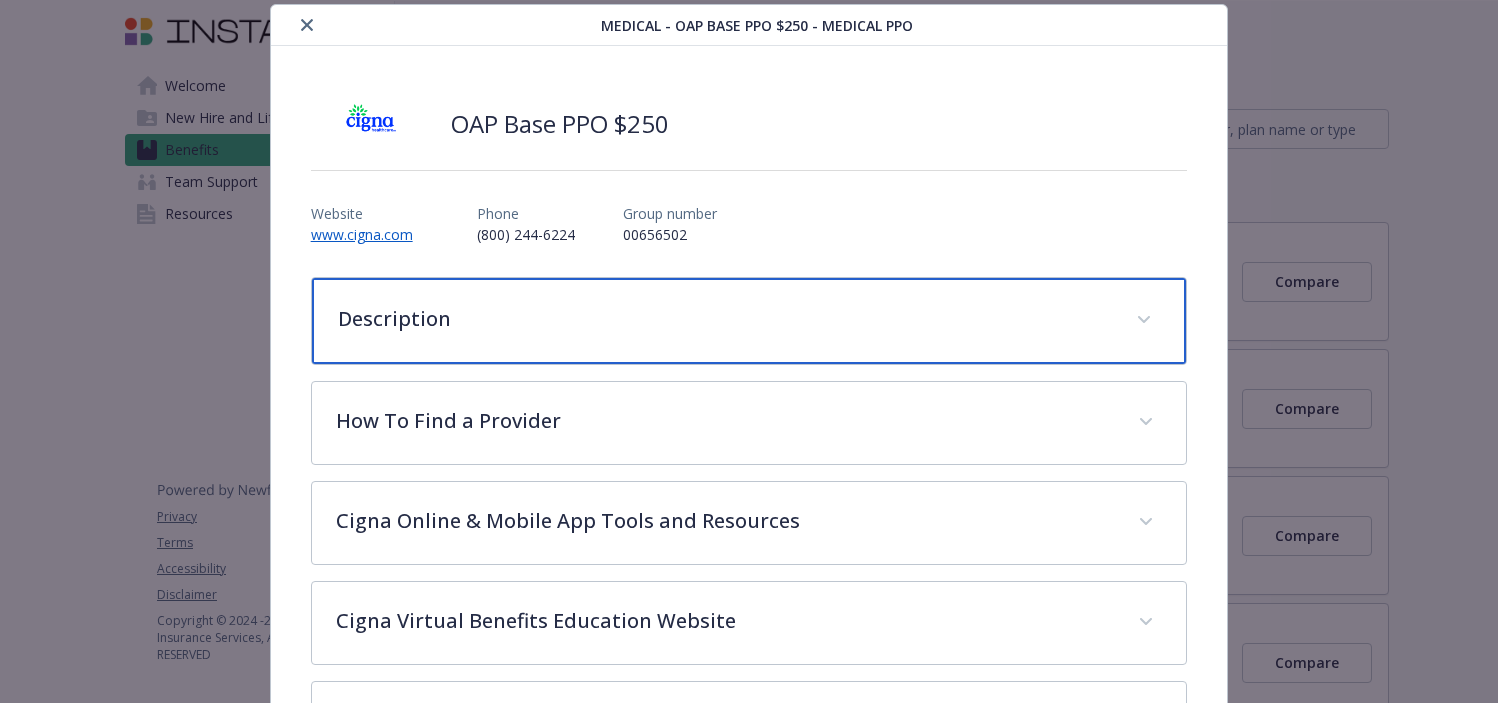 click on "Description" at bounding box center (725, 319) 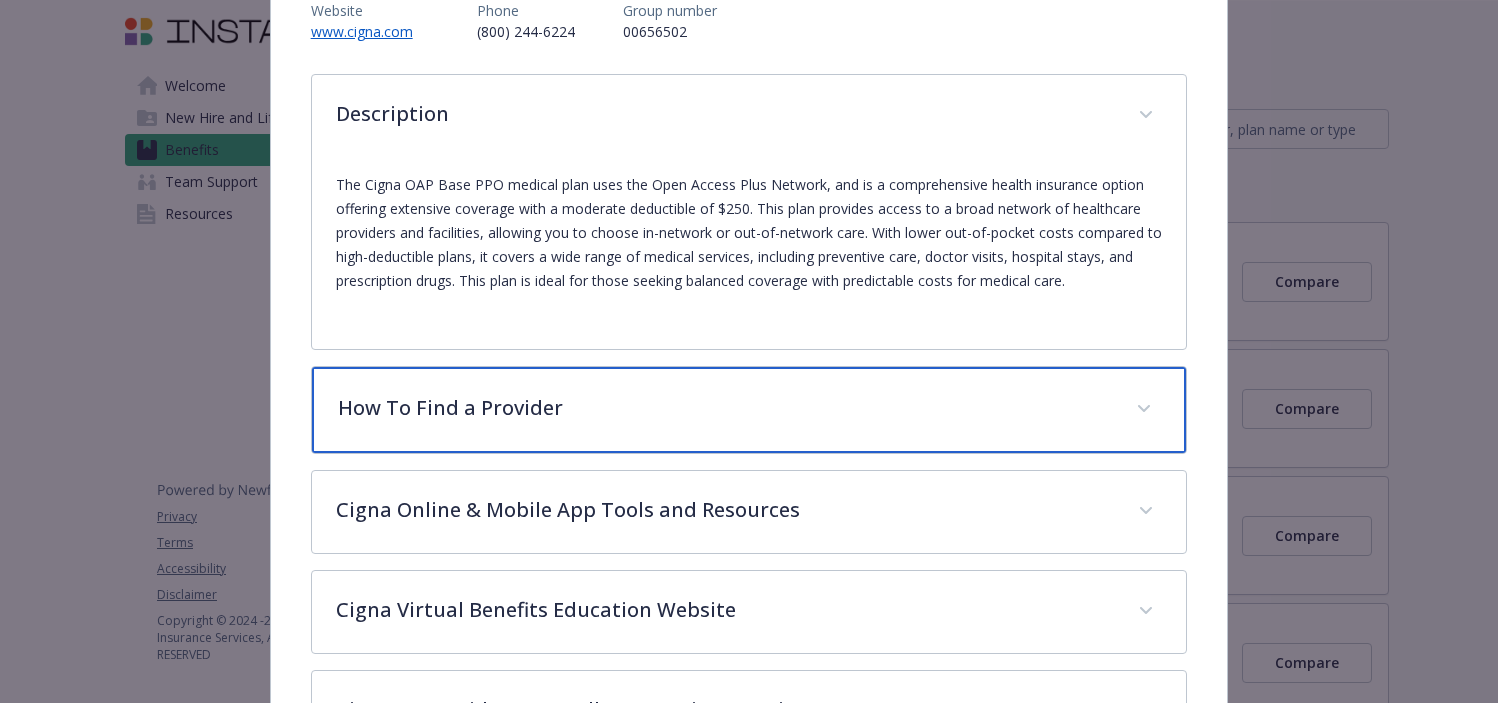 click on "How To Find a Provider" at bounding box center (725, 408) 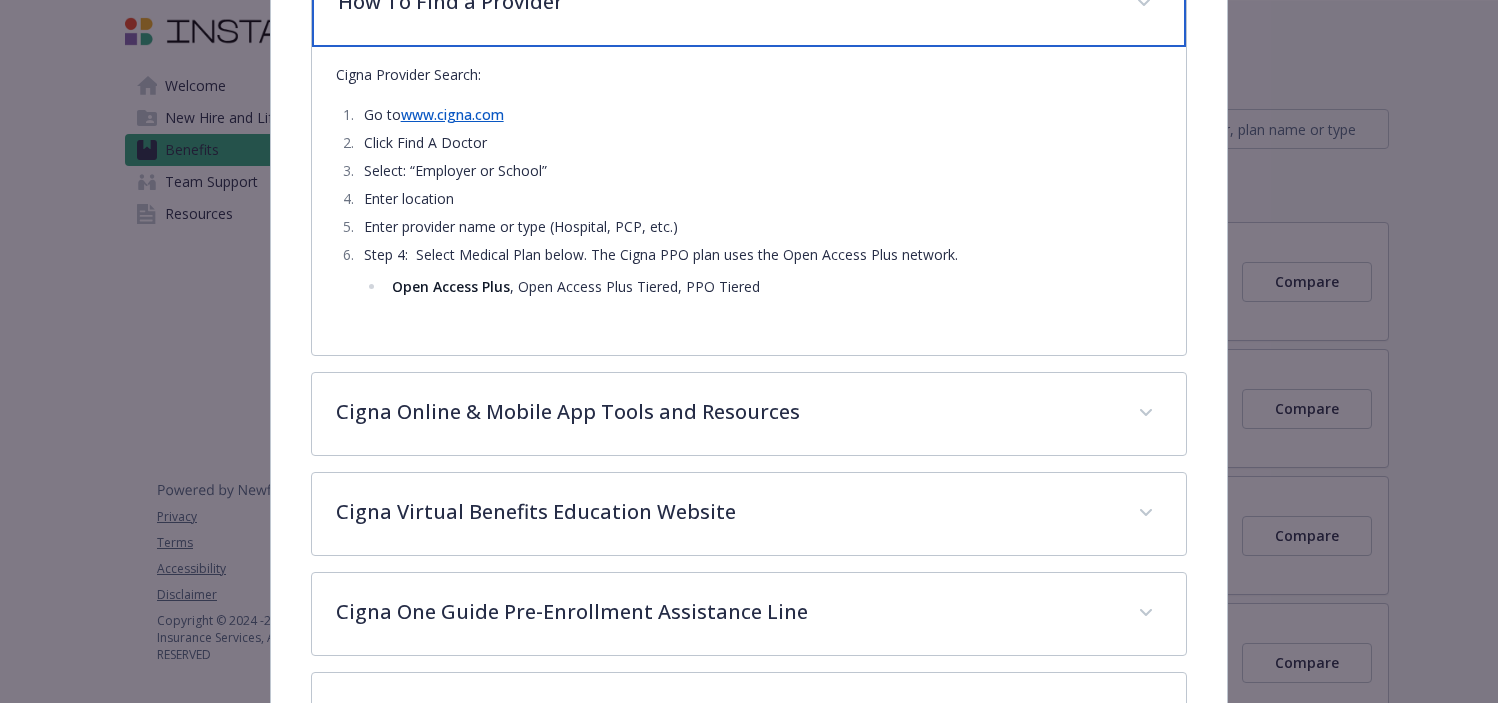 scroll, scrollTop: 670, scrollLeft: 0, axis: vertical 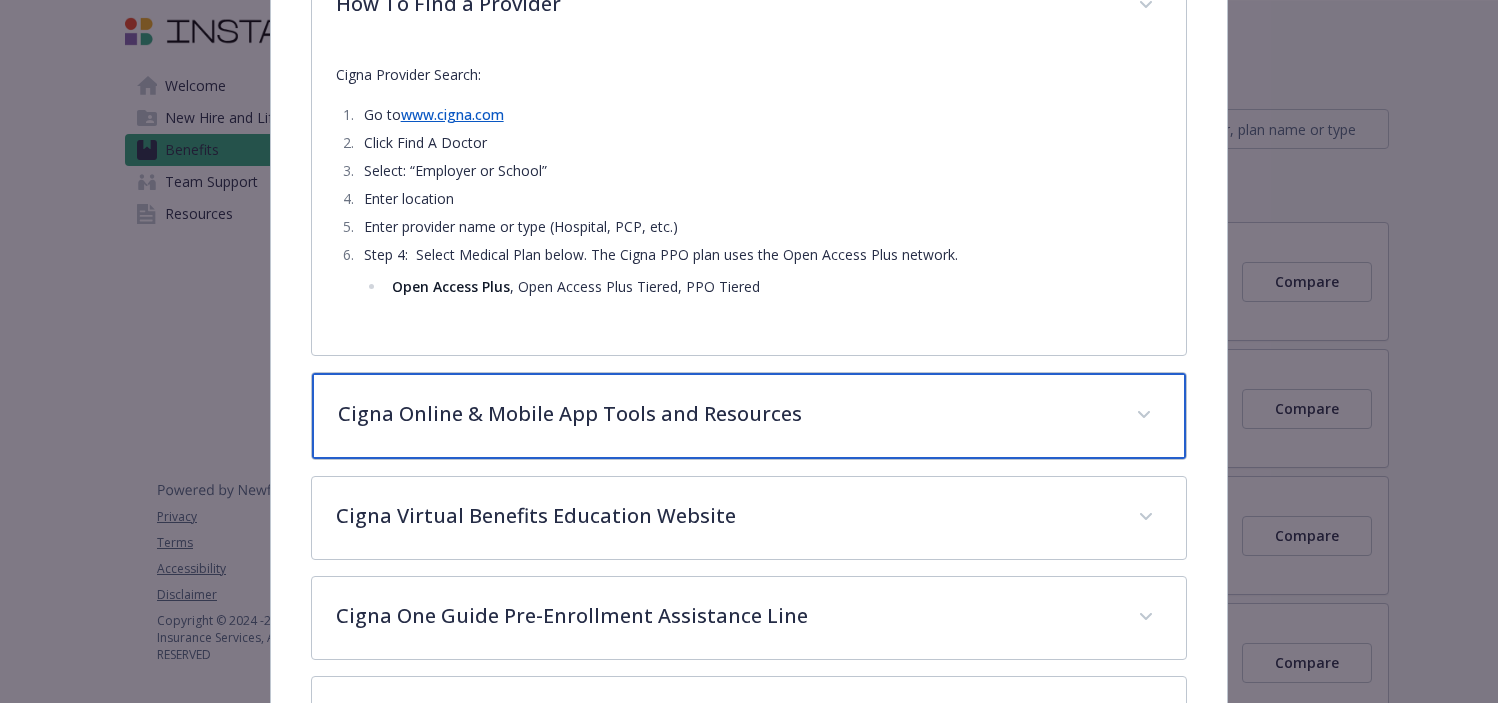 click on "Cigna Online & Mobile App Tools and Resources" at bounding box center (725, 414) 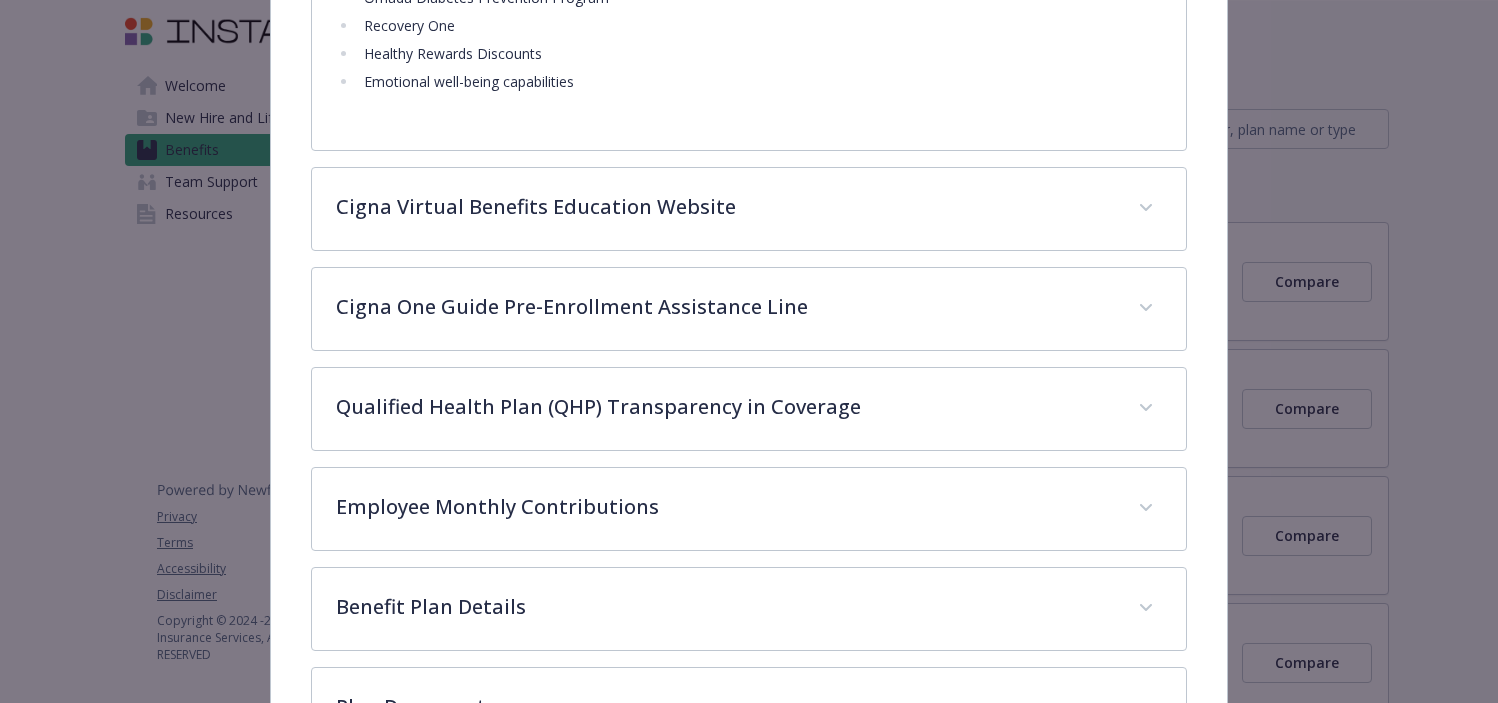 scroll, scrollTop: 1851, scrollLeft: 0, axis: vertical 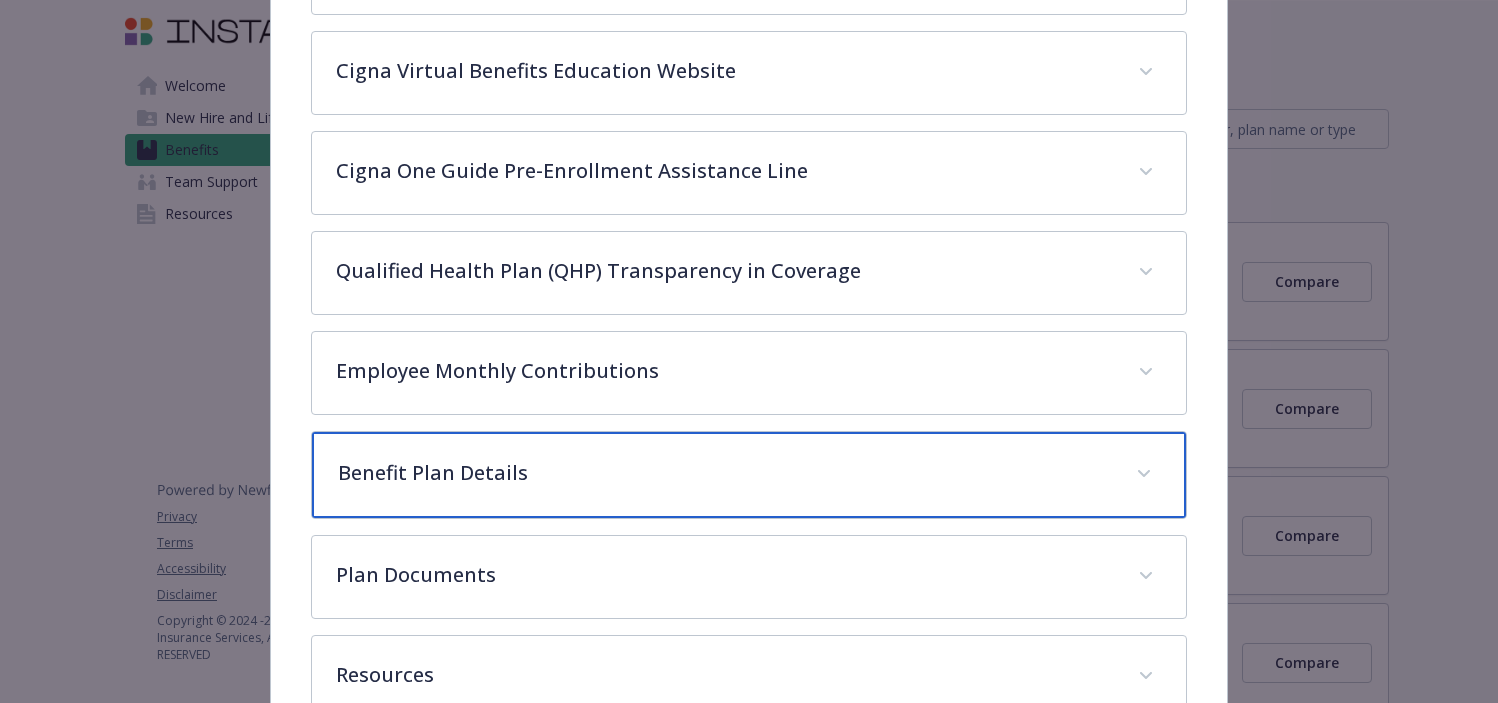 click on "Benefit Plan Details" at bounding box center [725, 473] 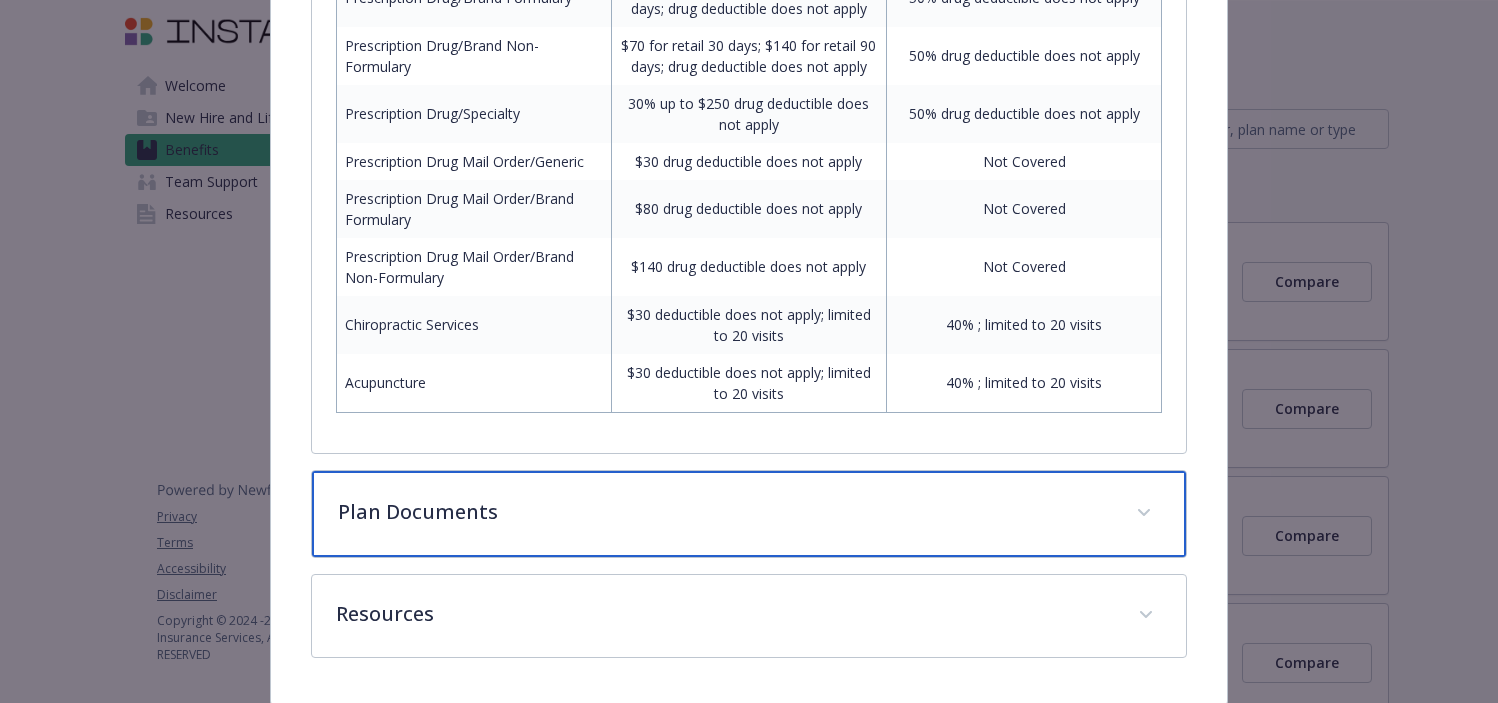 click on "Plan Documents" at bounding box center [725, 512] 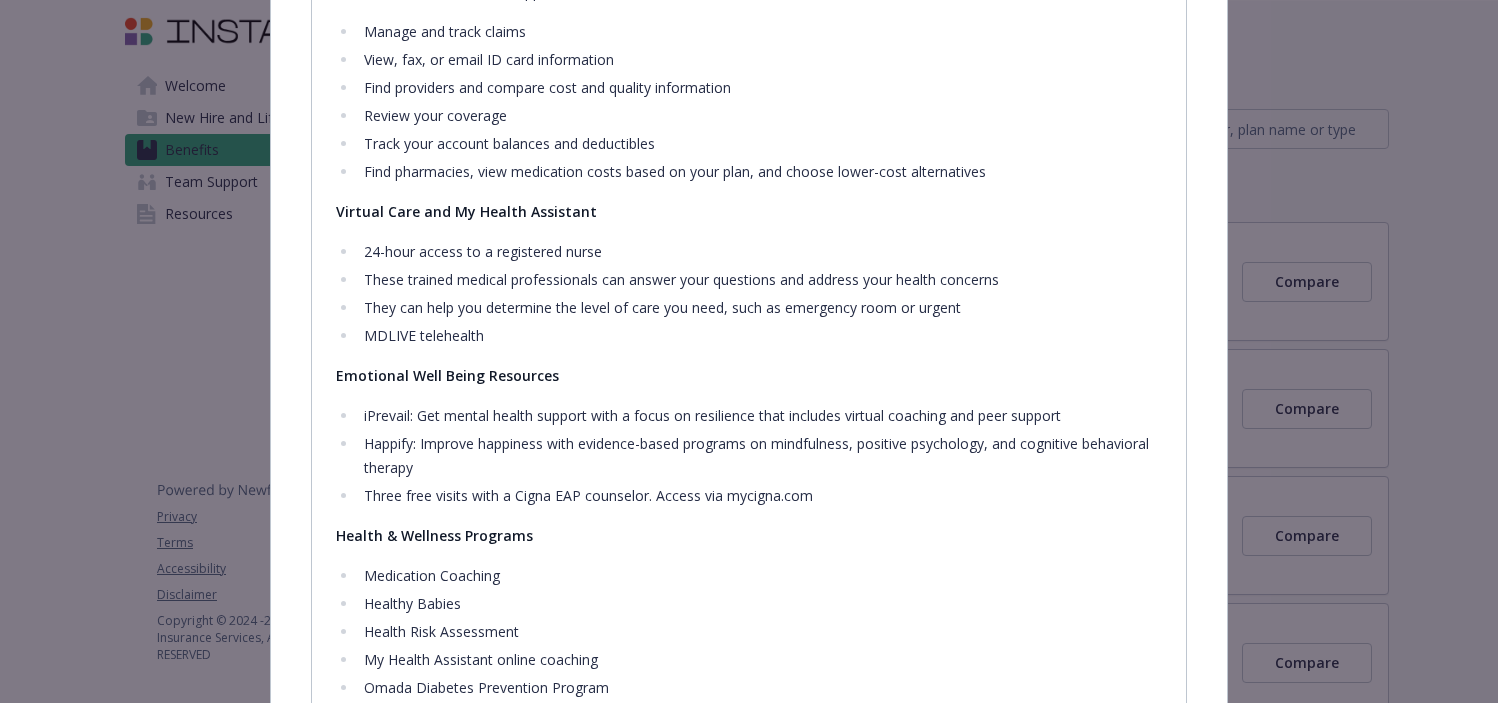 scroll, scrollTop: 0, scrollLeft: 0, axis: both 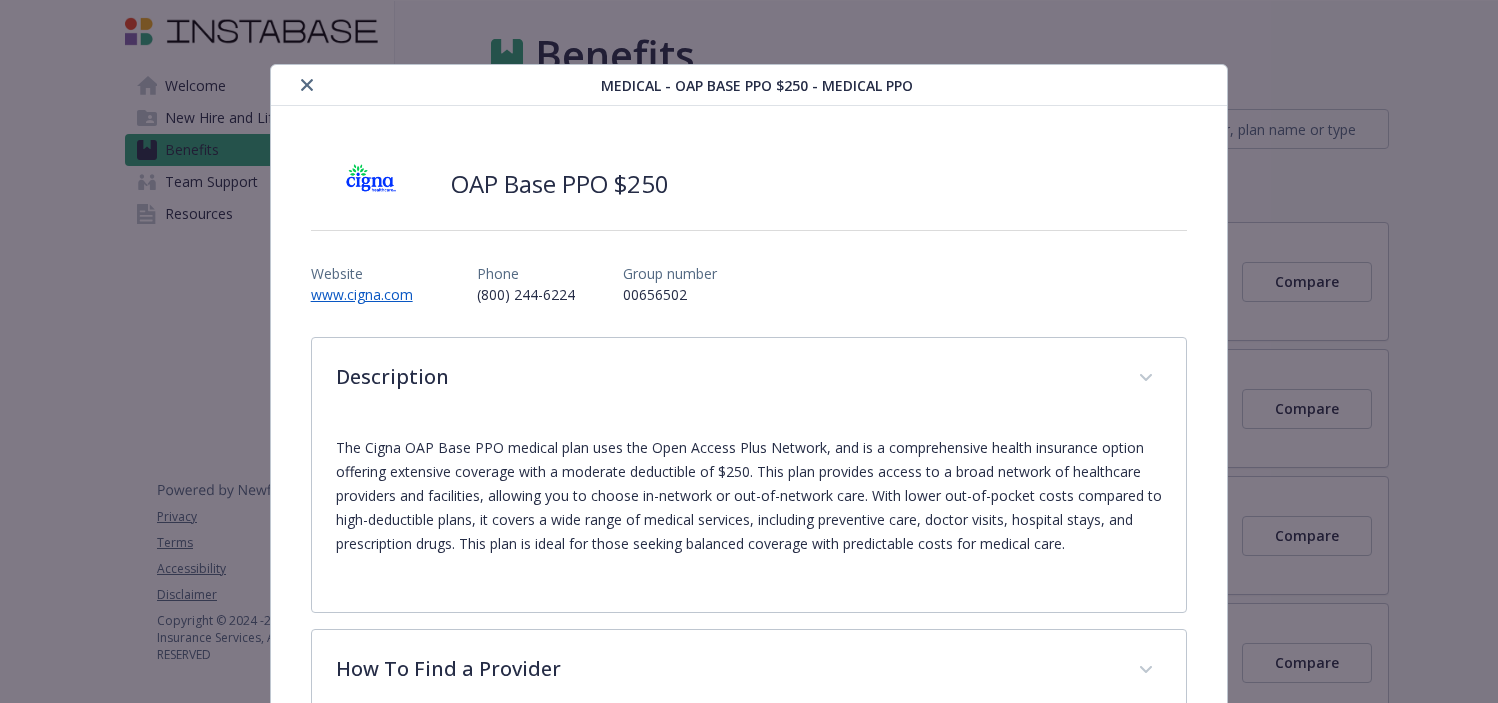 click 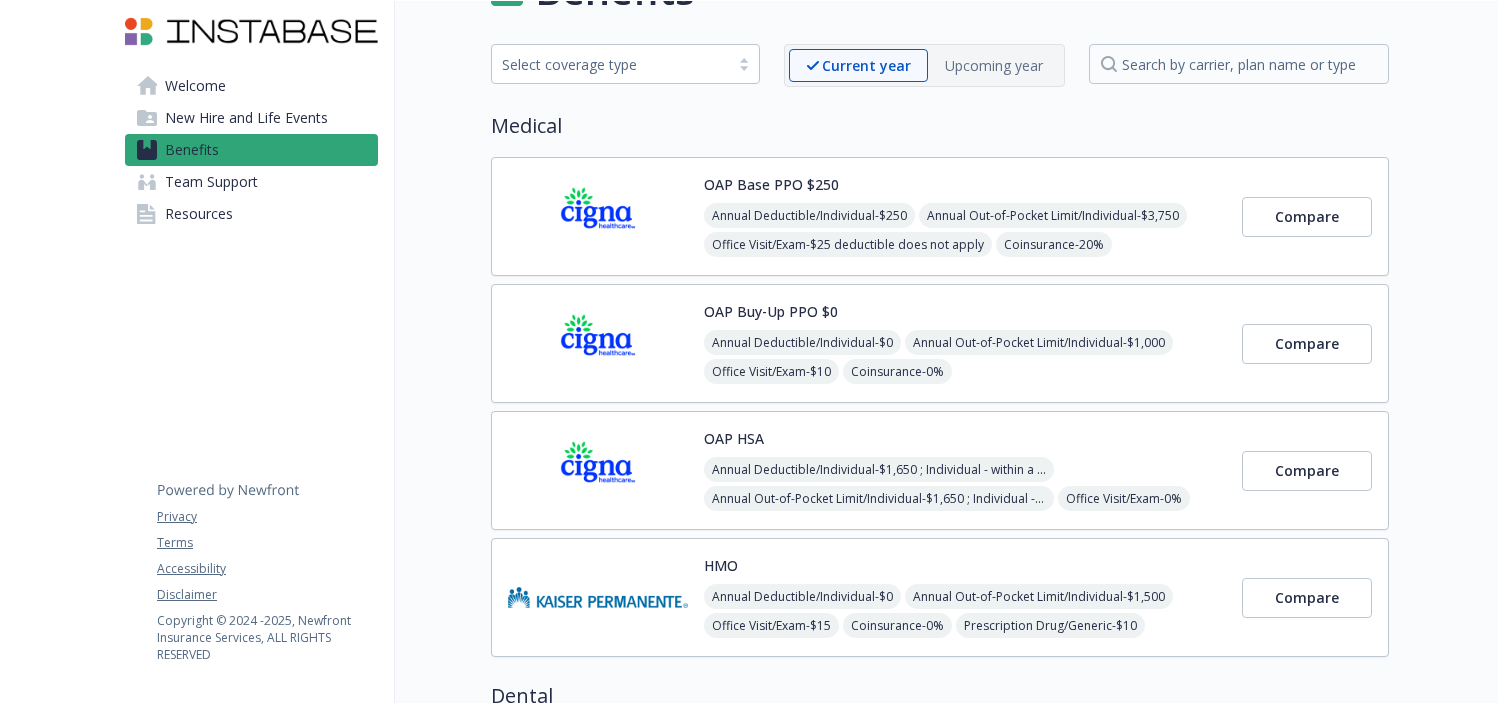 scroll, scrollTop: 42, scrollLeft: 0, axis: vertical 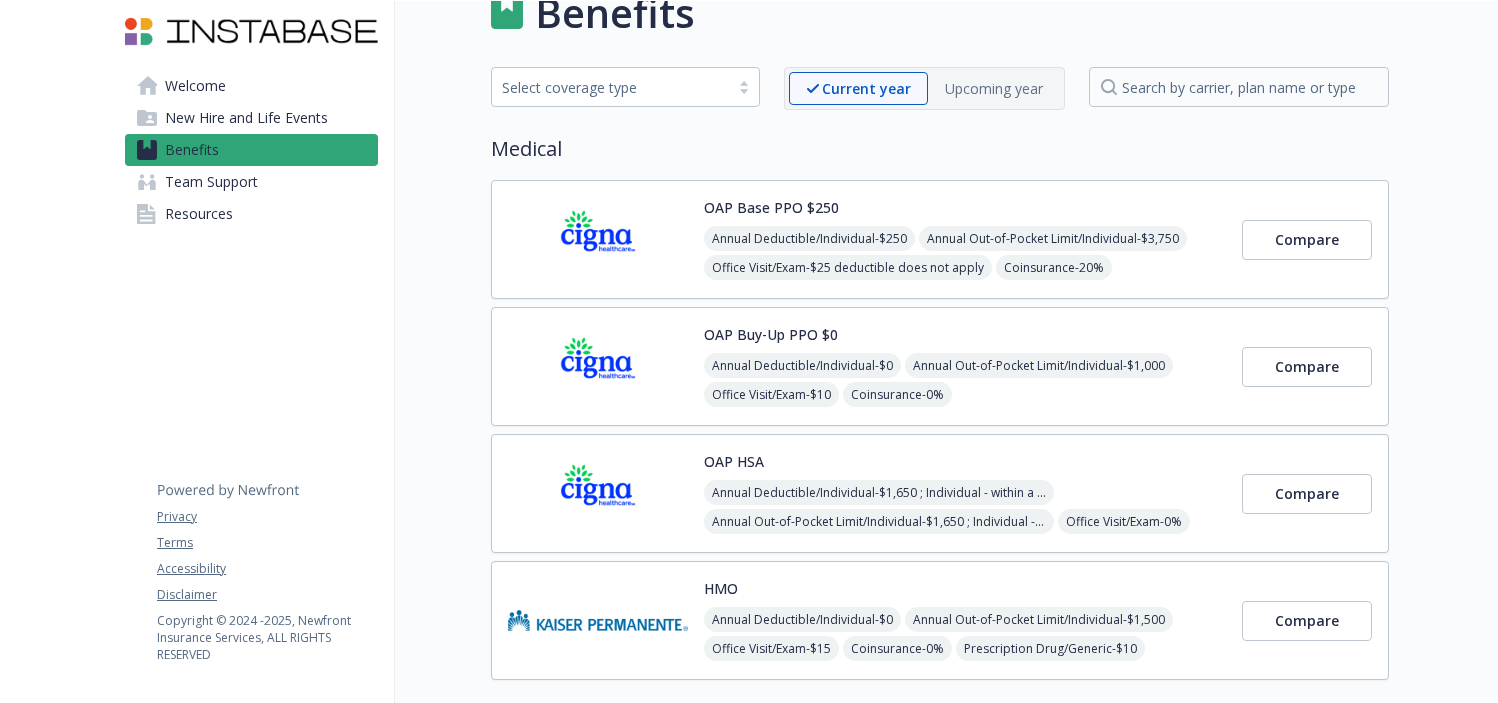 click on "New Hire and Life Events" at bounding box center [246, 118] 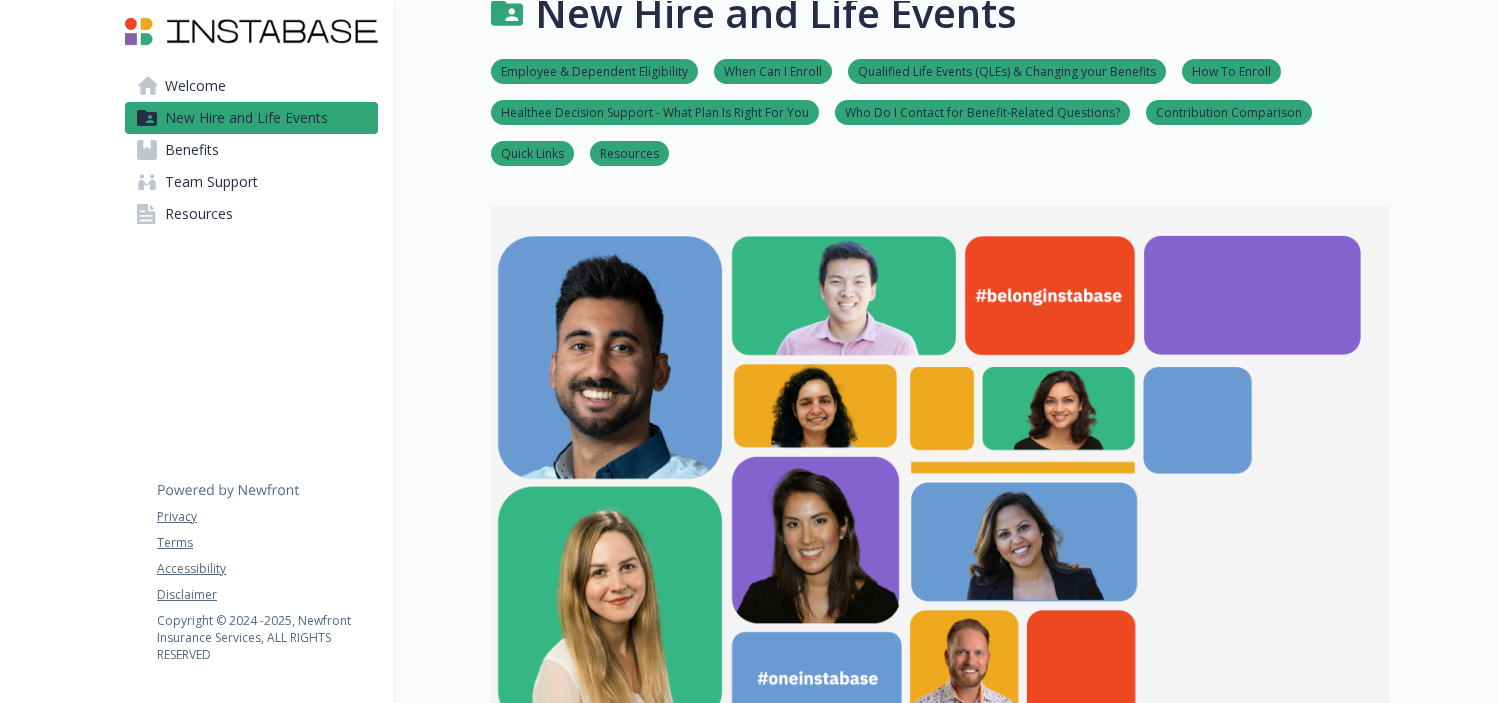 click on "Team Support" at bounding box center [211, 182] 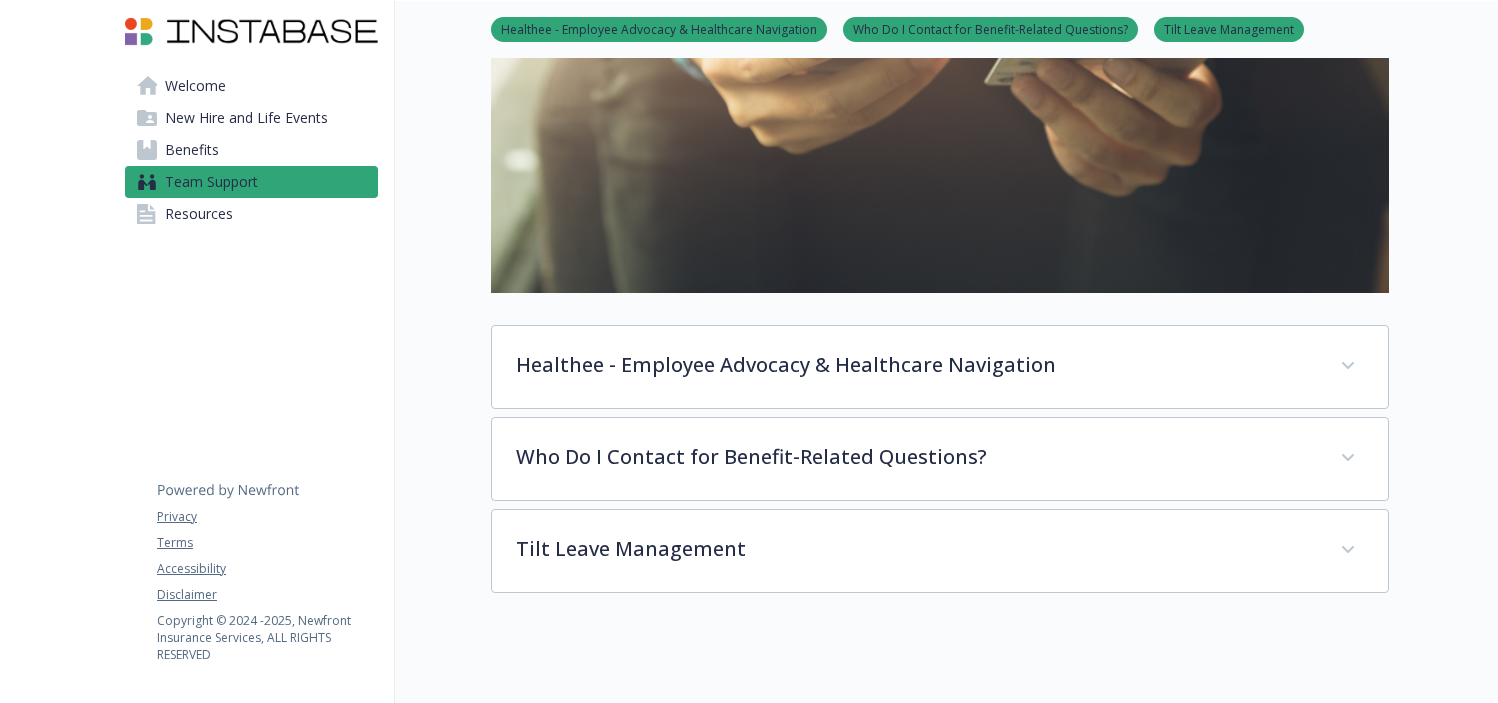 scroll, scrollTop: 485, scrollLeft: 0, axis: vertical 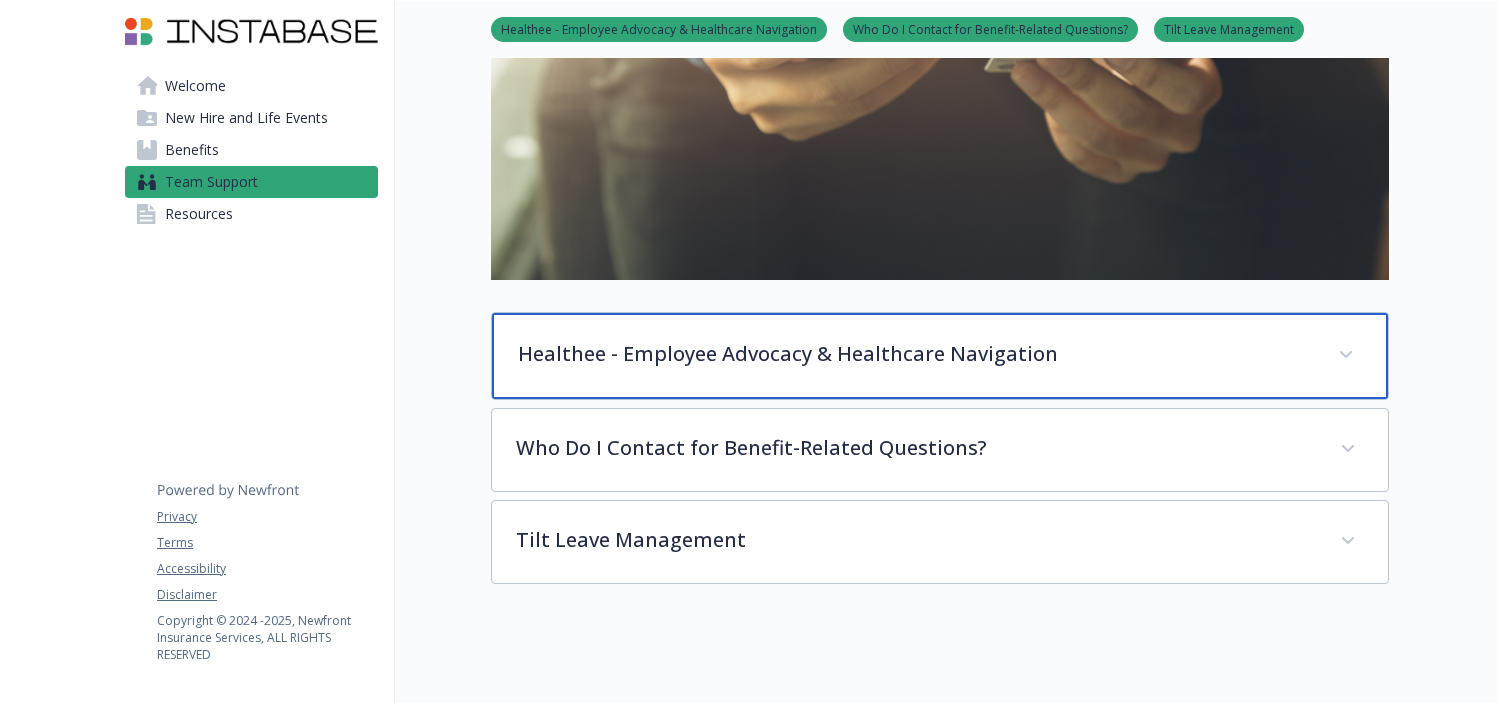 click on "Healthee - Employee Advocacy & Healthcare Navigation" at bounding box center (916, 354) 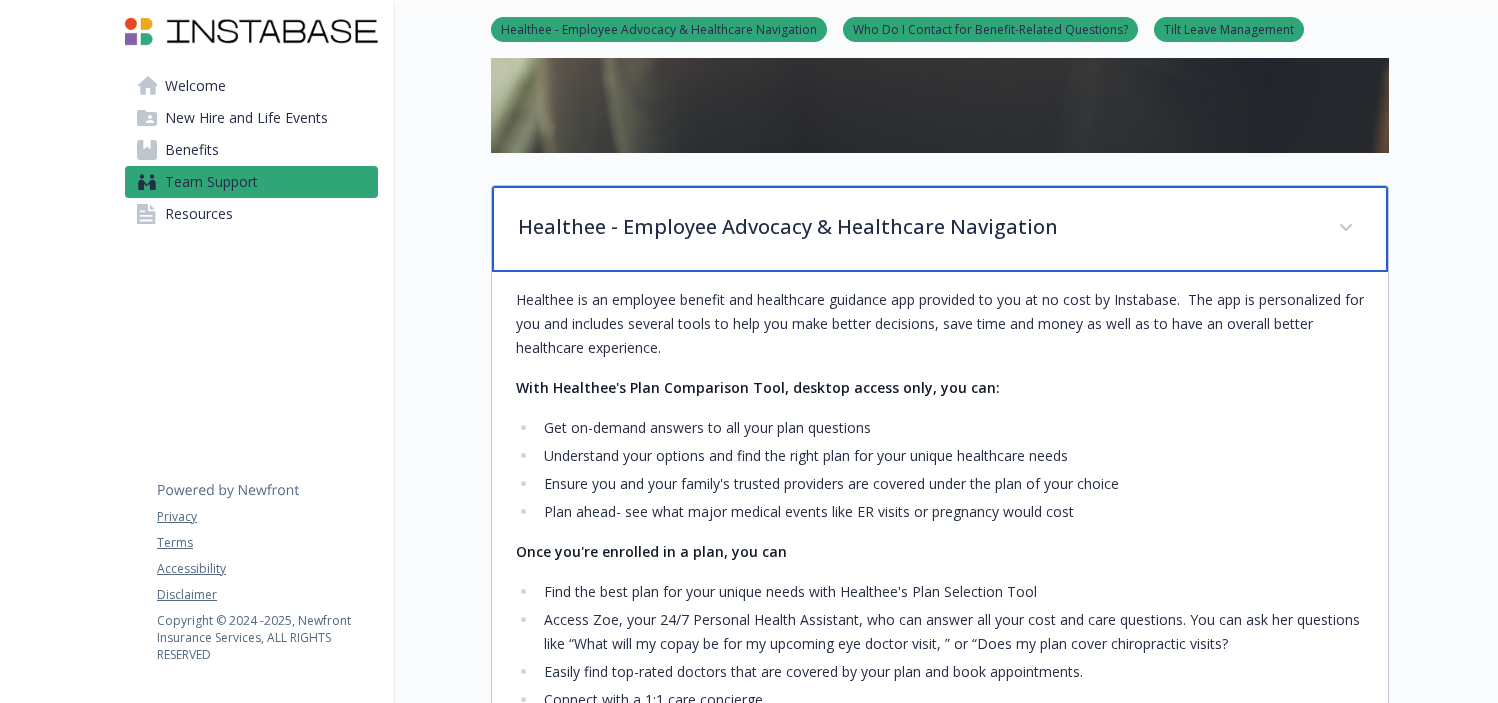 scroll, scrollTop: 606, scrollLeft: 0, axis: vertical 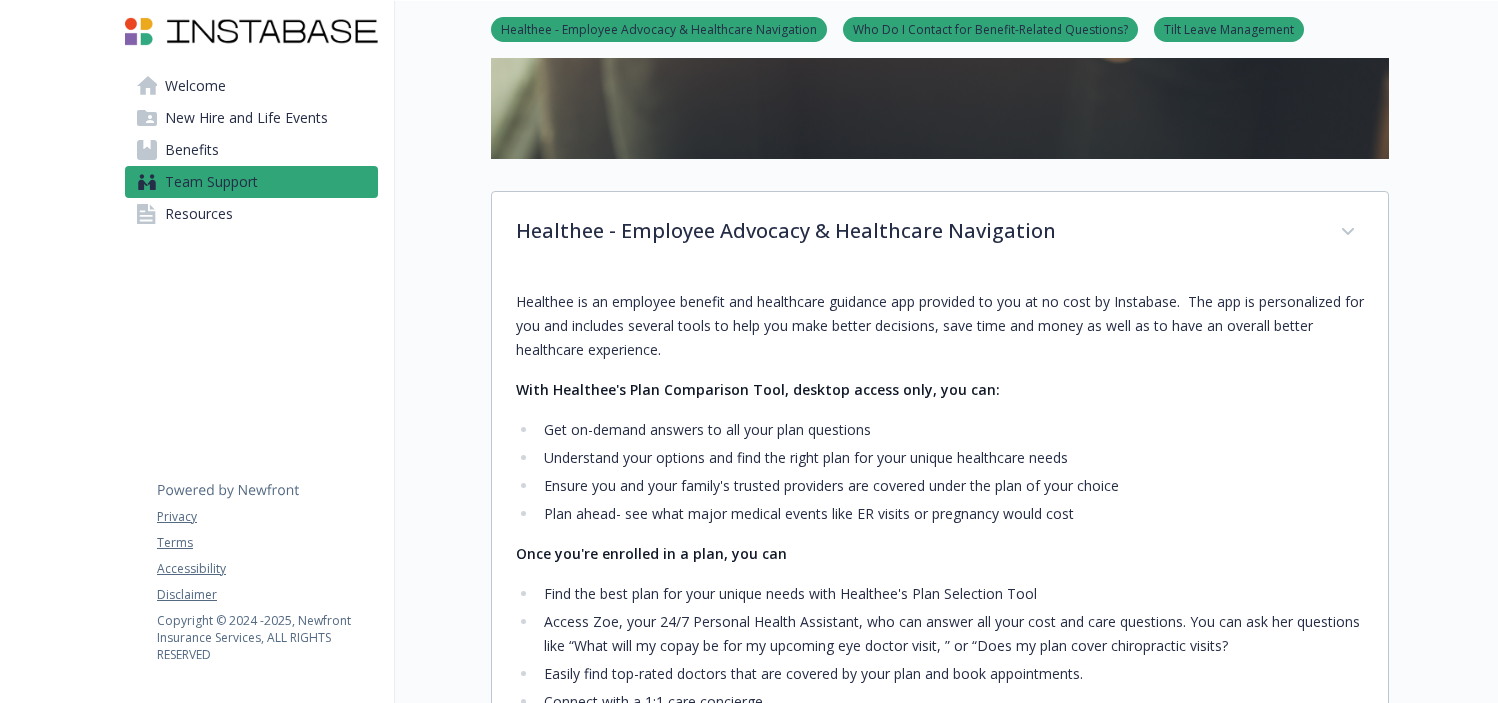 click on "Benefits" at bounding box center [192, 150] 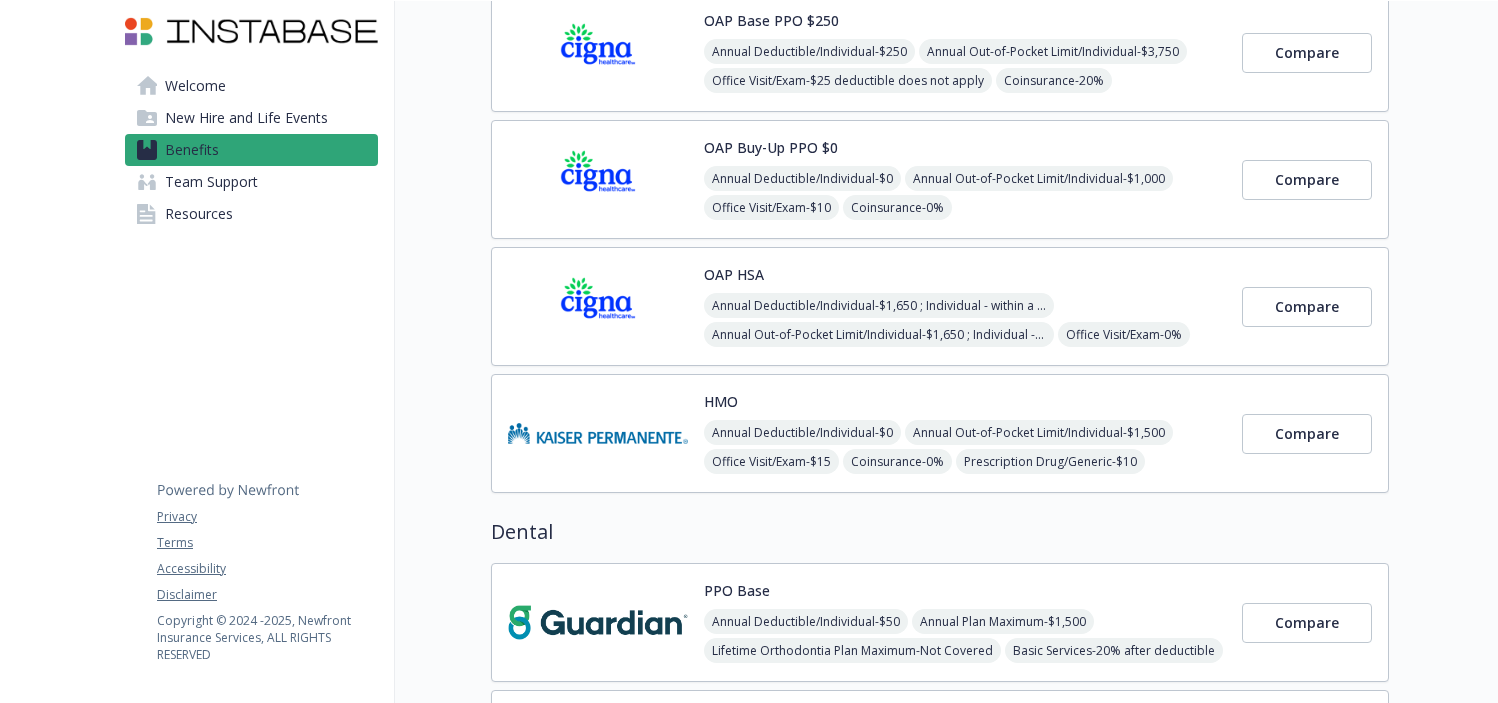 scroll, scrollTop: 0, scrollLeft: 0, axis: both 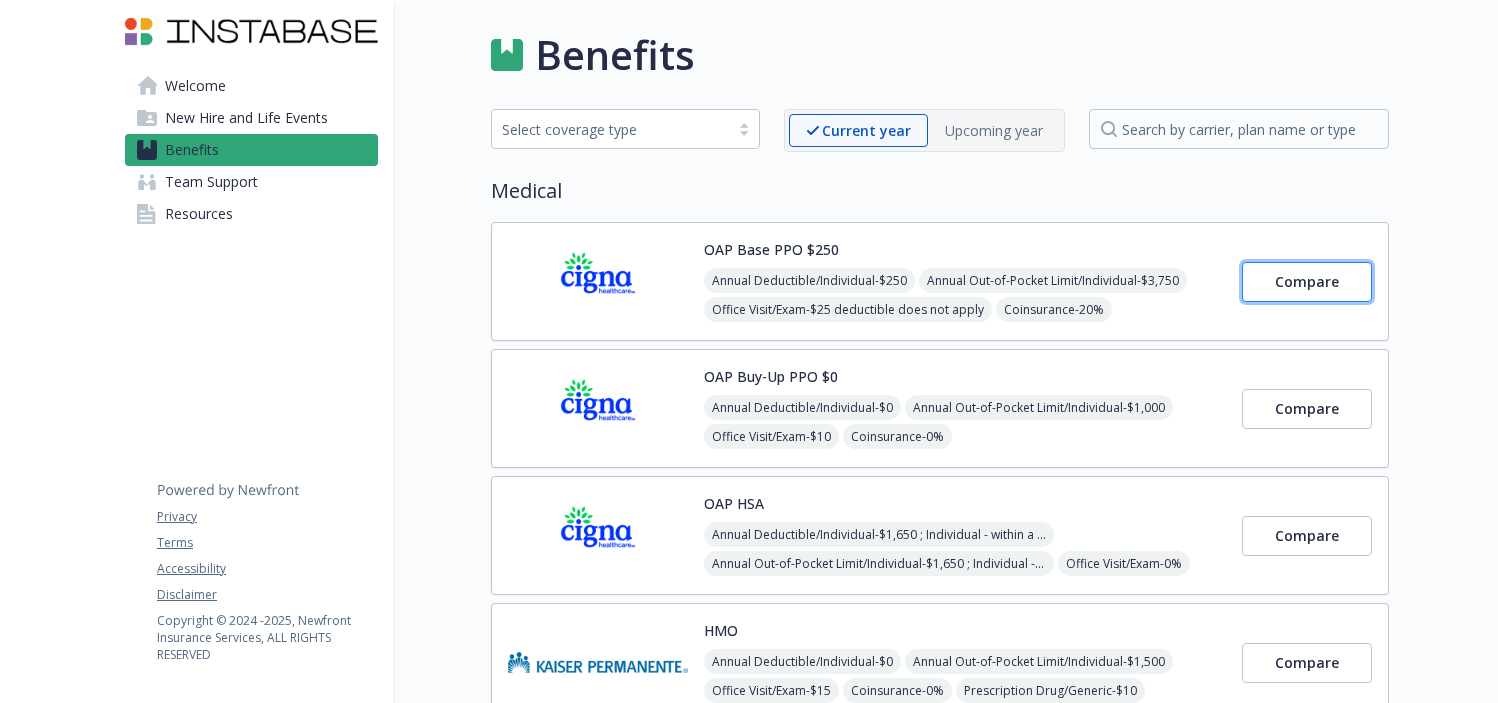 click on "Compare" at bounding box center [1307, 281] 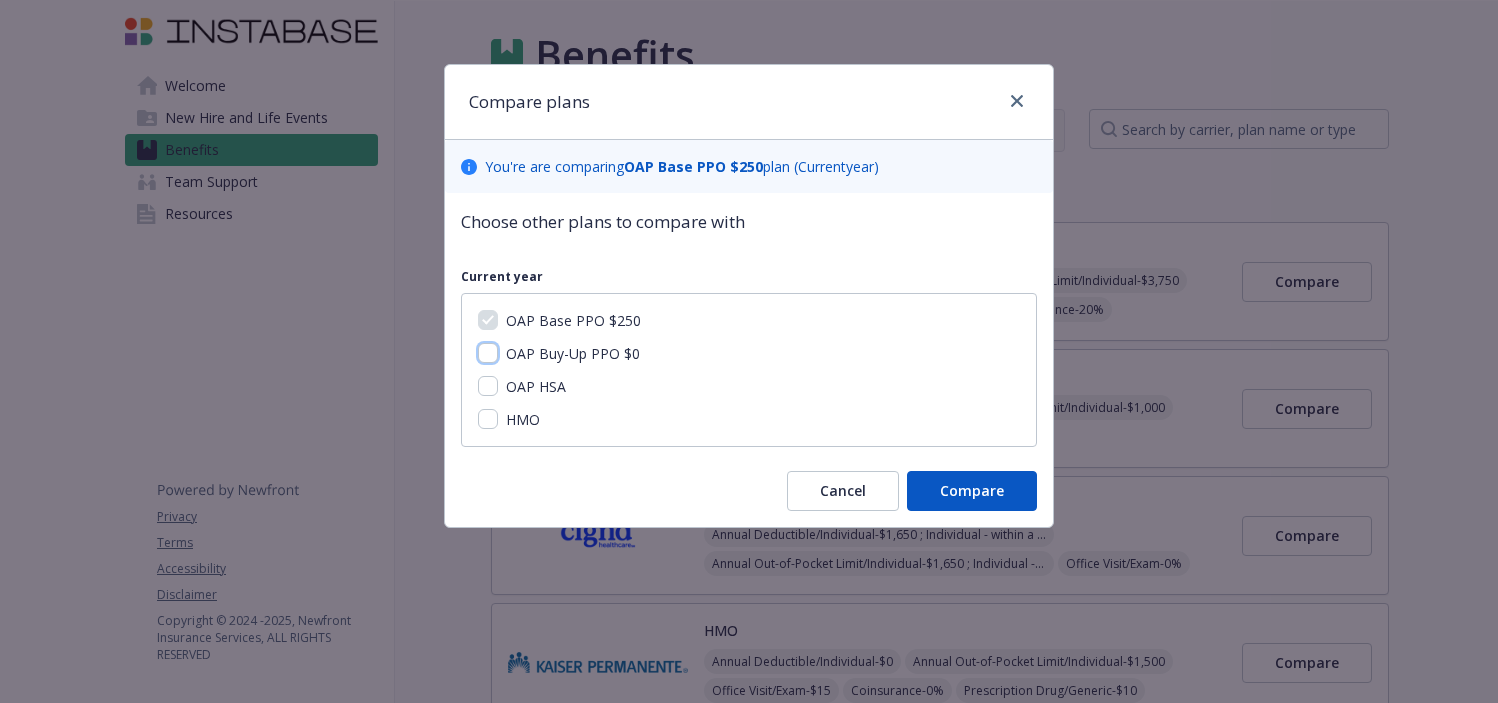 click on "OAP Buy-Up PPO $0" at bounding box center (488, 353) 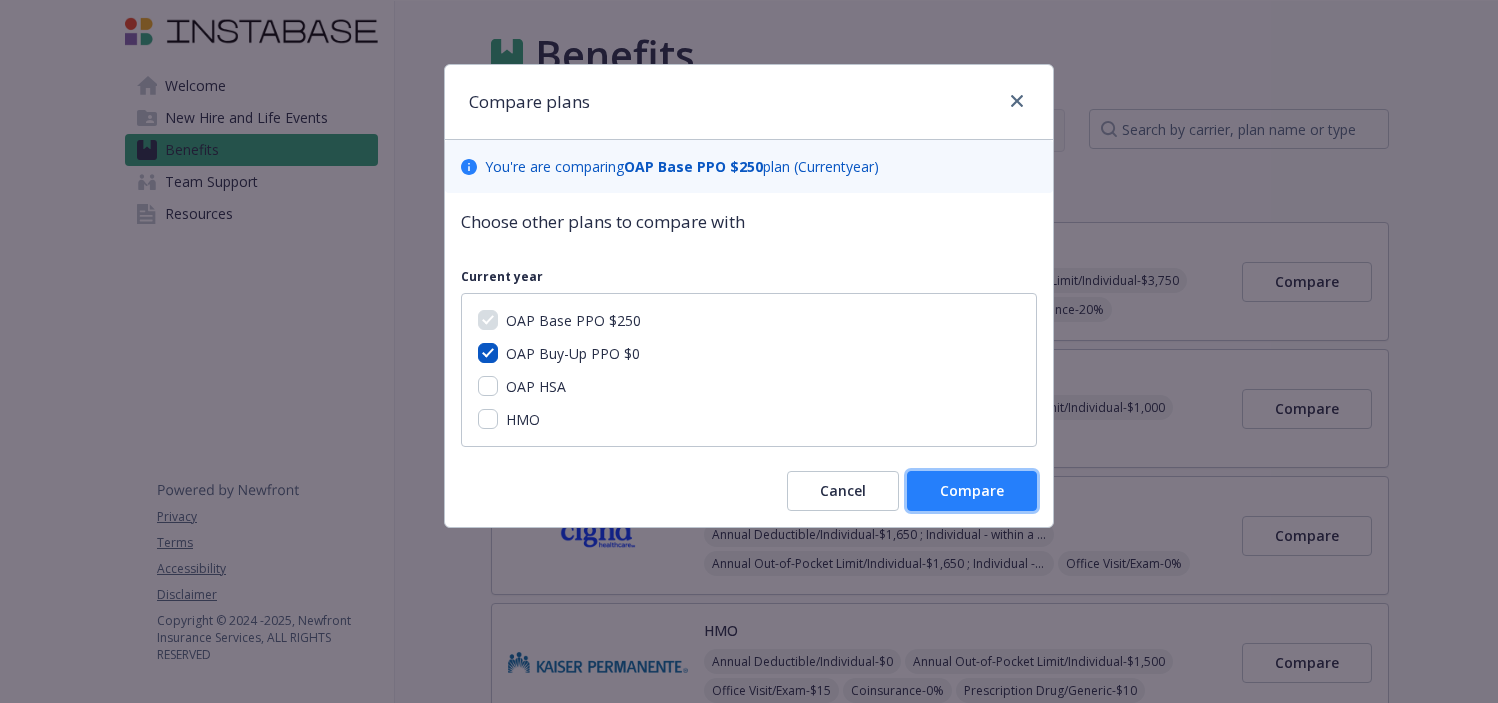 click on "Compare" at bounding box center (972, 490) 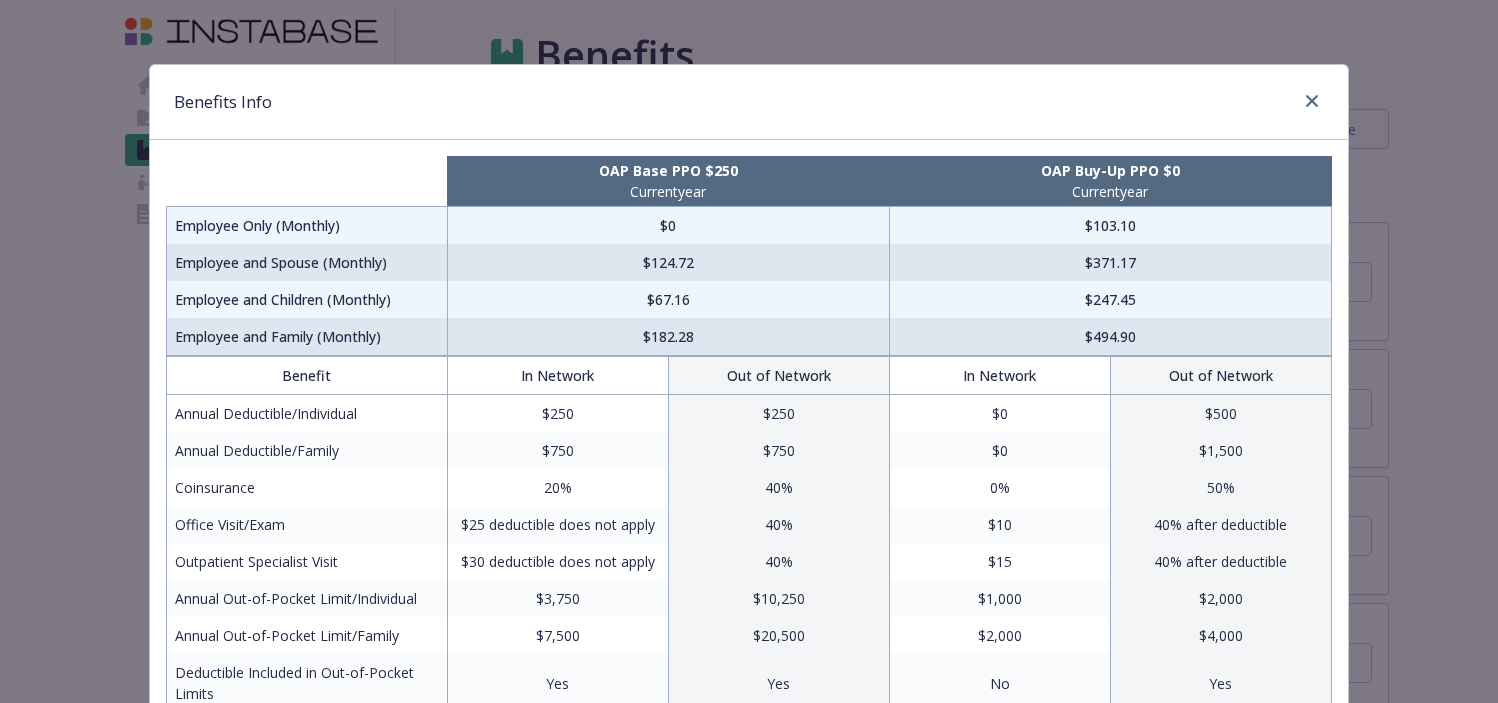 click on "Employee Only (Monthly)" at bounding box center (307, 226) 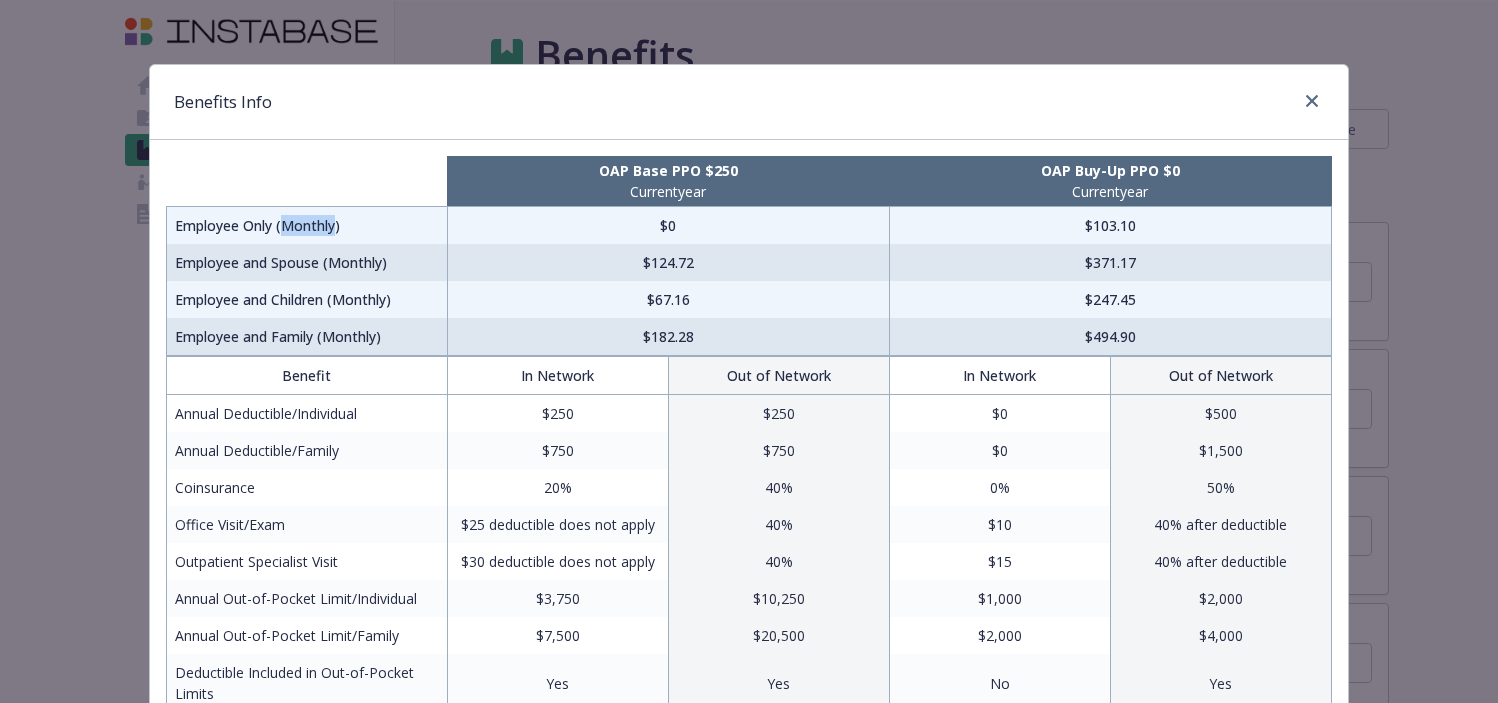 click on "Employee Only (Monthly)" at bounding box center [307, 226] 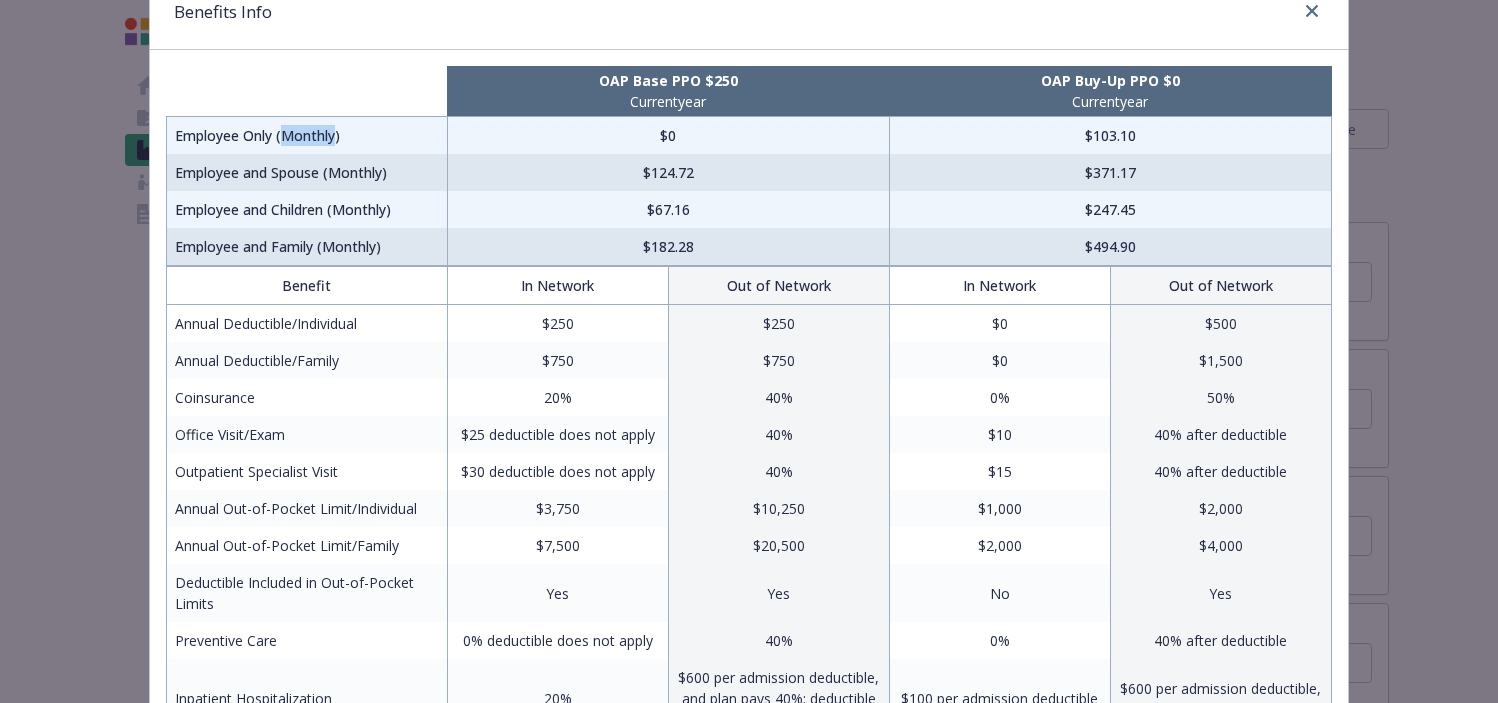 scroll, scrollTop: 0, scrollLeft: 0, axis: both 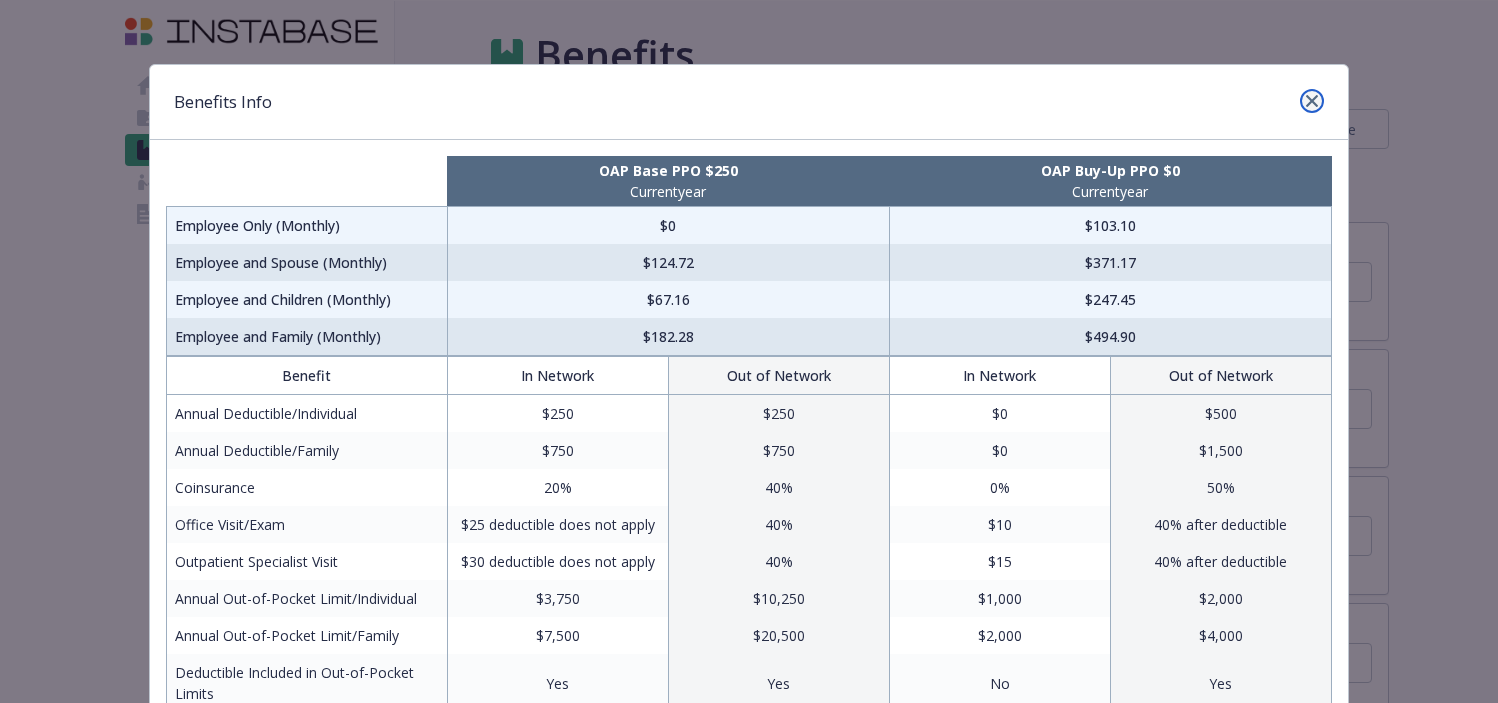 click 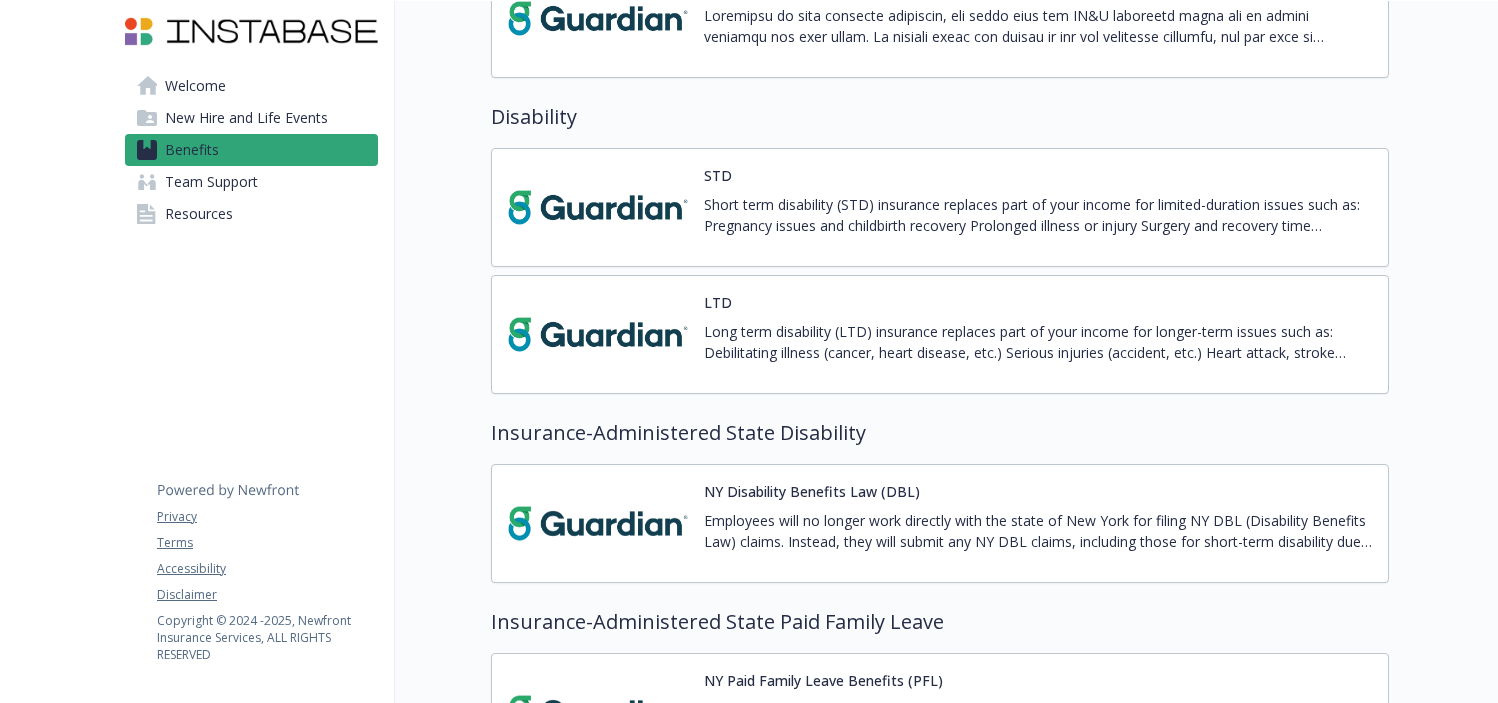 scroll, scrollTop: 1474, scrollLeft: 0, axis: vertical 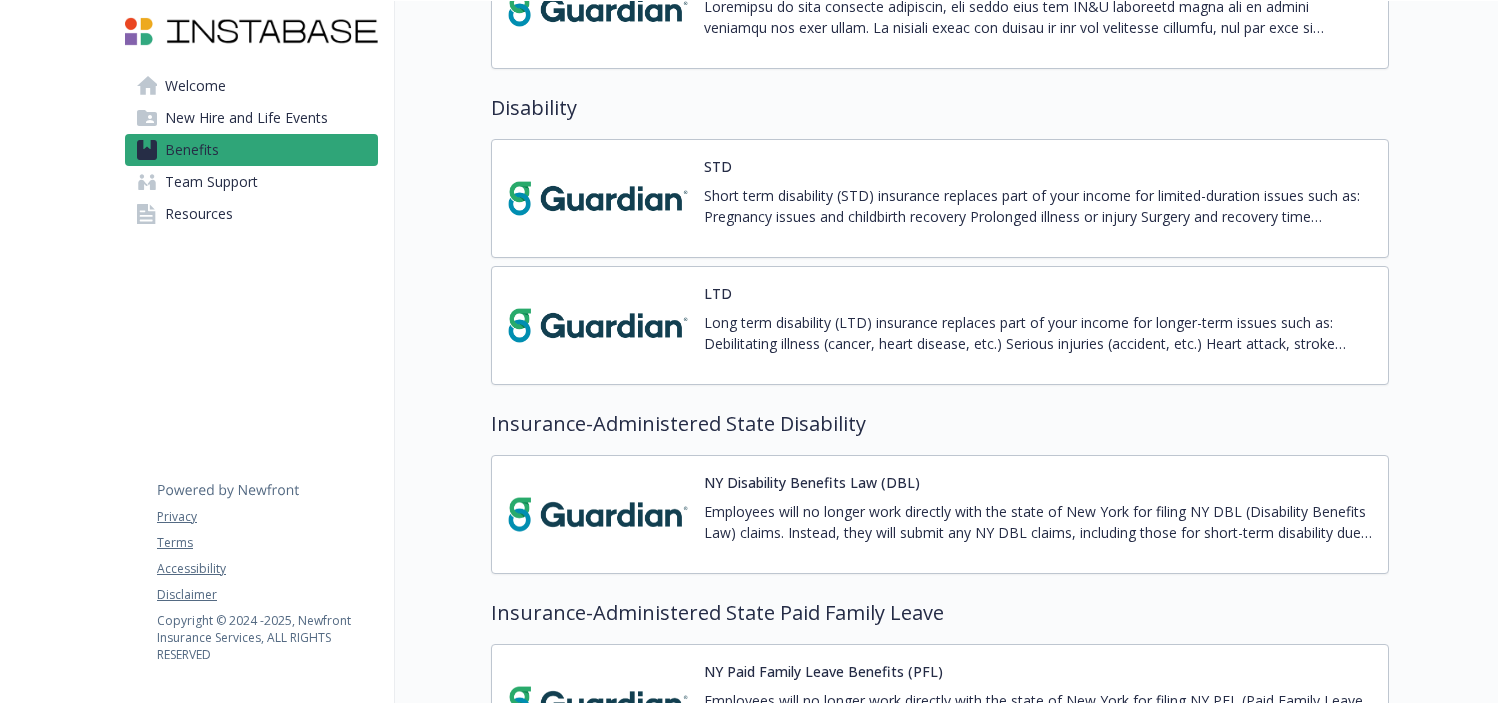 click on "Short term disability (STD) insurance replaces part of your income for limited-duration issues such as:
Pregnancy issues and childbirth recovery
Prolonged illness or injury
Surgery and recovery time
Instabase pays the cost of this coverage." at bounding box center (1038, 206) 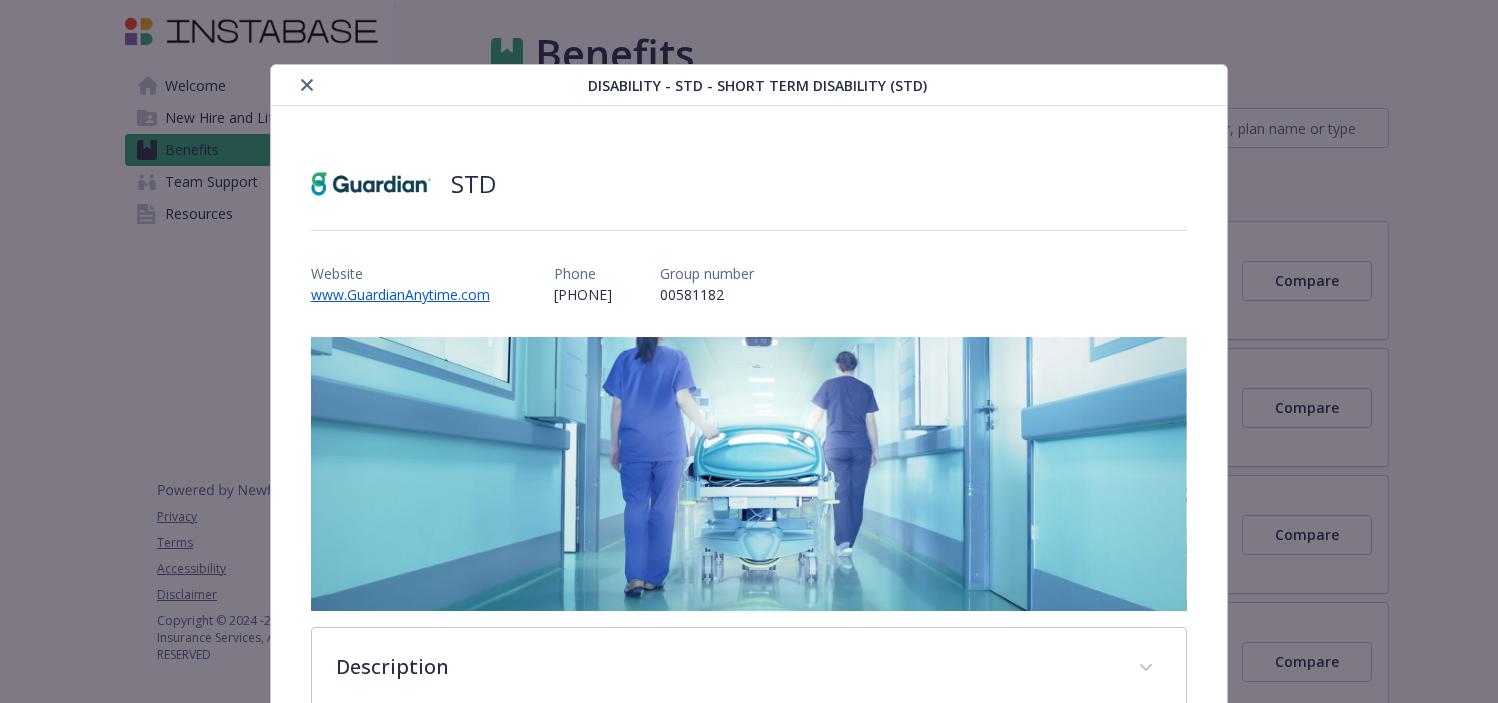 scroll, scrollTop: 1474, scrollLeft: 0, axis: vertical 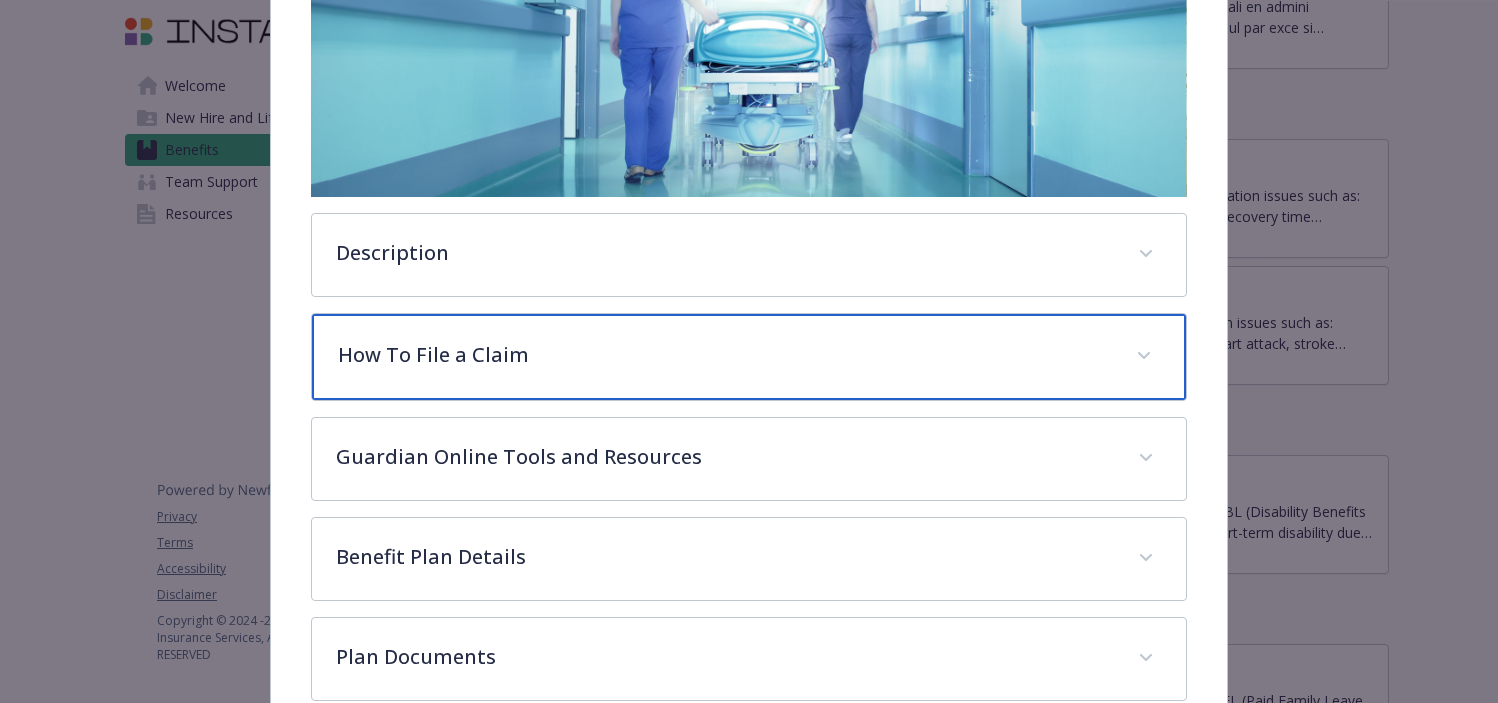 click on "How To File a Claim" at bounding box center [725, 355] 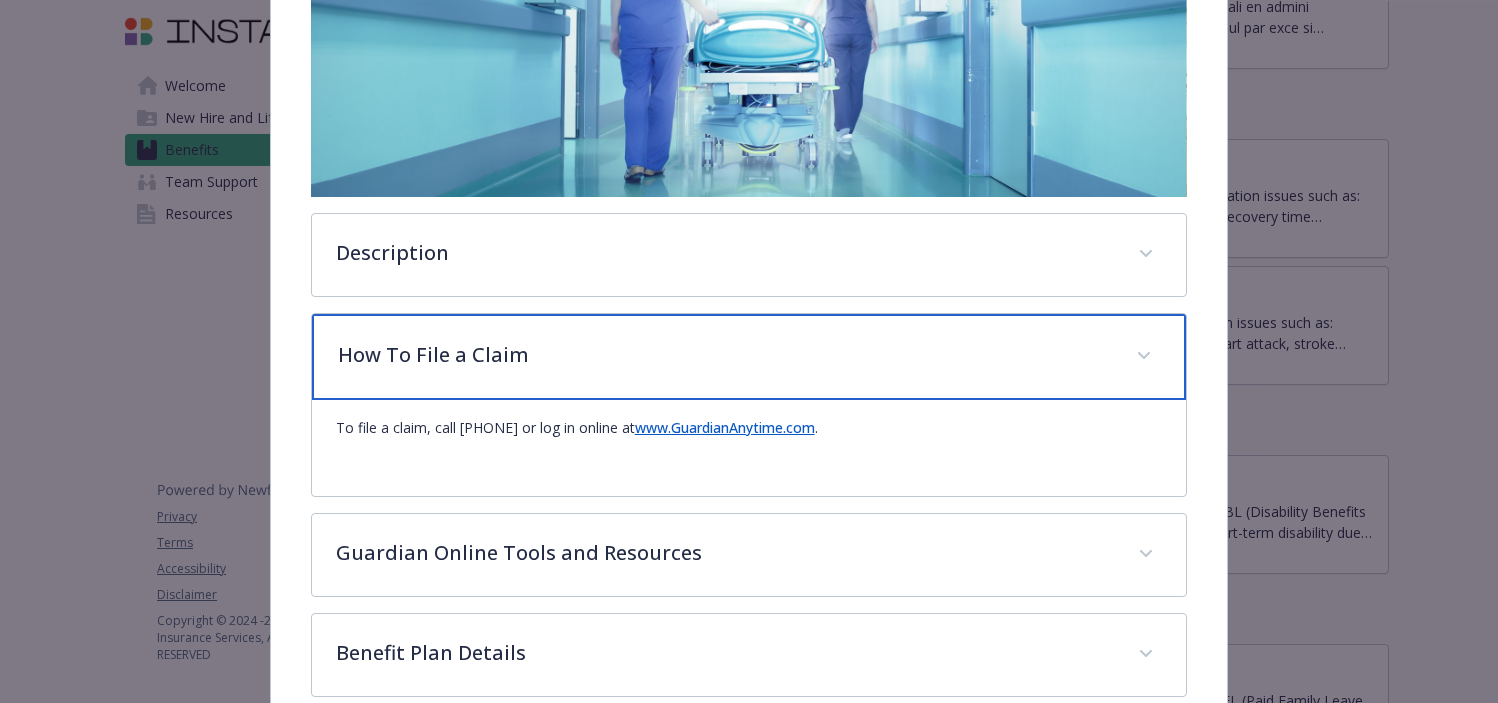 click on "How To File a Claim" at bounding box center (725, 355) 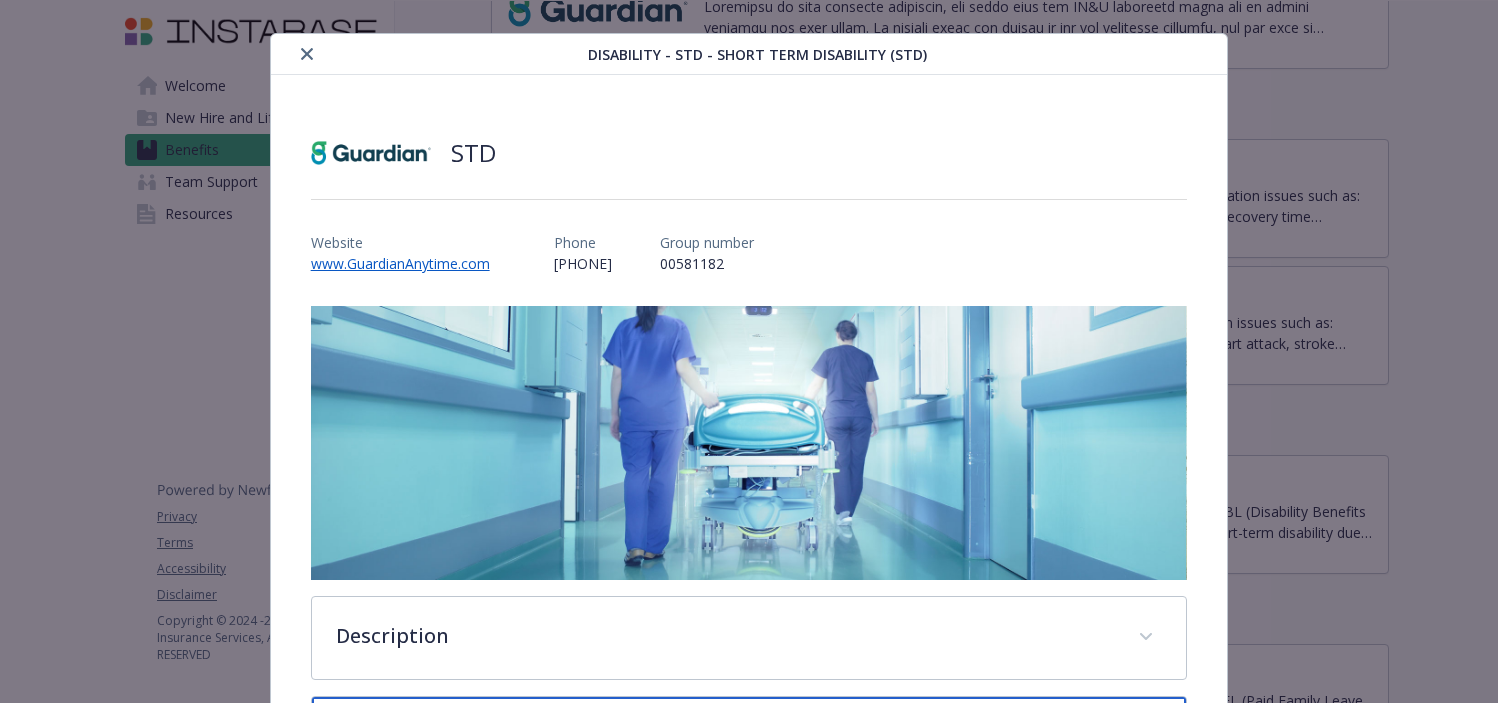 scroll, scrollTop: 0, scrollLeft: 0, axis: both 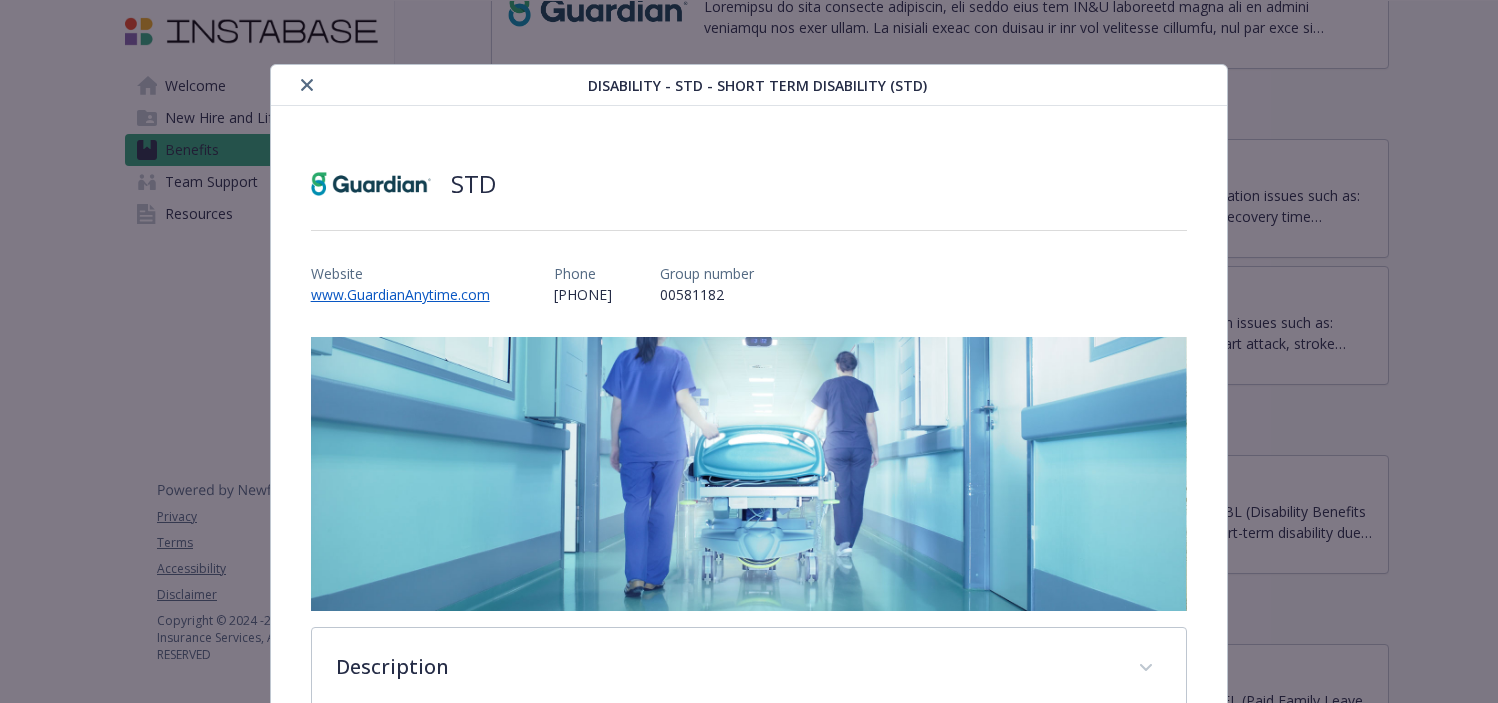 click 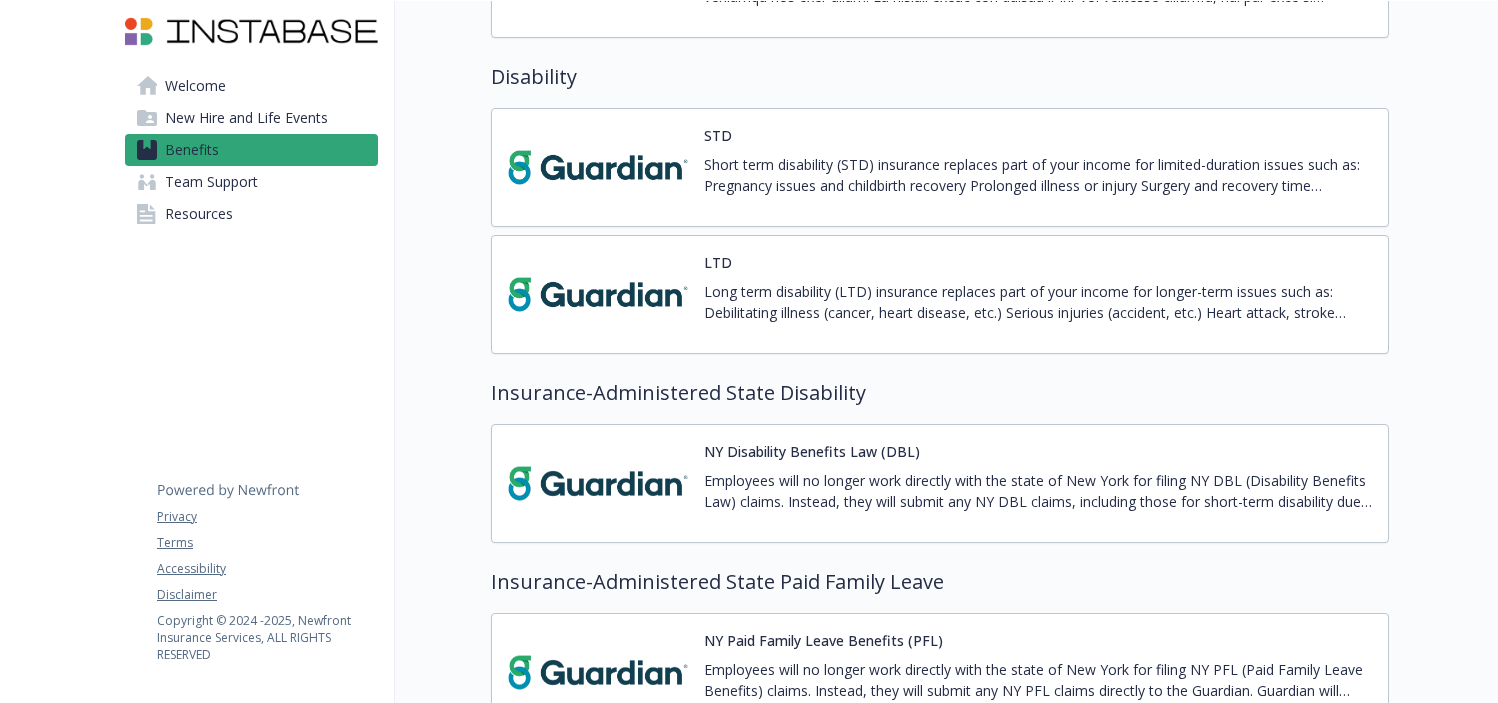 scroll, scrollTop: 1506, scrollLeft: 0, axis: vertical 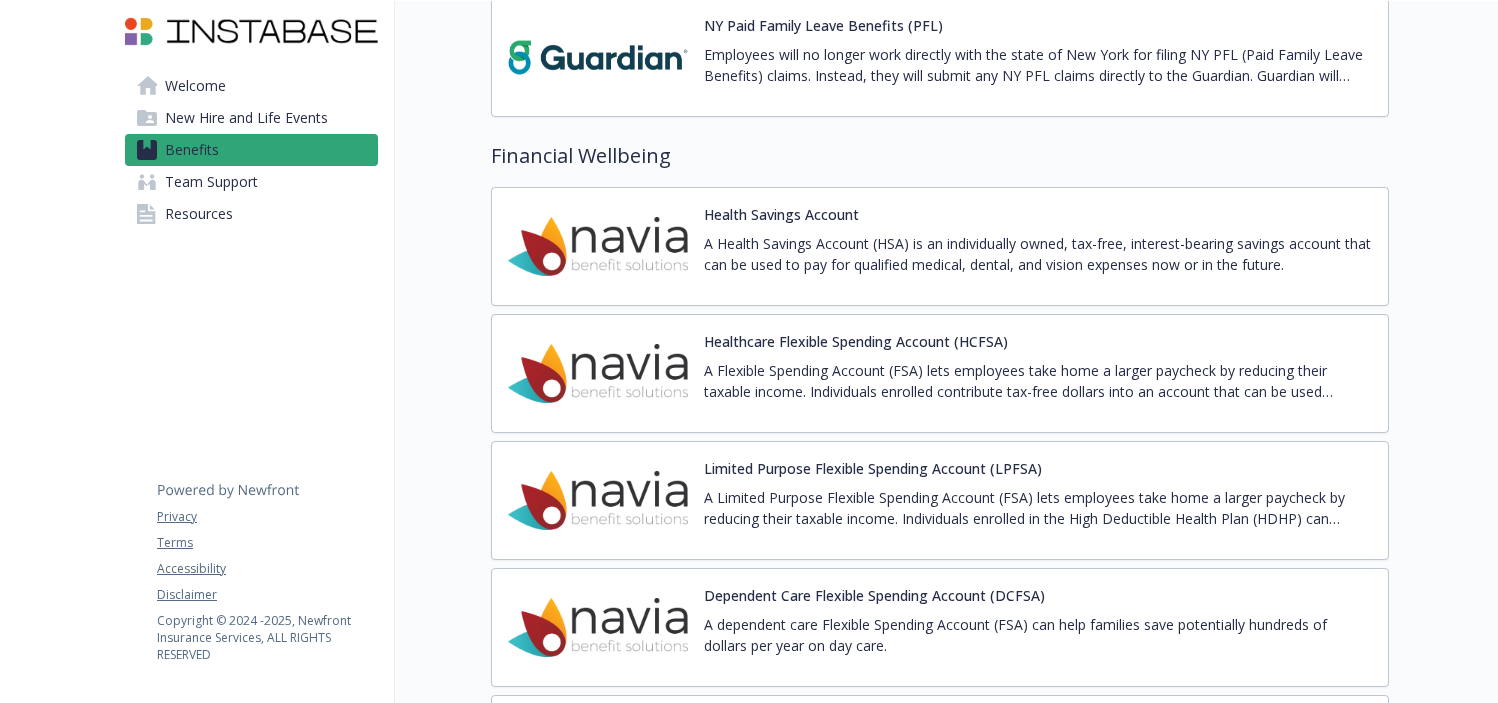 click on "Healthcare Flexible Spending Account (HCFSA) A Flexible Spending Account (FSA) lets employees take home a larger paycheck by reducing their taxable income. Individuals enrolled contribute tax-free dollars into an account that can be used throughout the year on qualified medical, dental, and vision expenses — reducing out-of-pocket costs." at bounding box center (1038, 373) 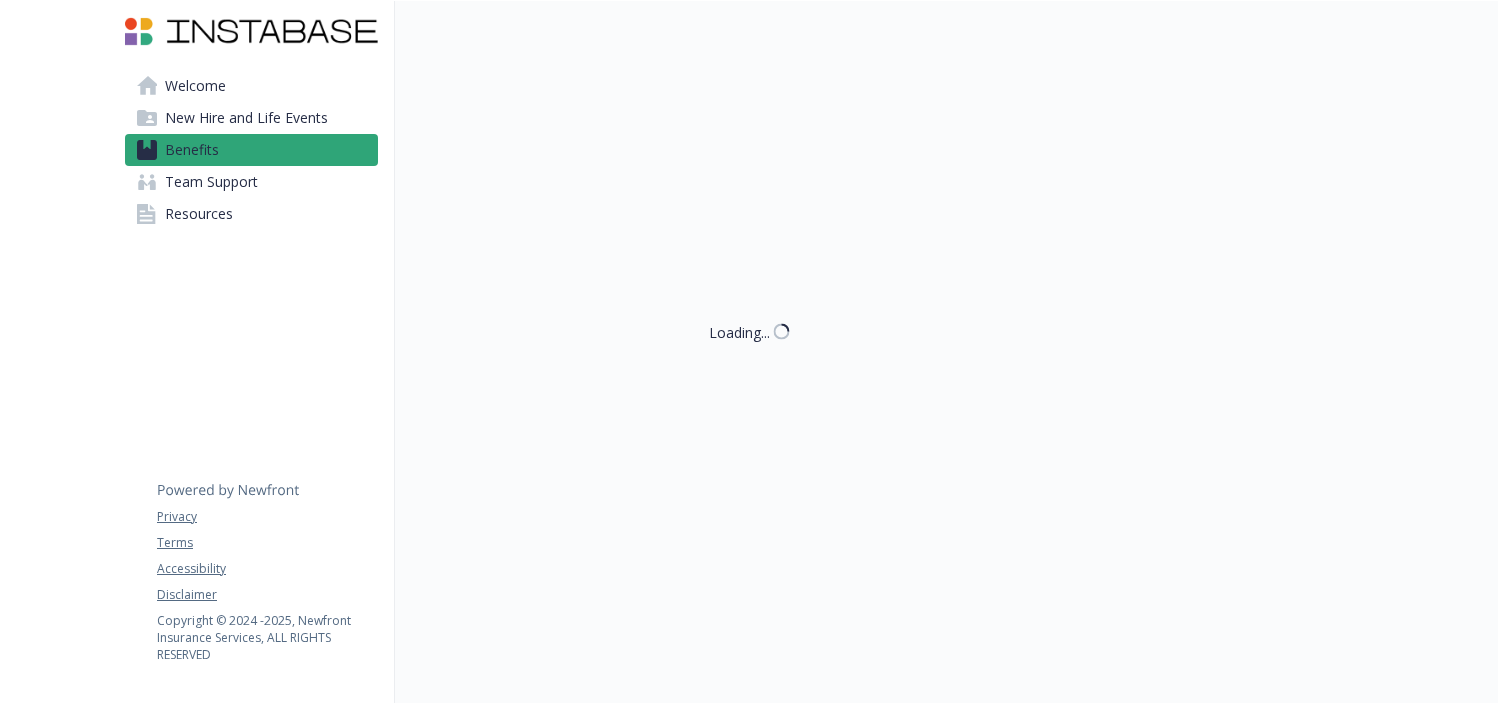 scroll, scrollTop: 2121, scrollLeft: 0, axis: vertical 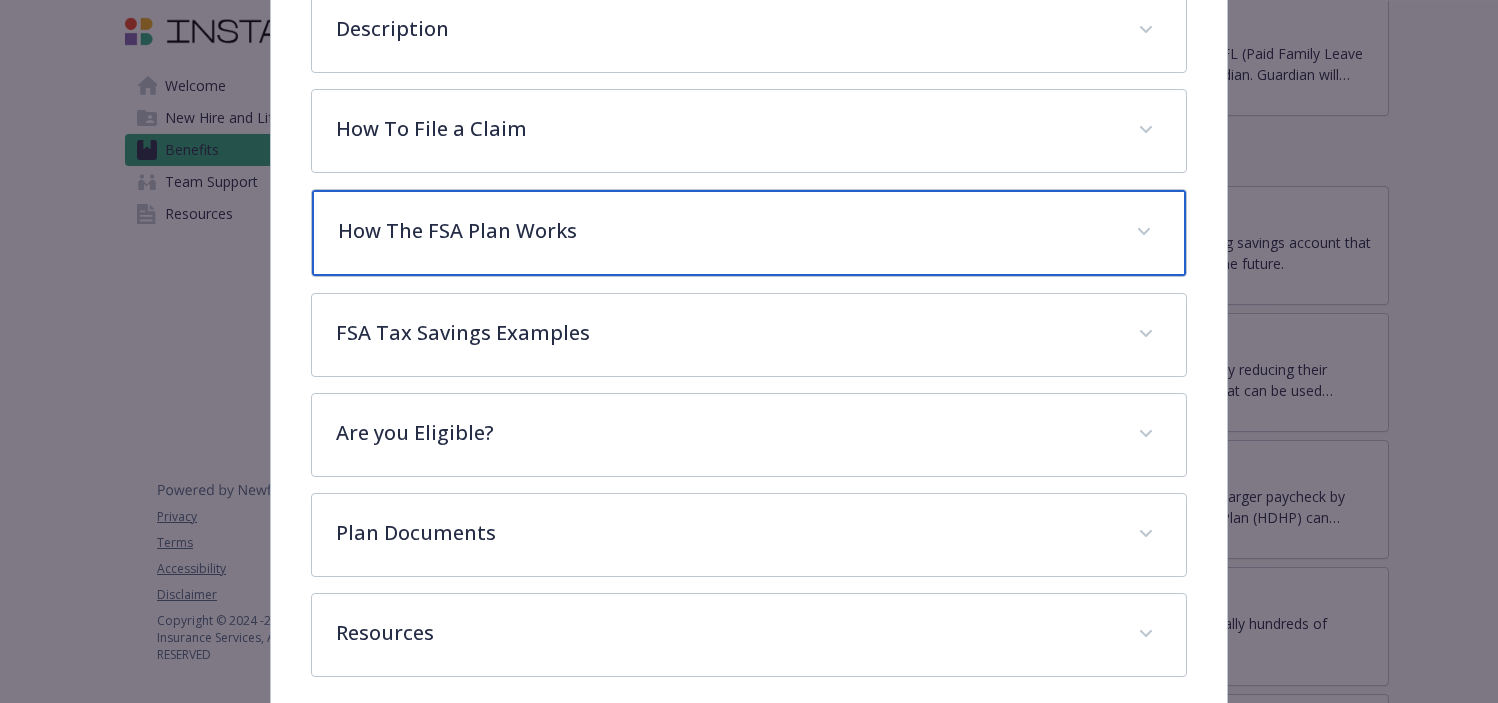 click on "How The FSA Plan Works" at bounding box center [725, 231] 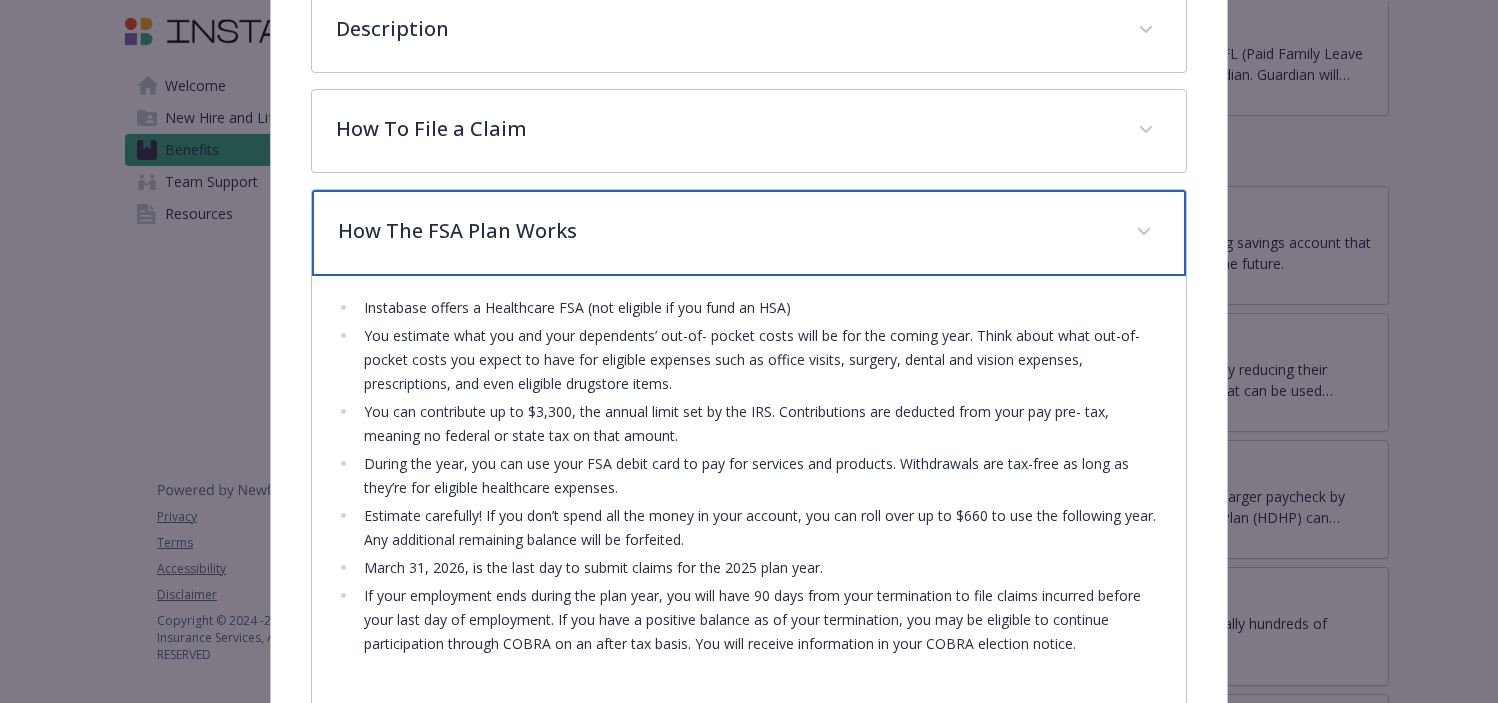 click on "How The FSA Plan Works" at bounding box center (725, 231) 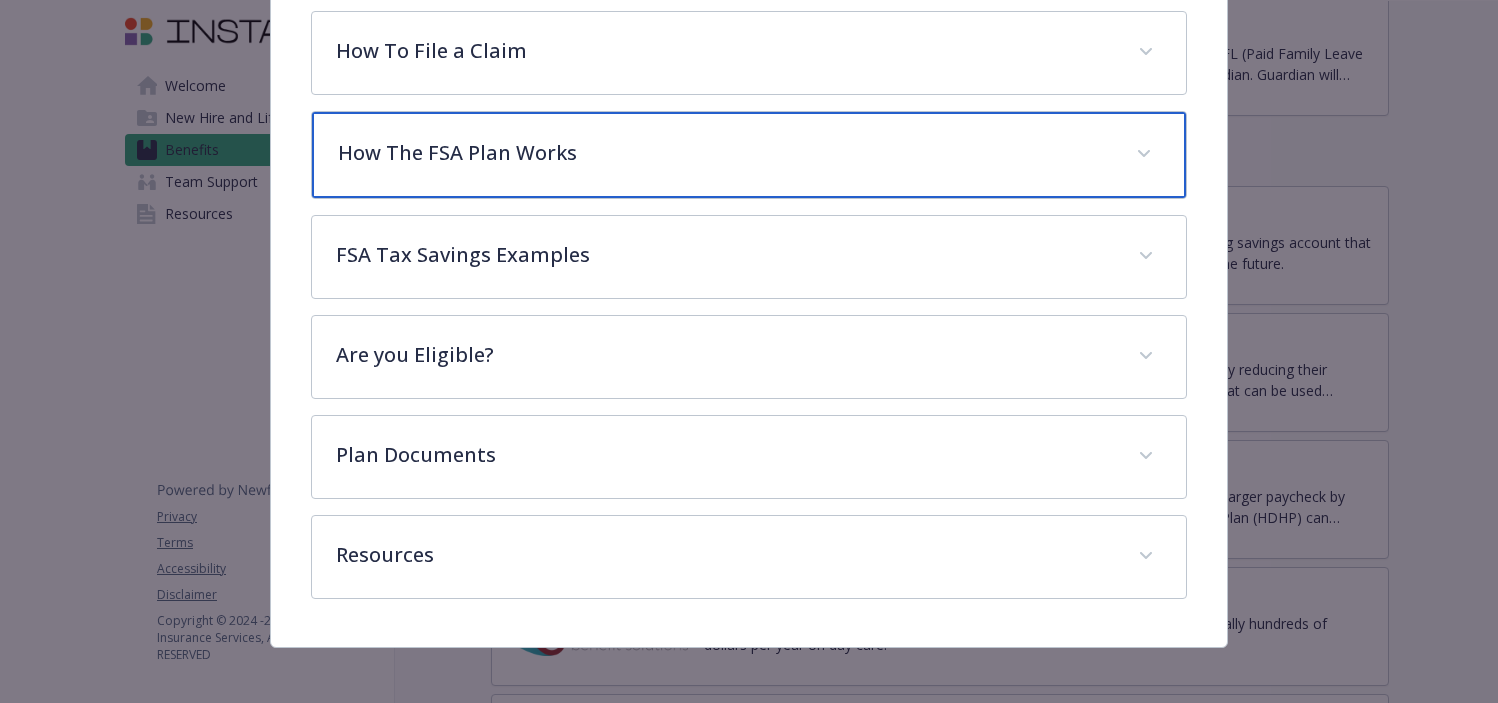 scroll, scrollTop: 755, scrollLeft: 0, axis: vertical 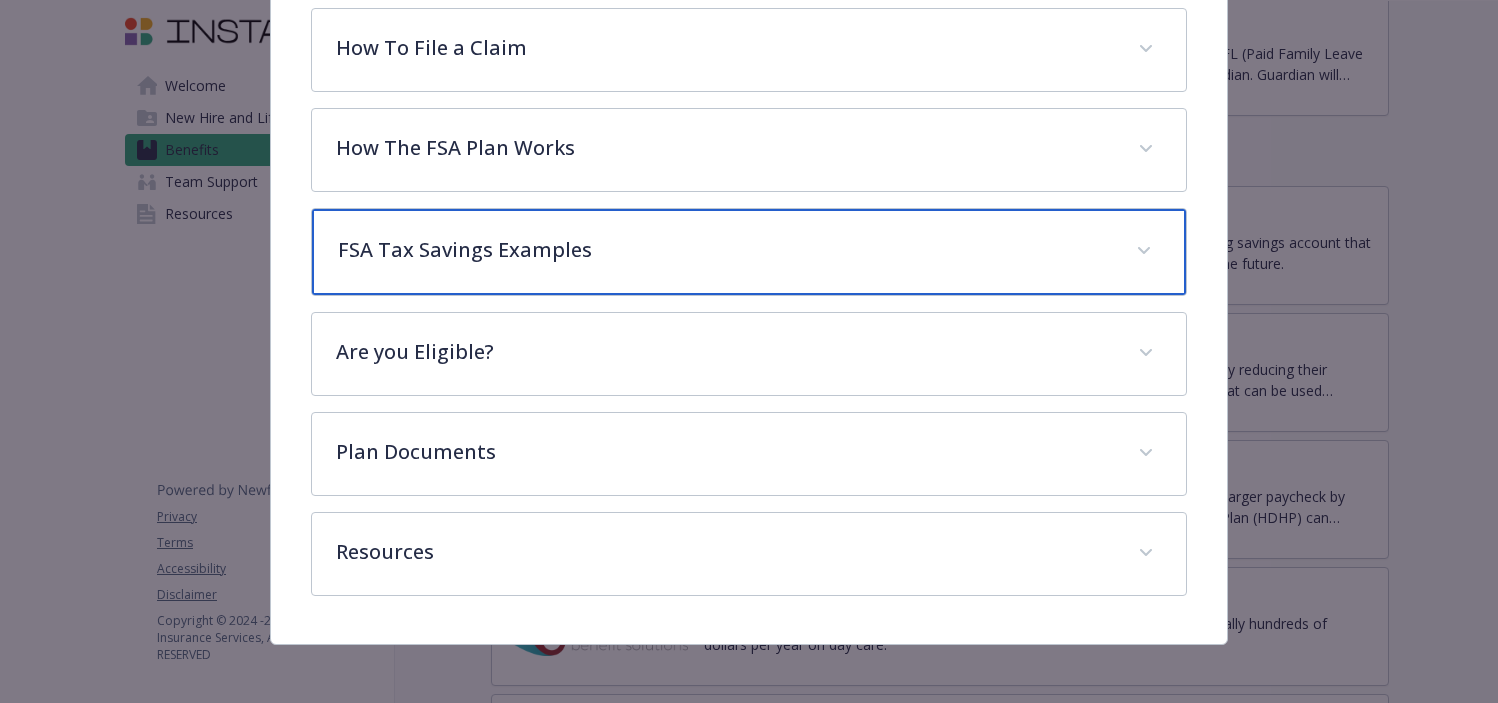 click on "FSA Tax Savings Examples" at bounding box center [725, 250] 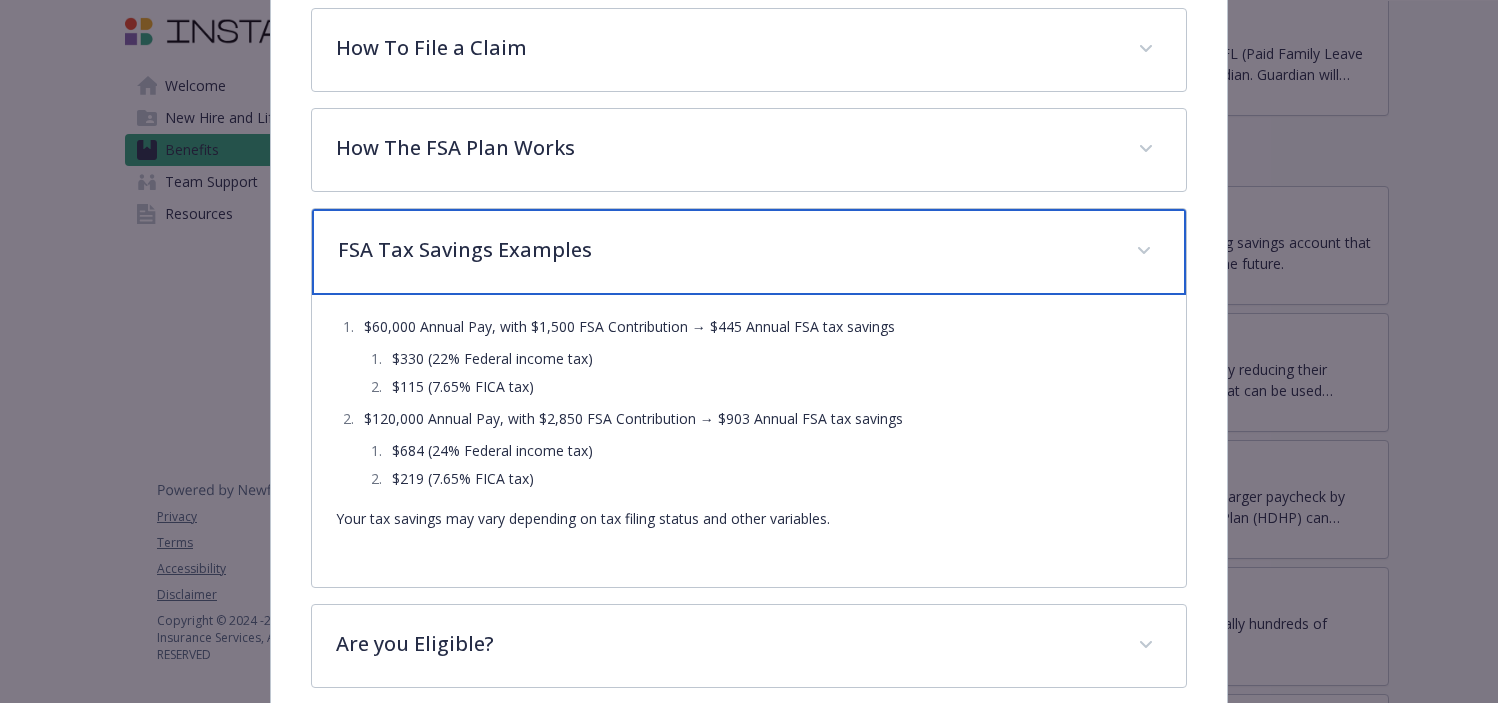 click on "FSA Tax Savings Examples" at bounding box center (725, 250) 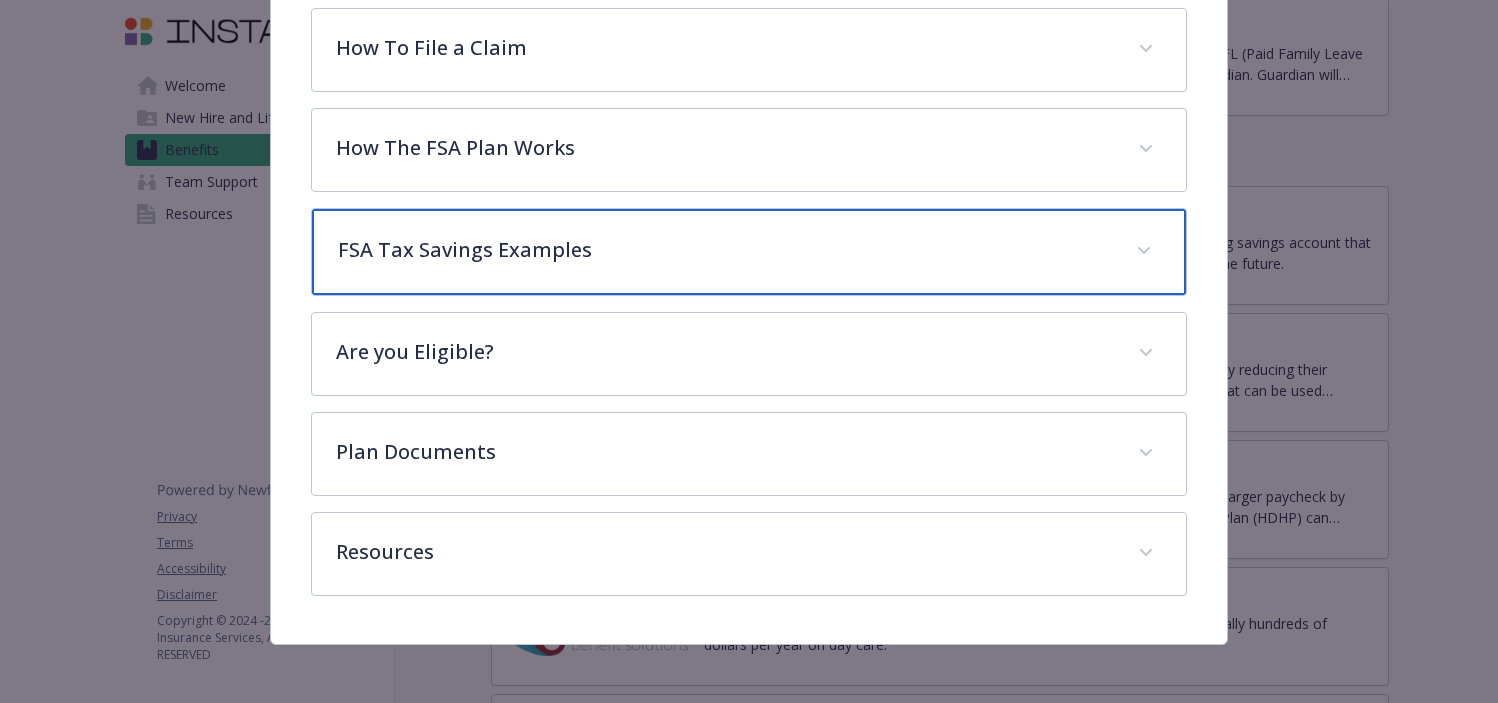 scroll, scrollTop: 761, scrollLeft: 0, axis: vertical 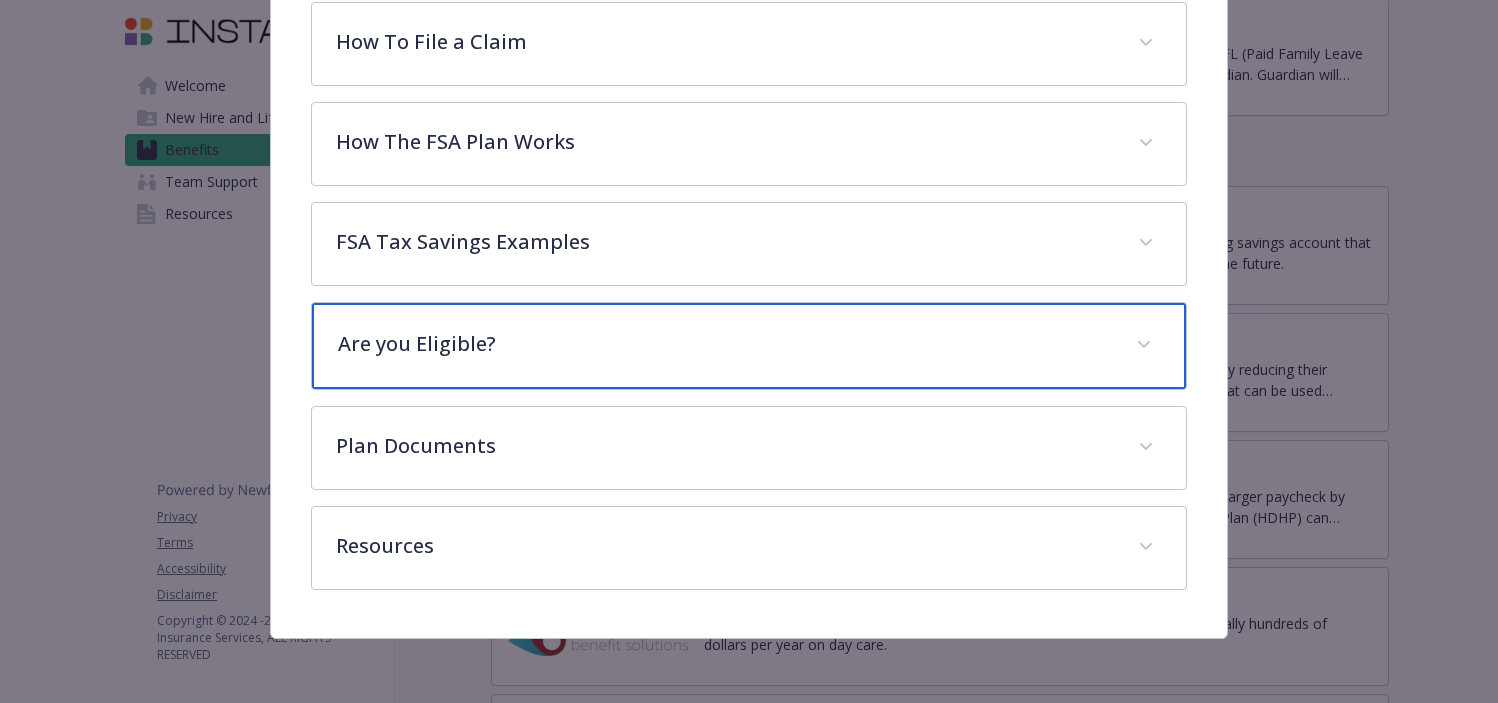 drag, startPoint x: 450, startPoint y: 346, endPoint x: 473, endPoint y: 353, distance: 24.04163 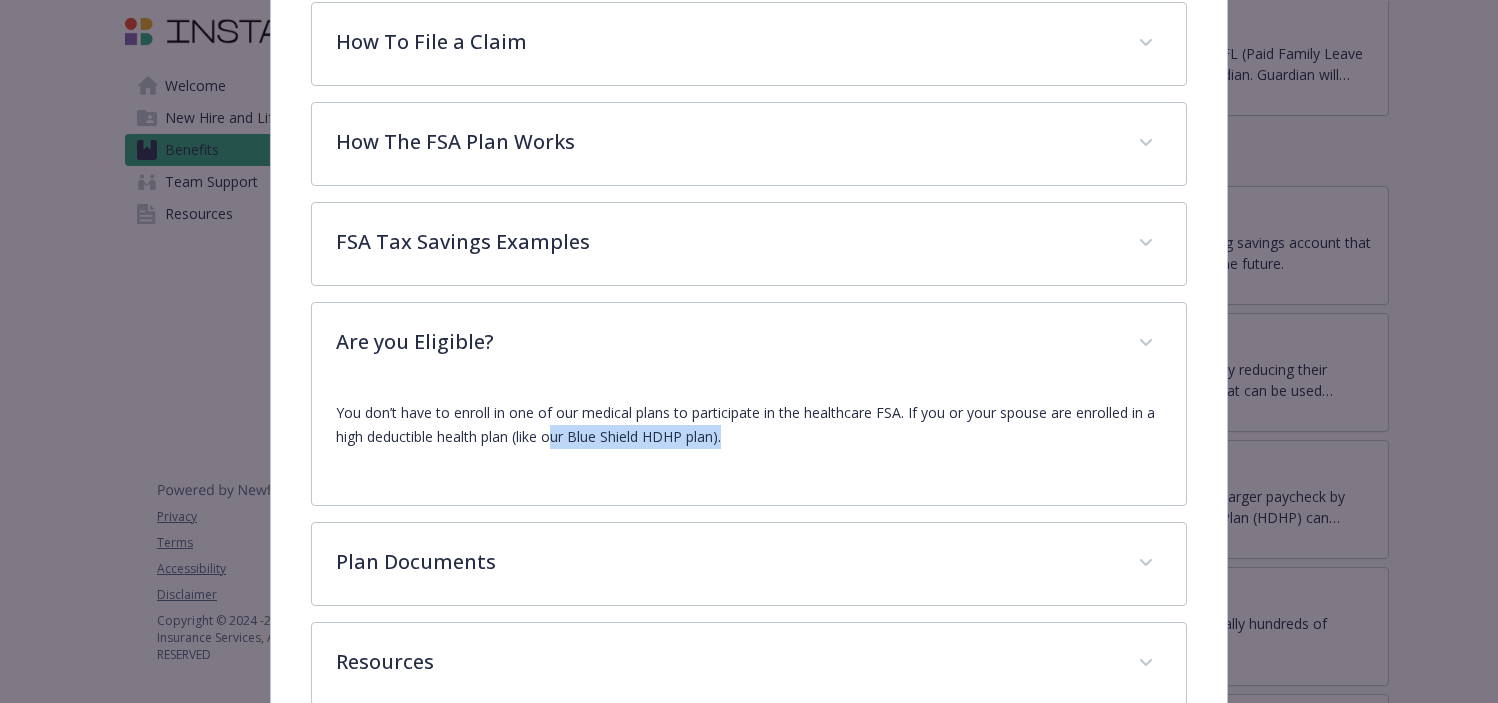 drag, startPoint x: 731, startPoint y: 439, endPoint x: 557, endPoint y: 448, distance: 174.2326 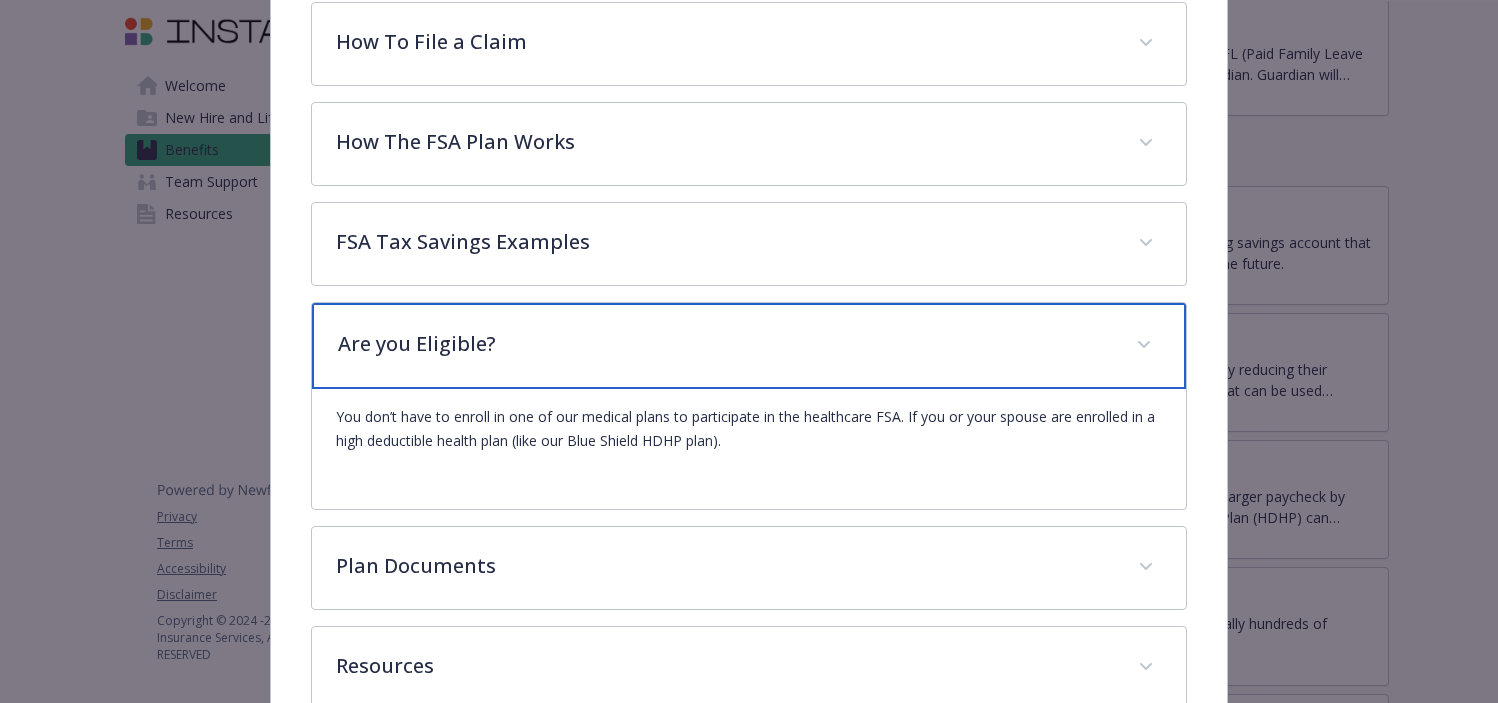 click on "Are you Eligible?" at bounding box center [725, 344] 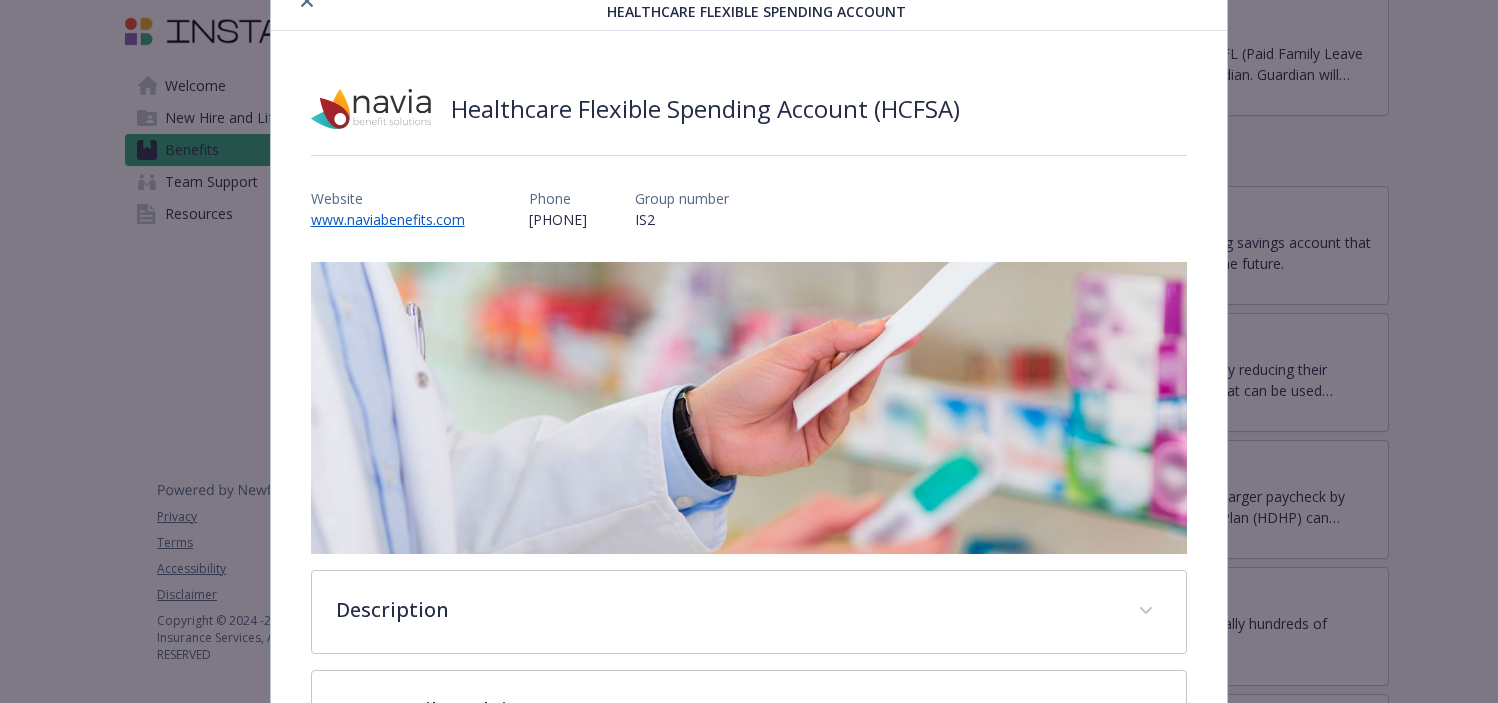 scroll, scrollTop: 0, scrollLeft: 0, axis: both 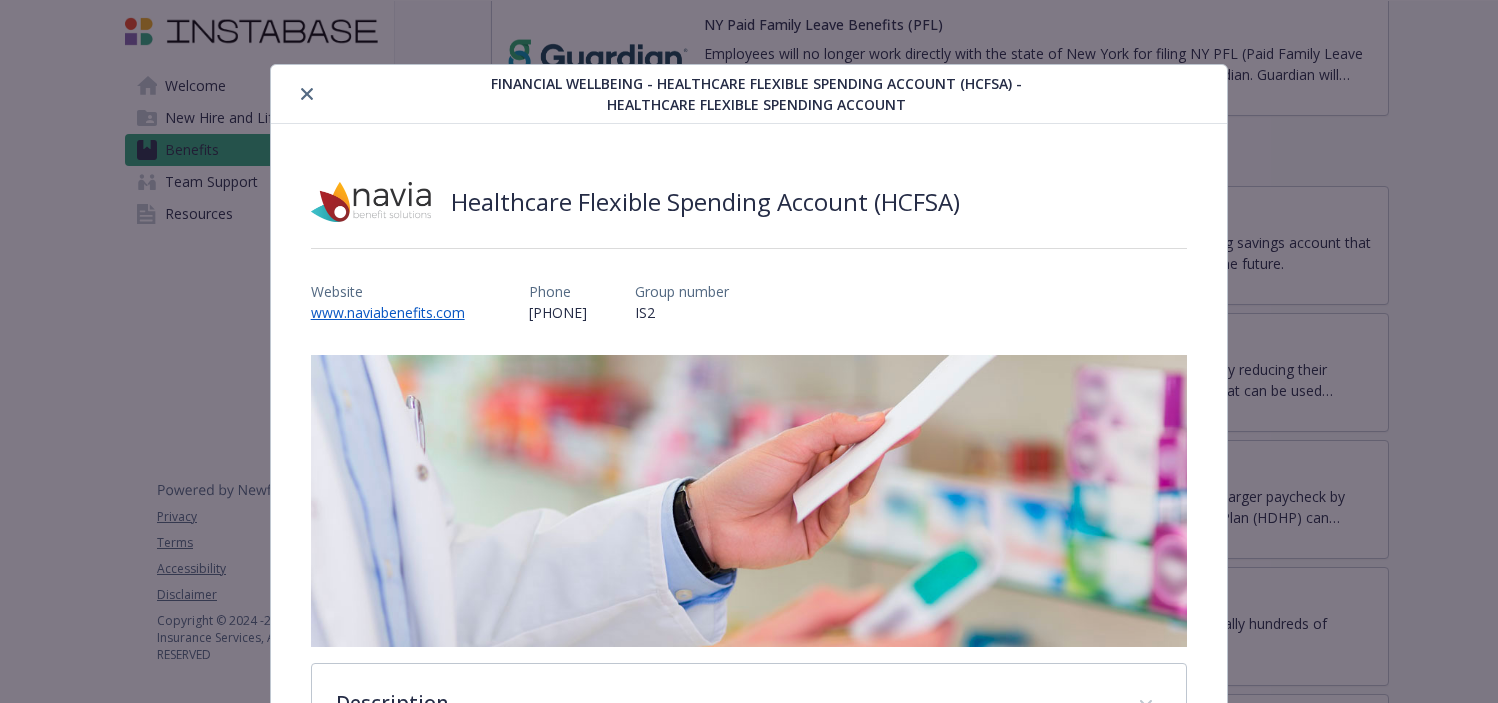 click 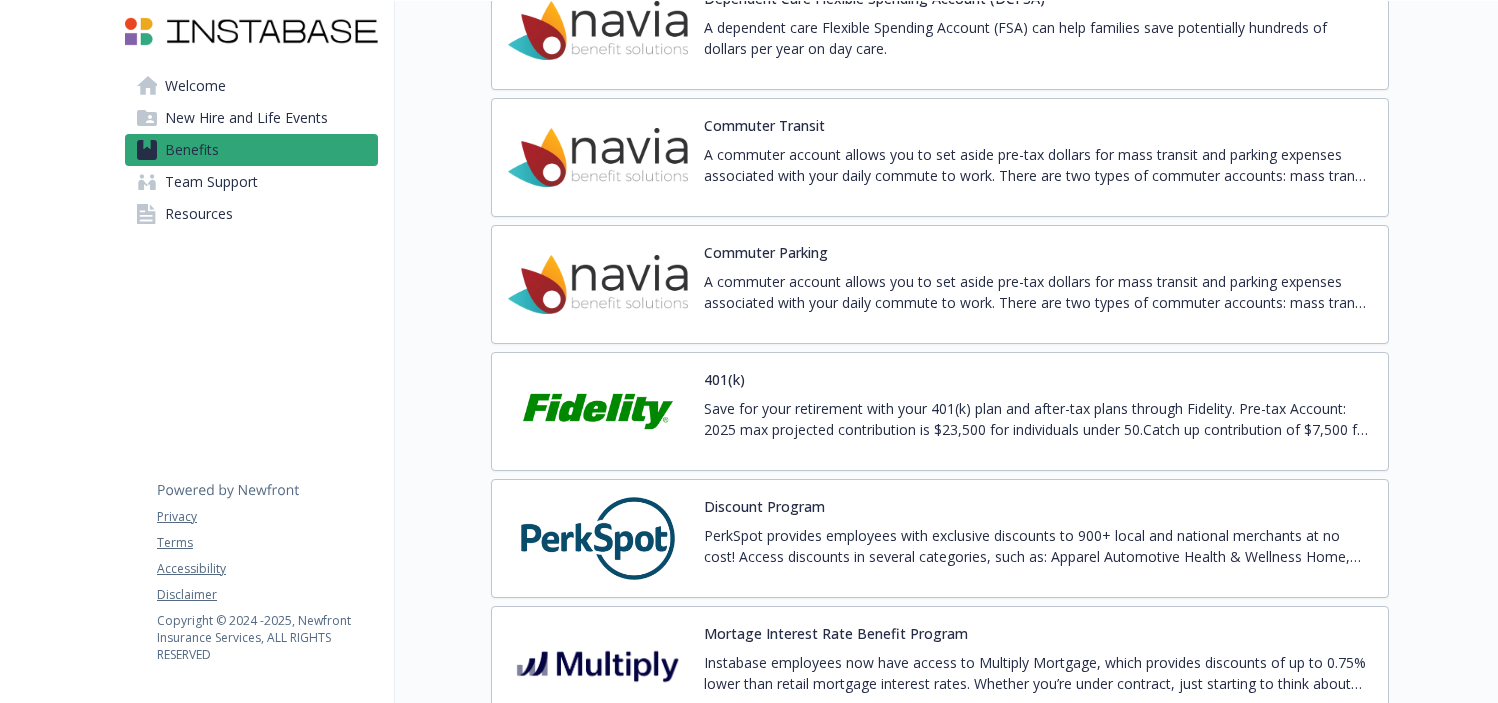 scroll, scrollTop: 2722, scrollLeft: 0, axis: vertical 